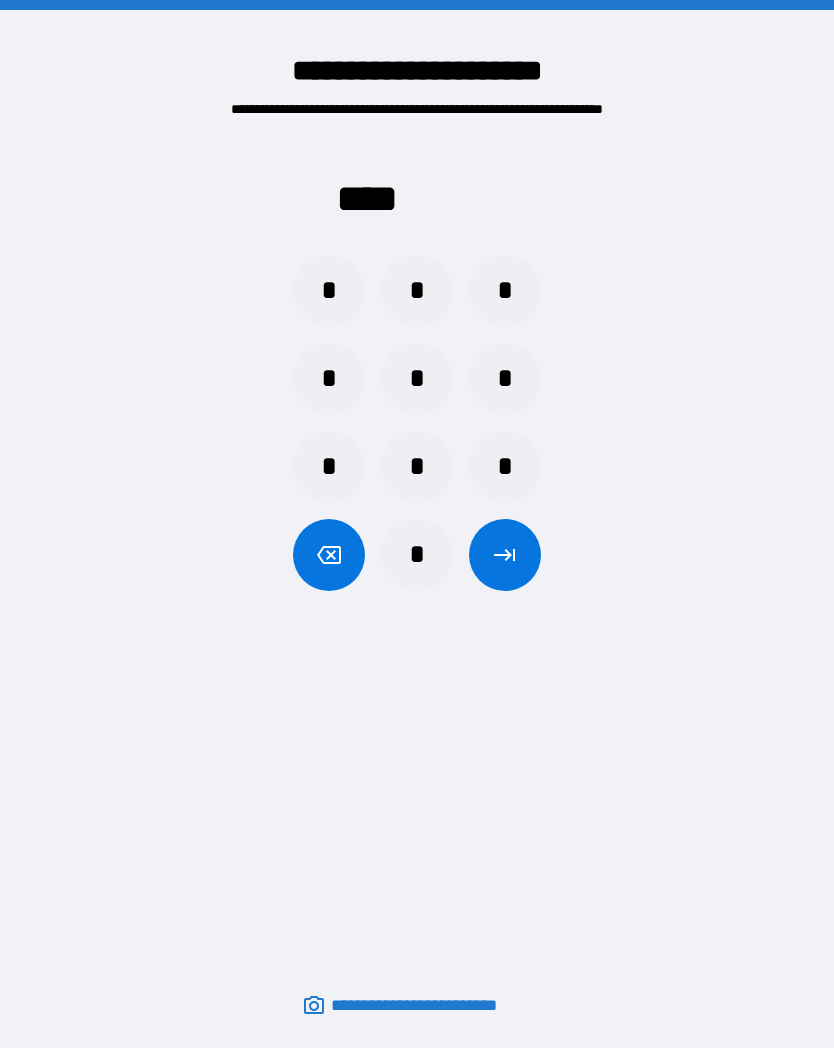 scroll, scrollTop: 0, scrollLeft: 0, axis: both 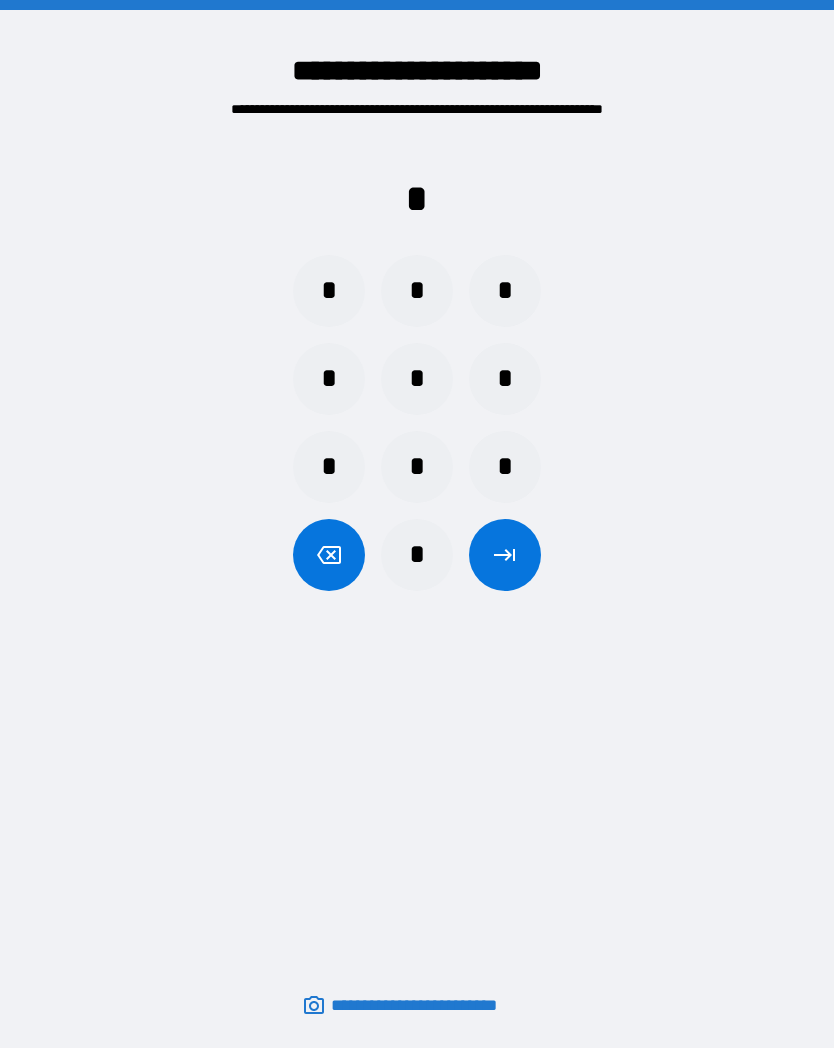 click on "*" at bounding box center (417, 291) 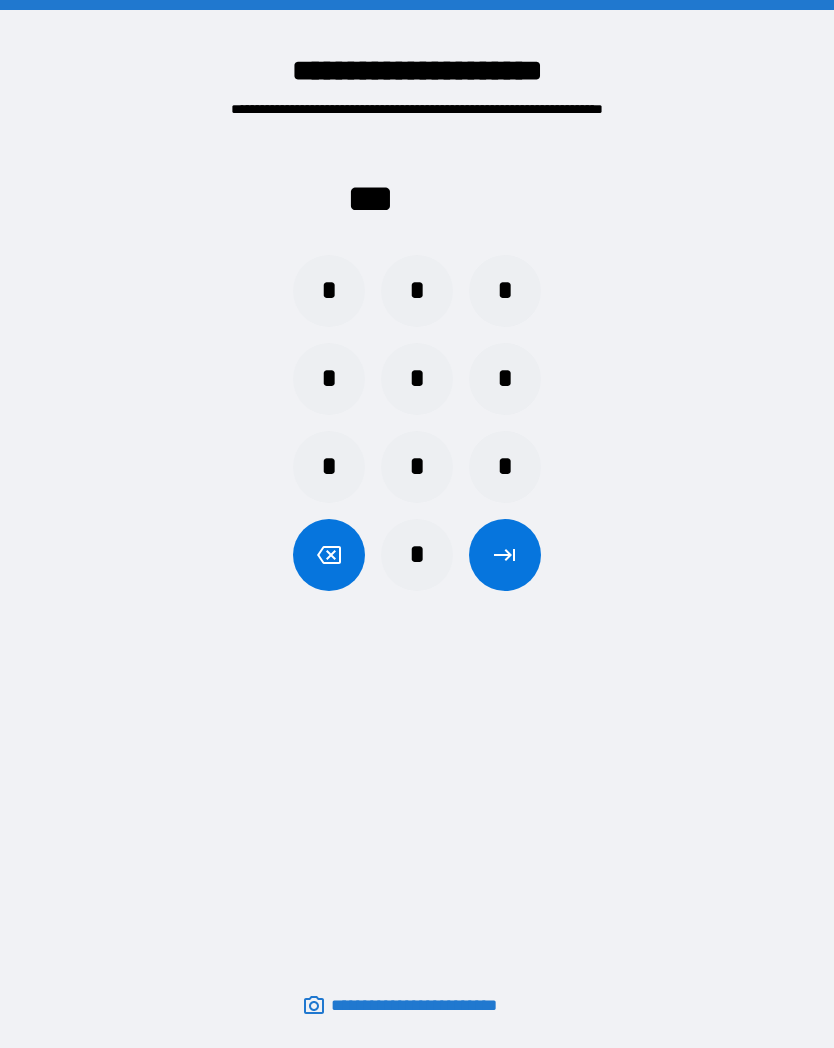 click on "*" at bounding box center [329, 379] 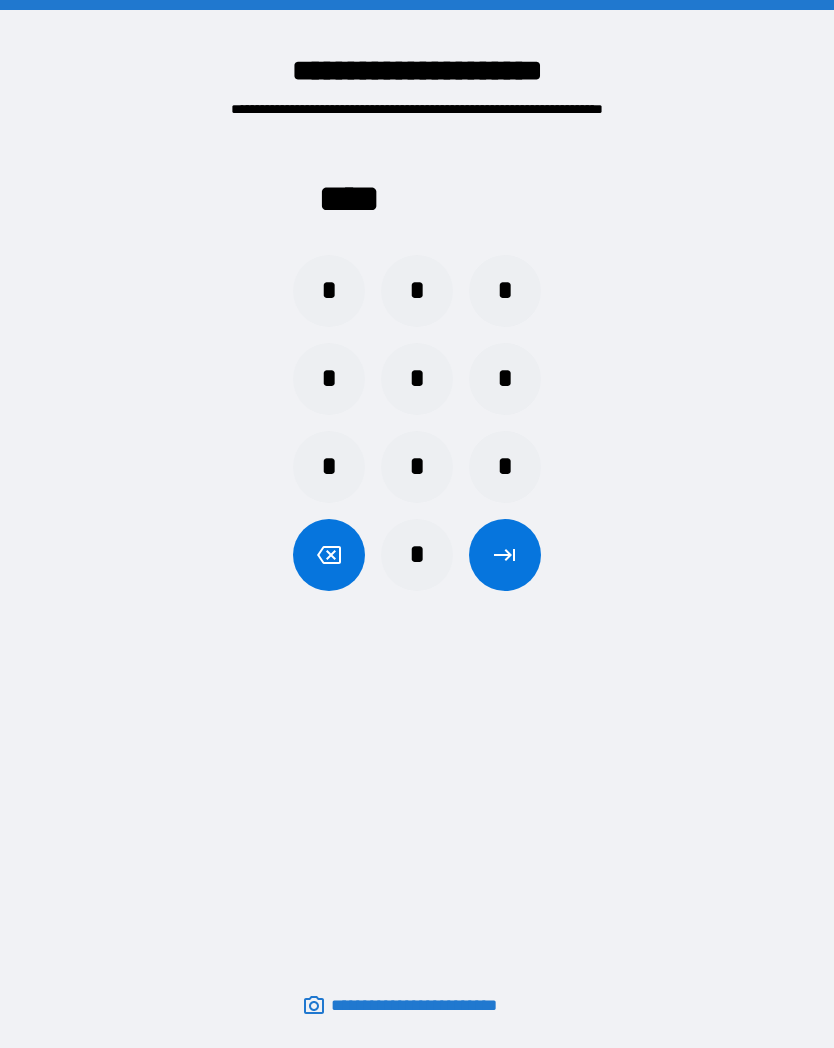 click 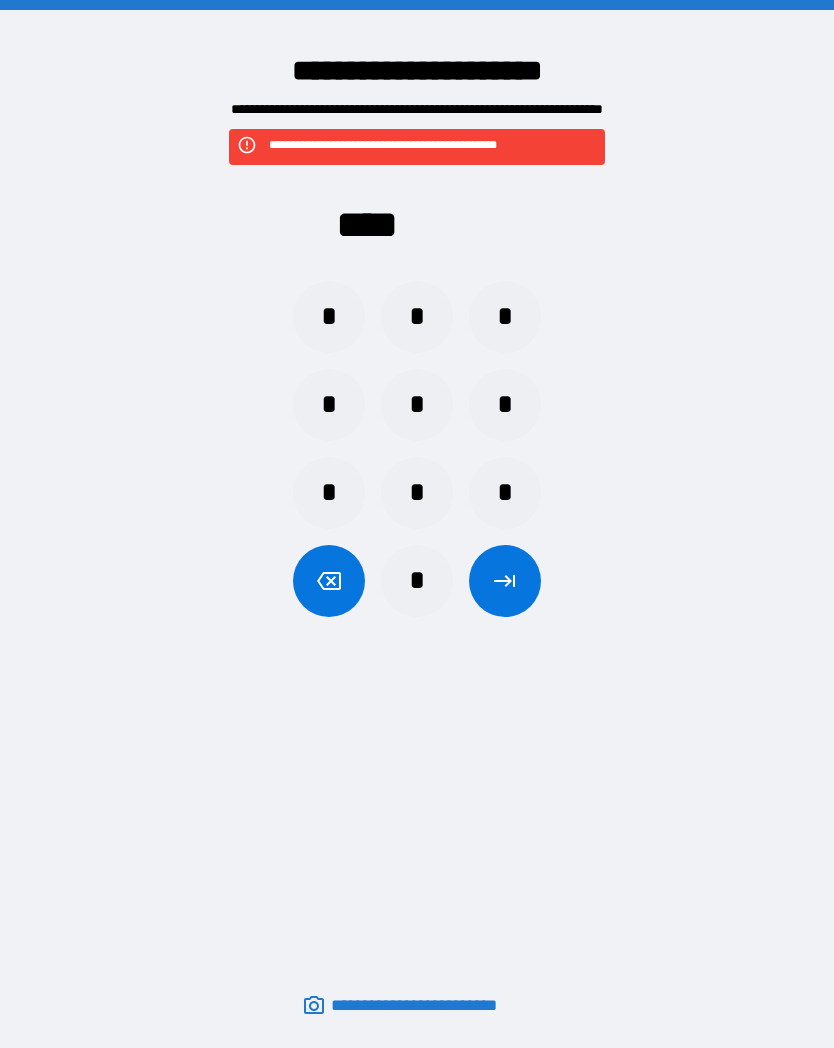 click on "*" at bounding box center (329, 317) 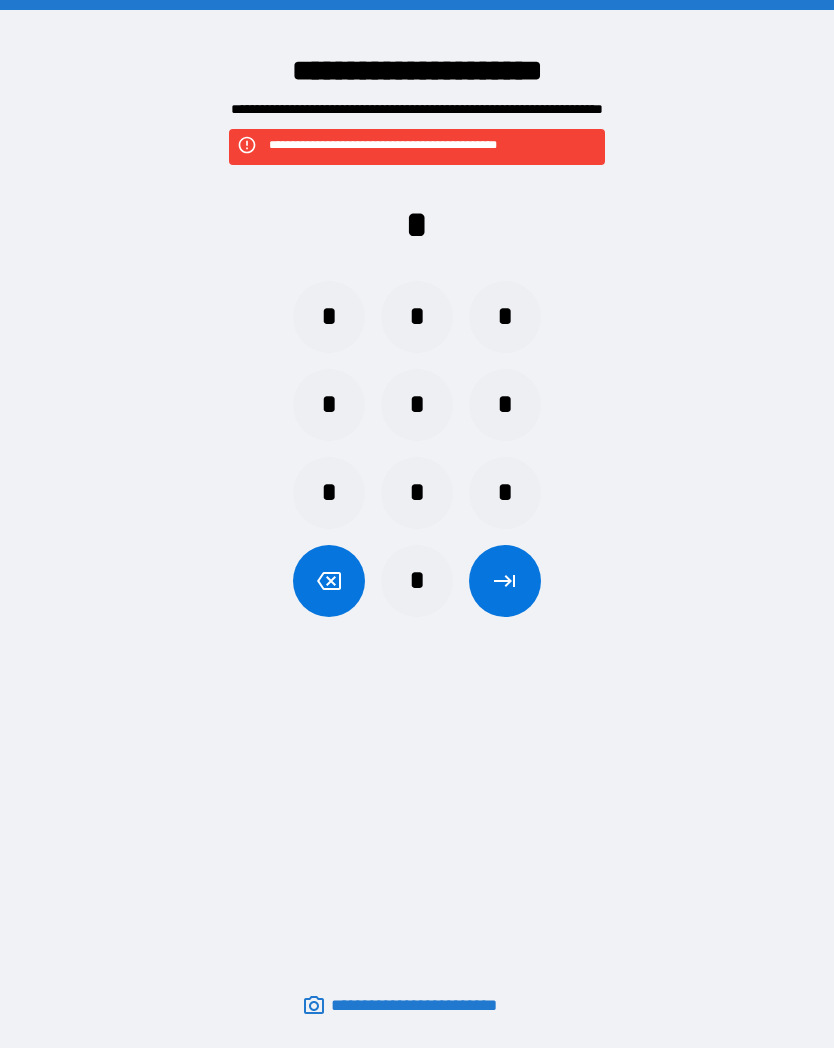 click on "*" at bounding box center (417, 581) 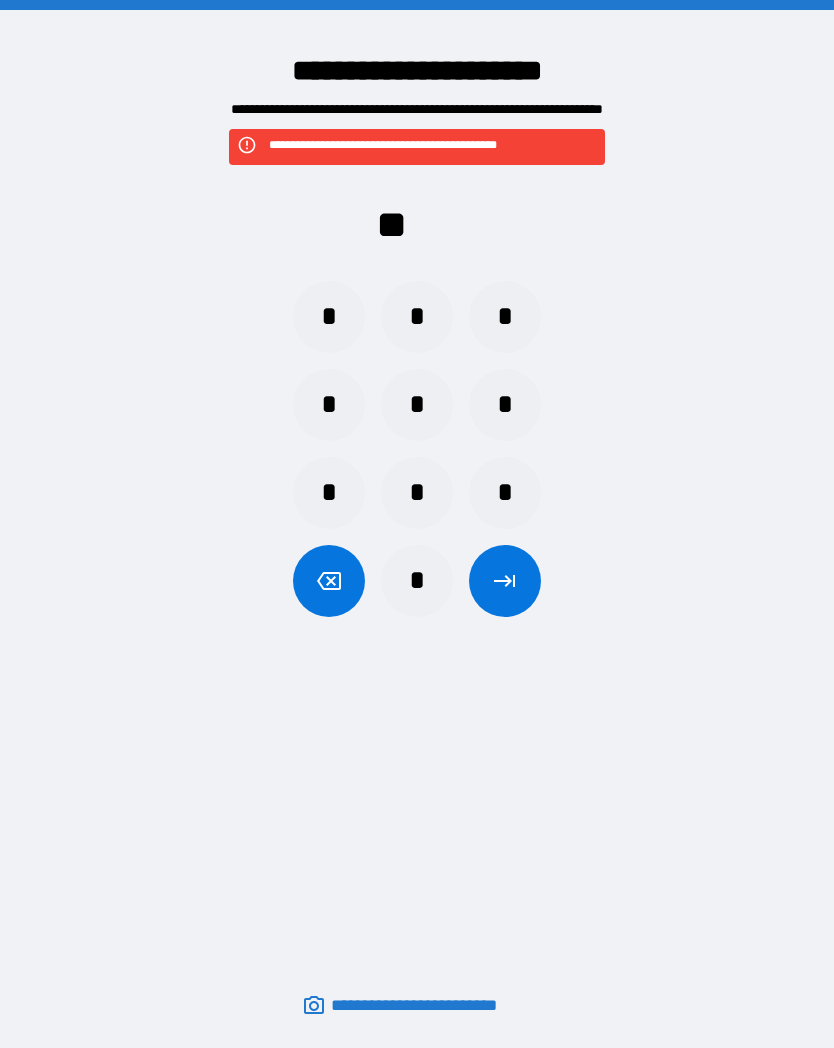 click on "*" at bounding box center (417, 581) 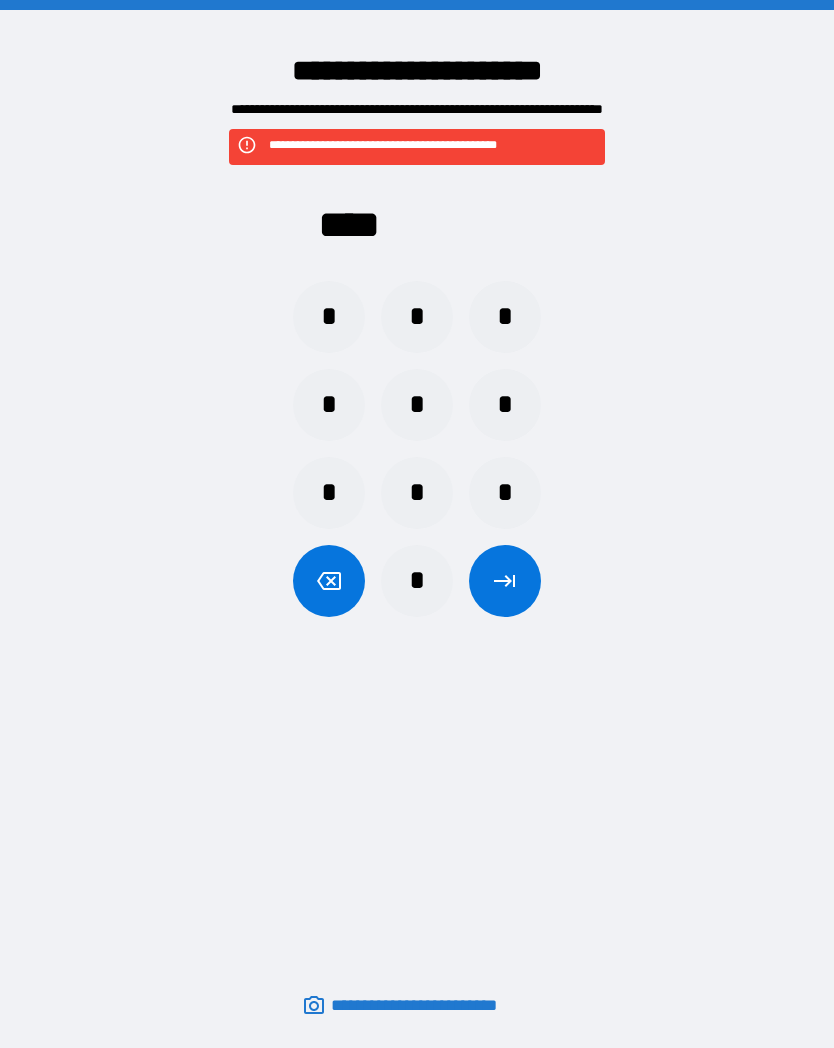 click at bounding box center [505, 581] 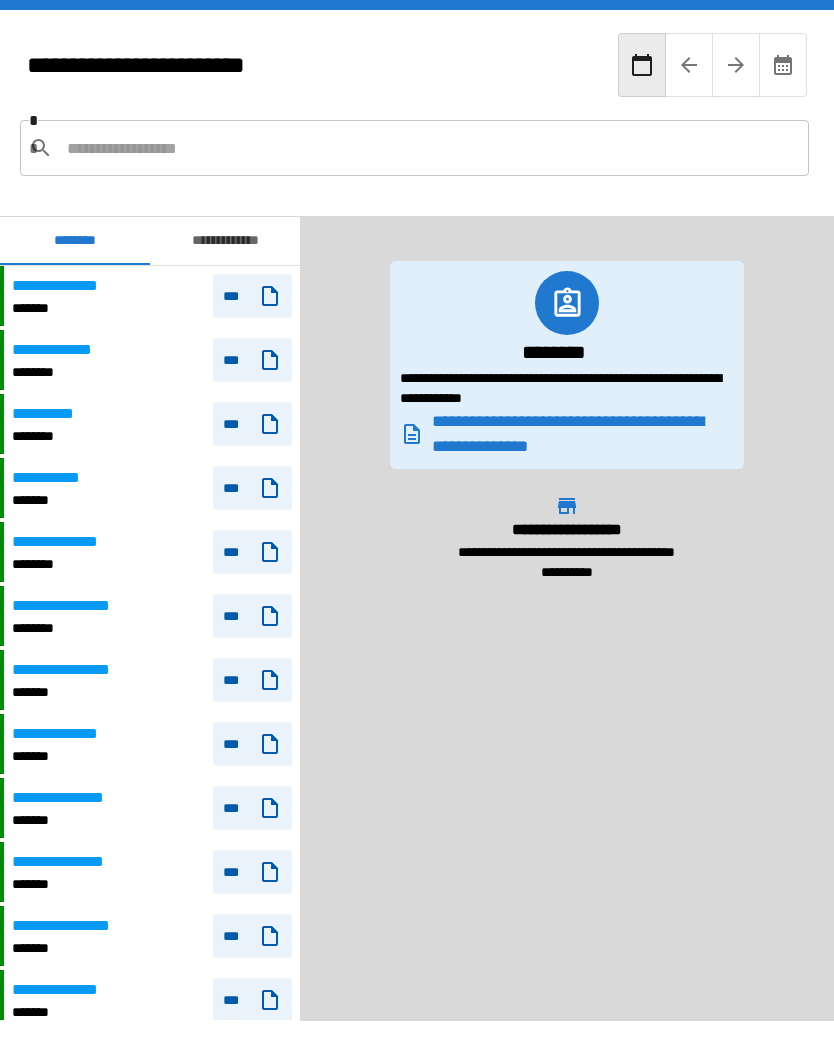 scroll, scrollTop: 0, scrollLeft: 0, axis: both 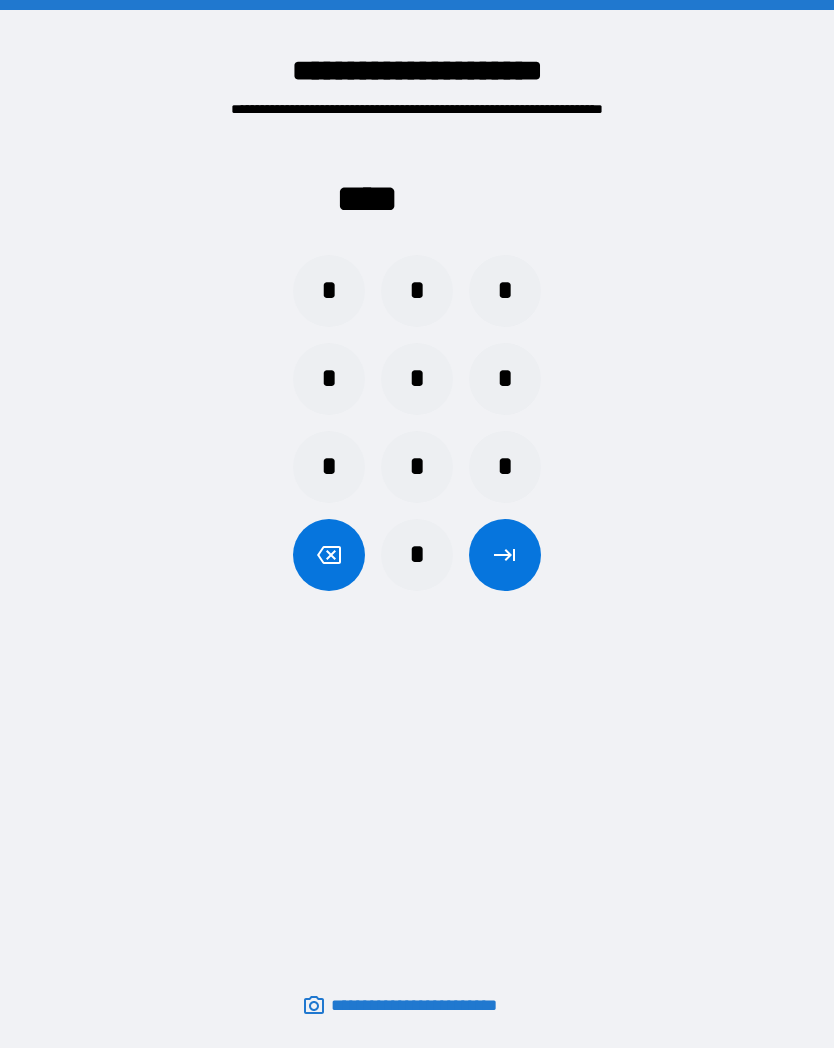 click on "*" at bounding box center [329, 291] 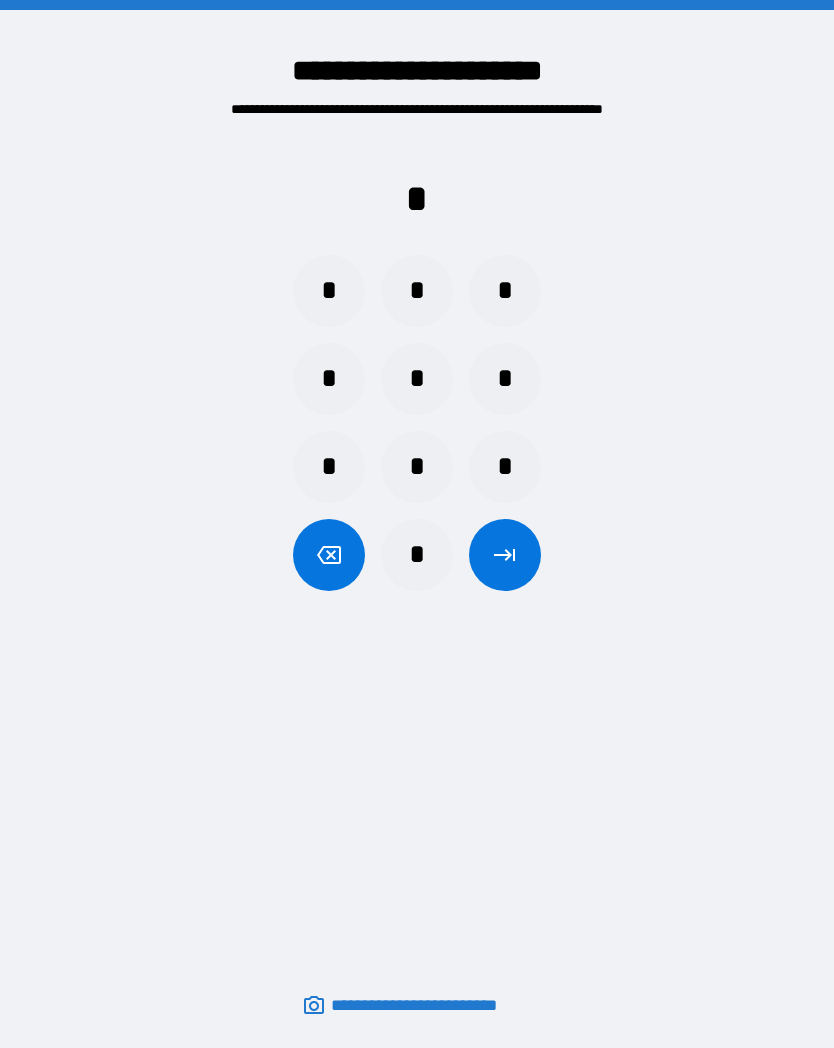 click on "*" at bounding box center (417, 555) 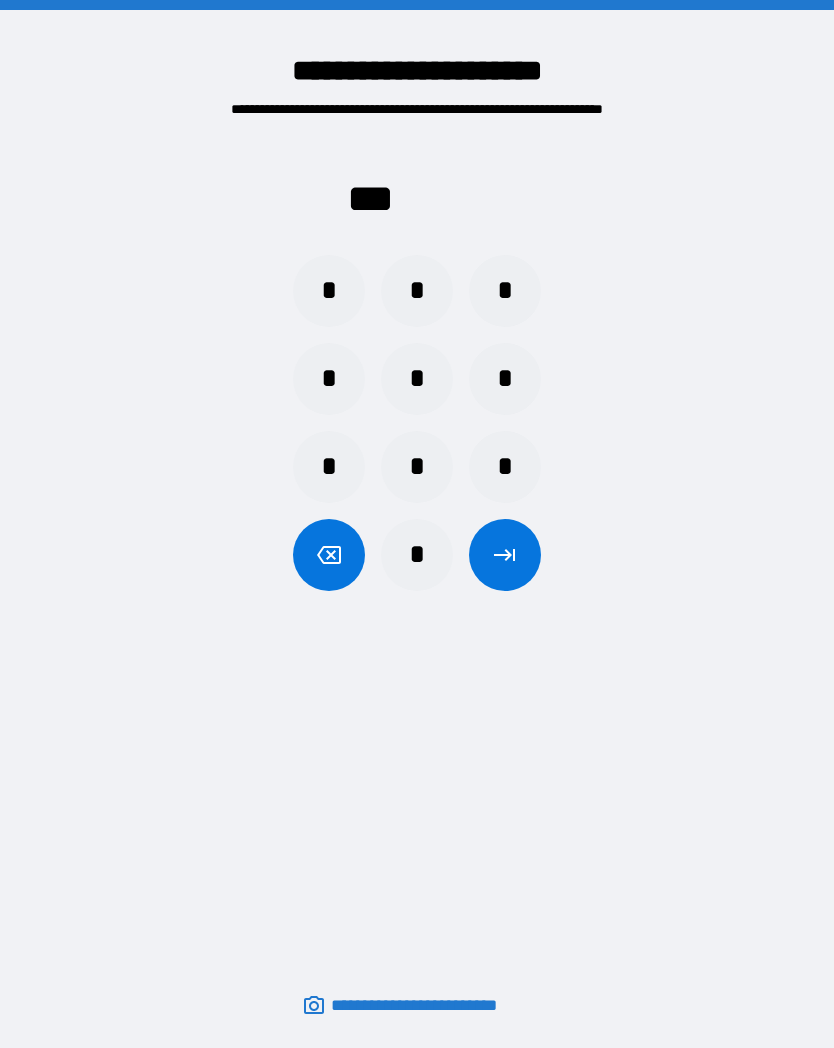 click on "*" at bounding box center (417, 467) 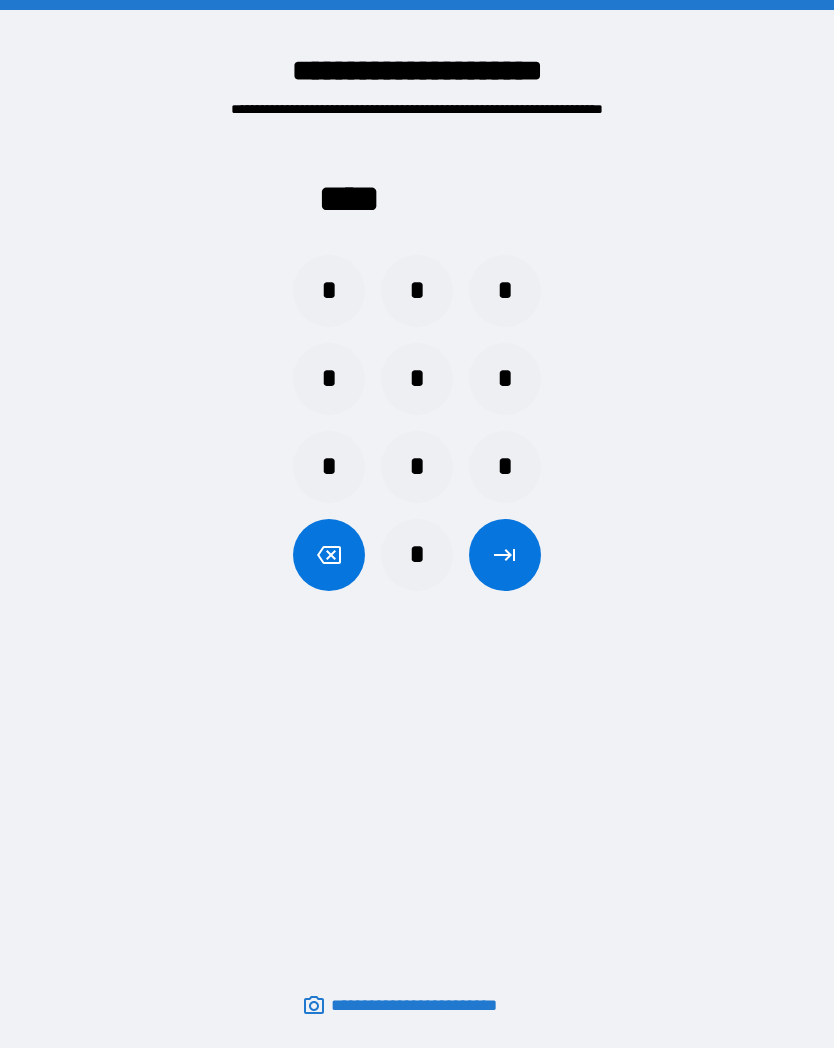 click 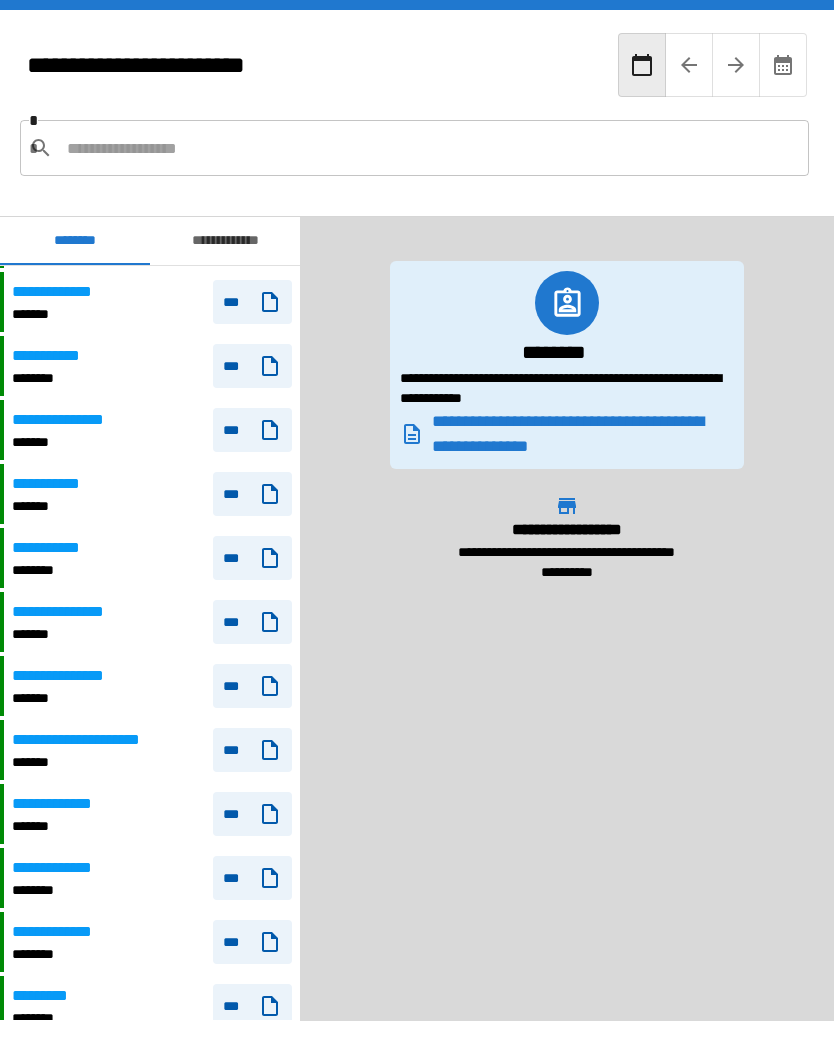 scroll, scrollTop: 1979, scrollLeft: 0, axis: vertical 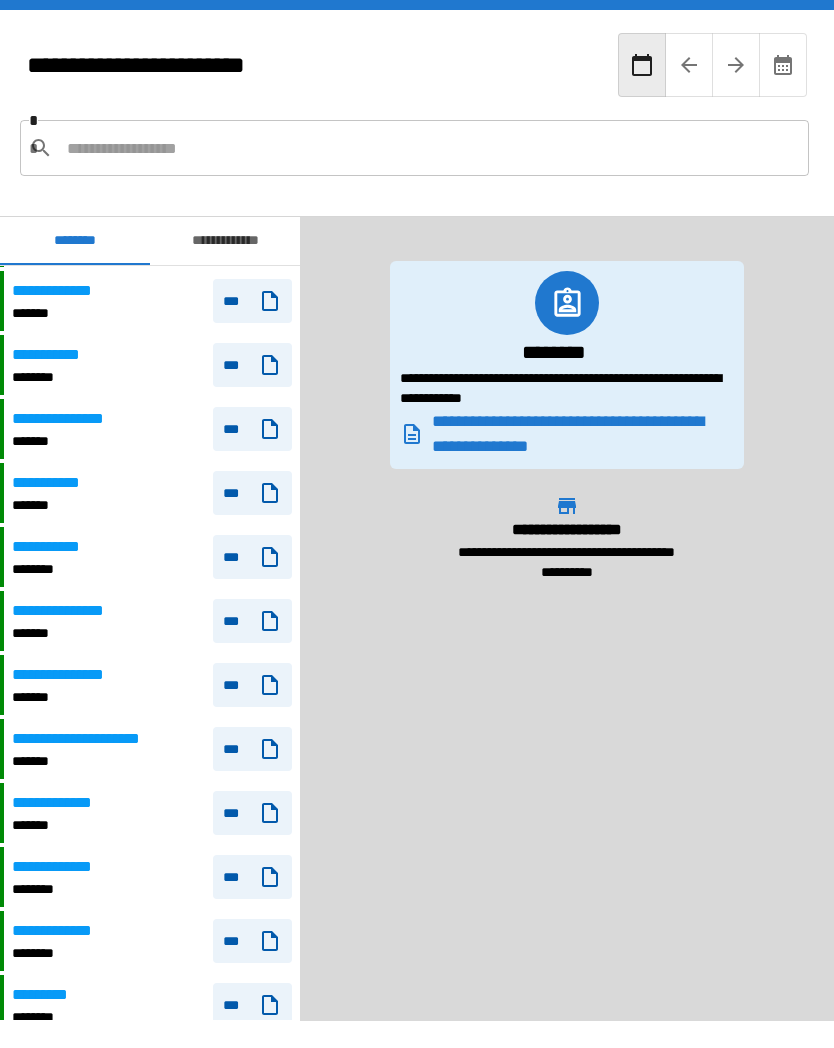 click at bounding box center (430, 148) 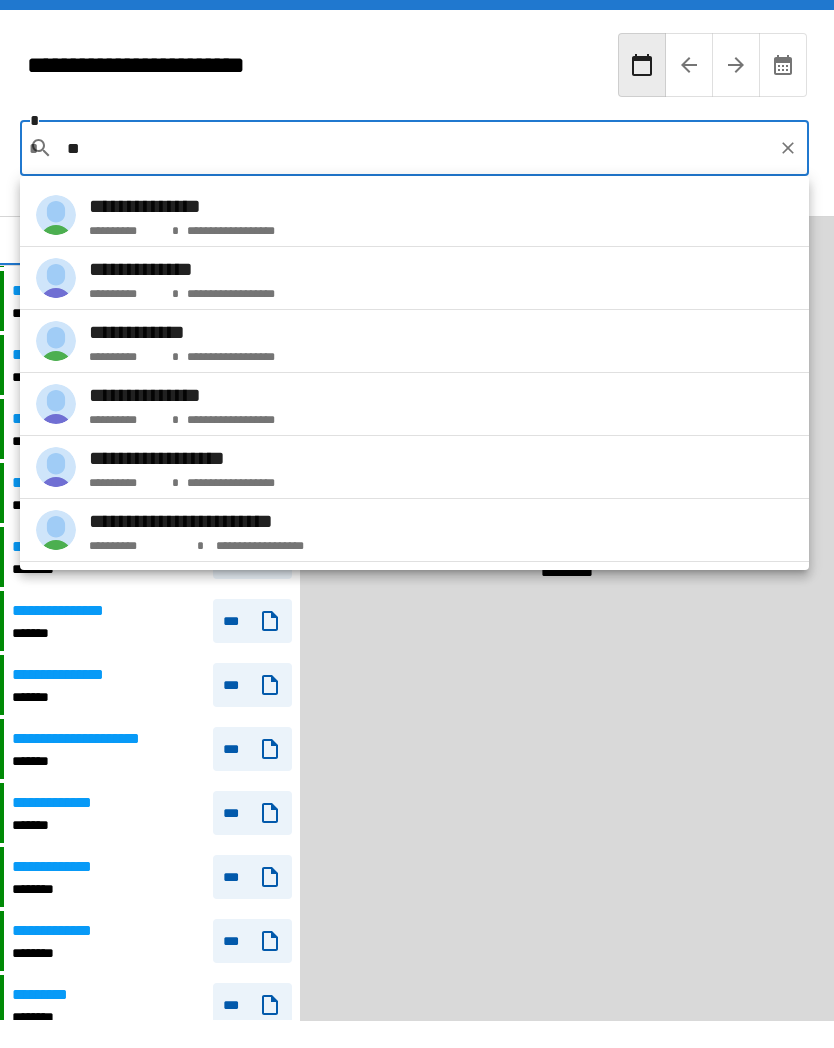type on "*" 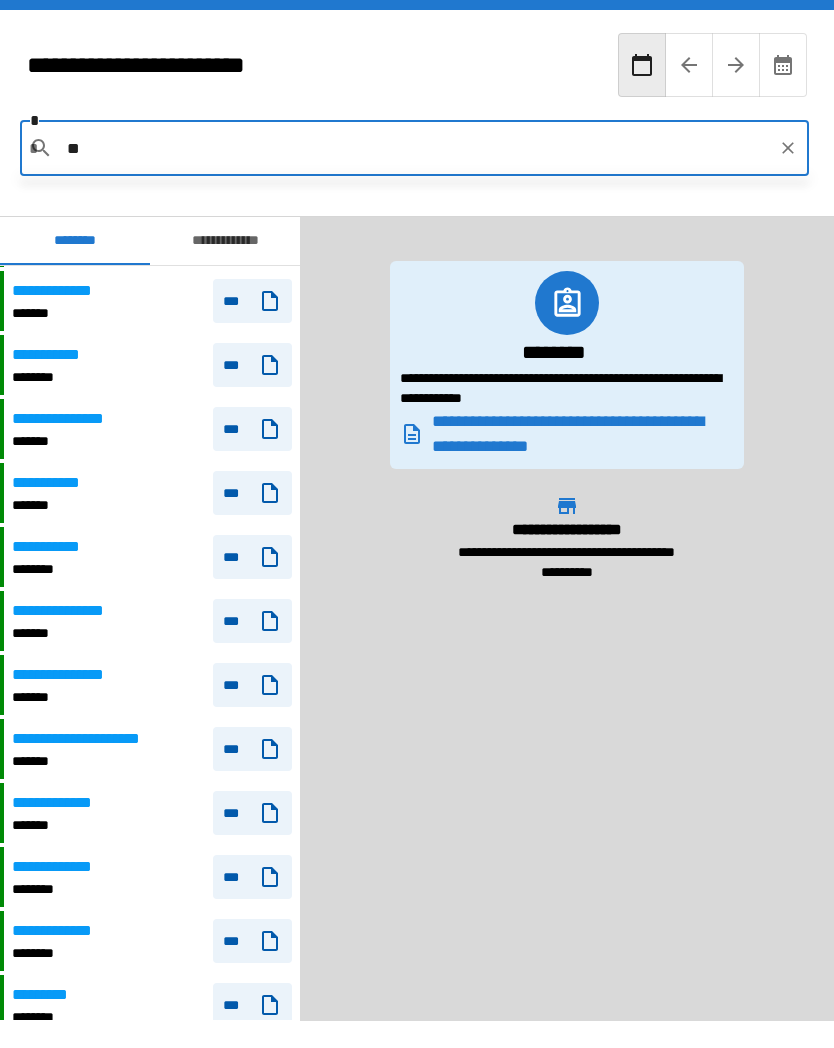 type on "*" 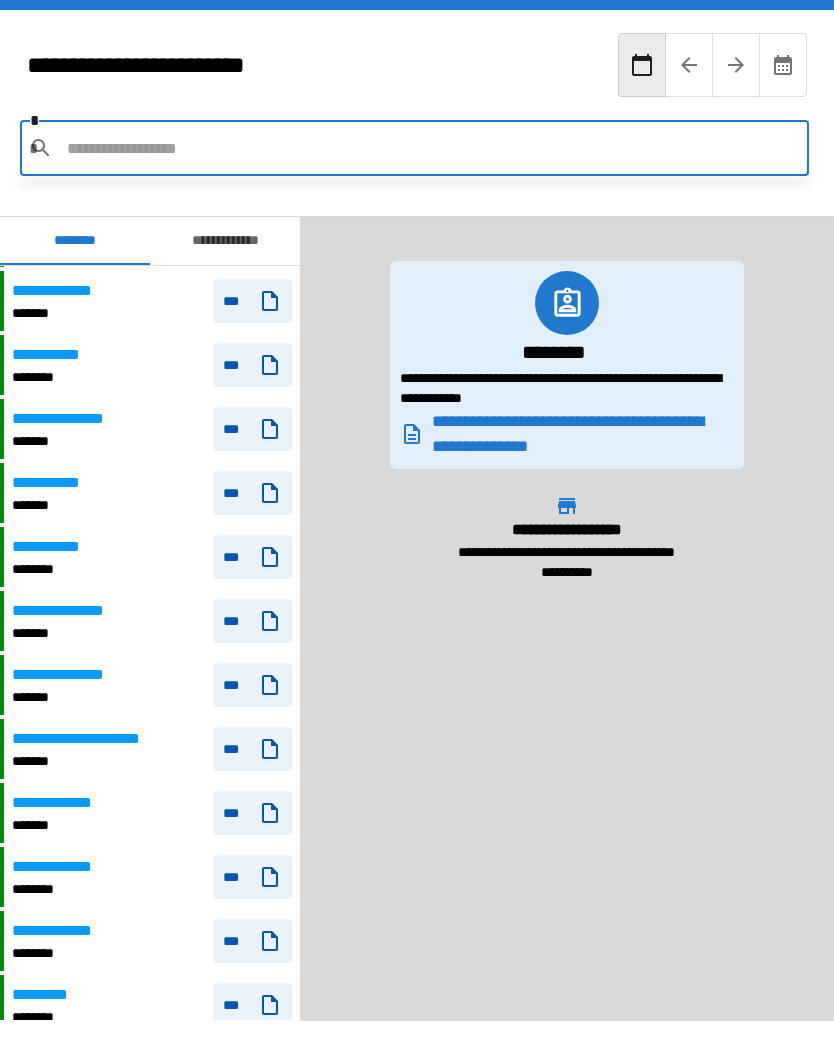click at bounding box center [430, 148] 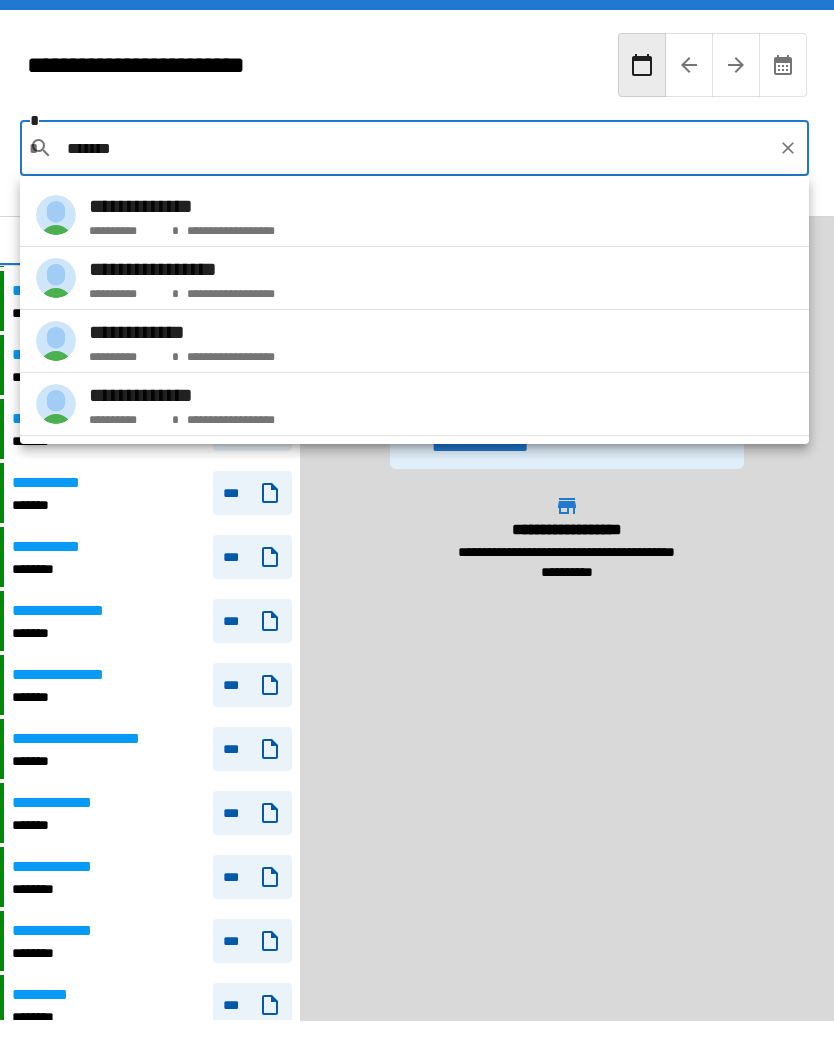 click on "**********" at bounding box center (182, 332) 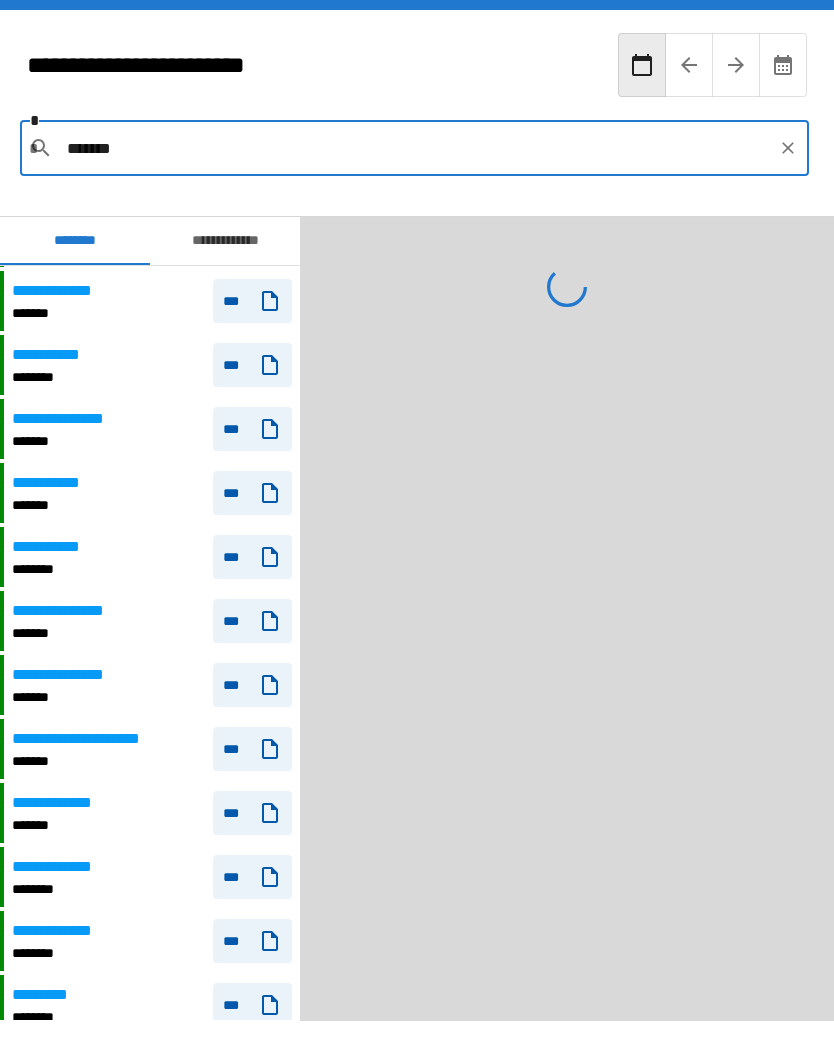 type on "**********" 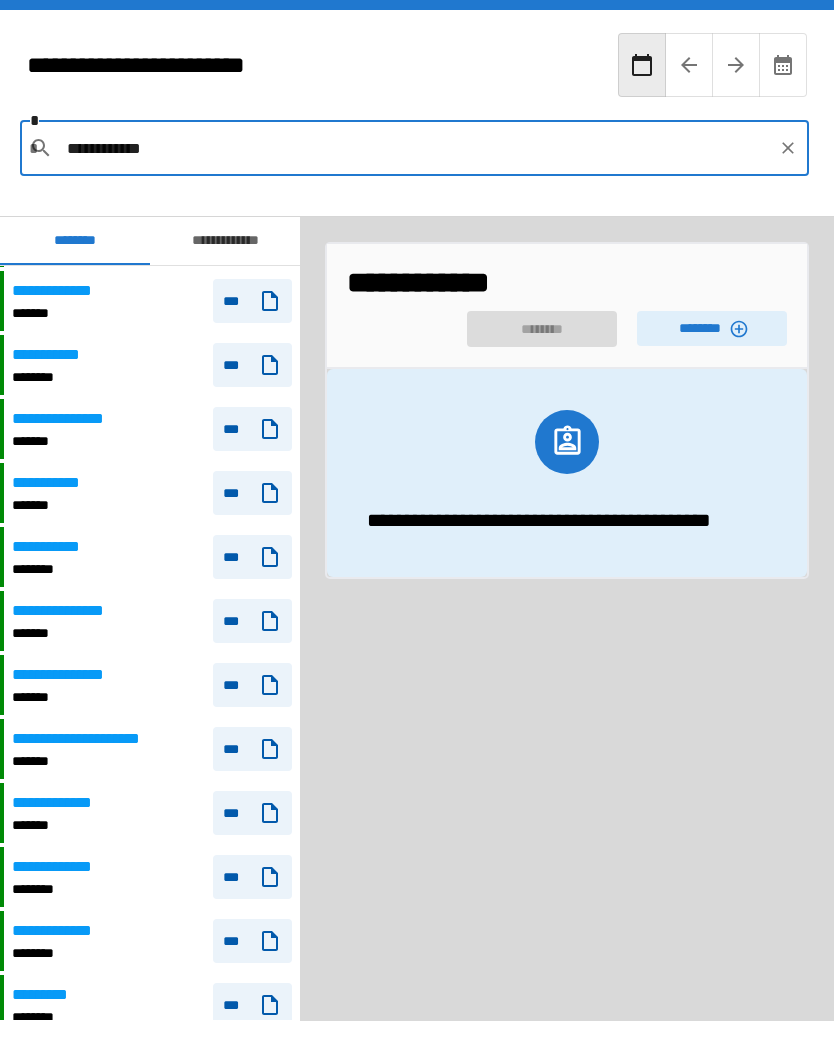 click on "********" at bounding box center (712, 328) 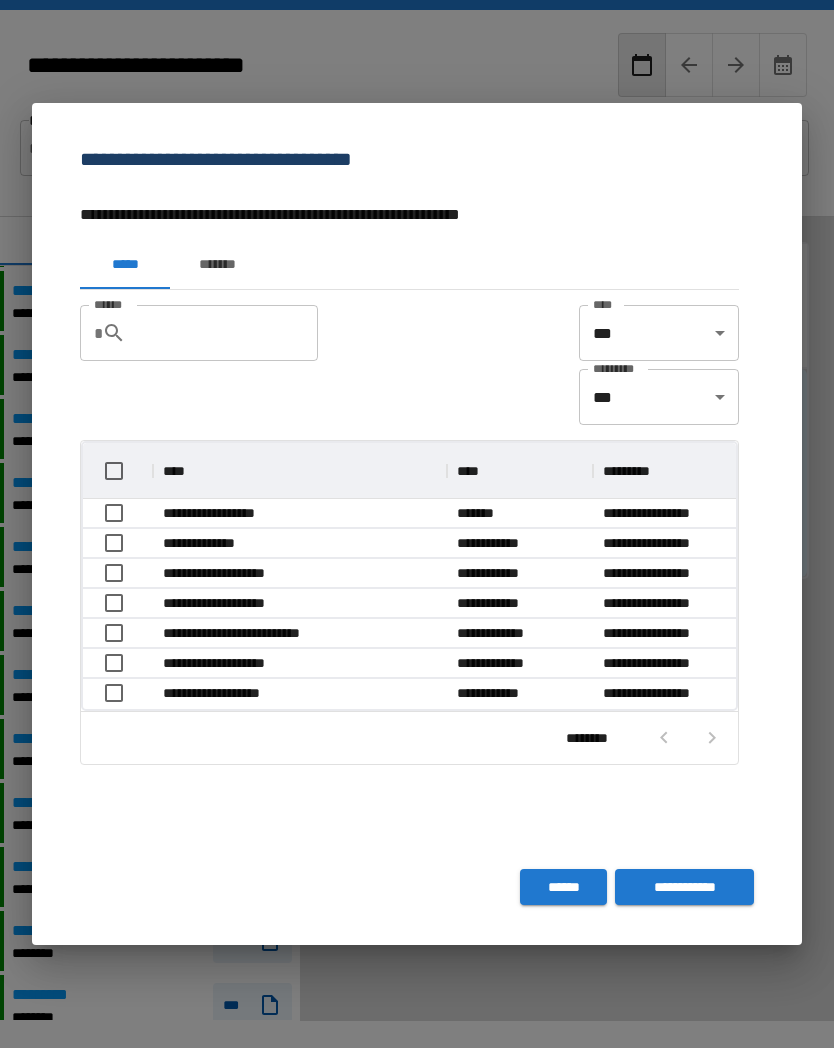scroll, scrollTop: 266, scrollLeft: 653, axis: both 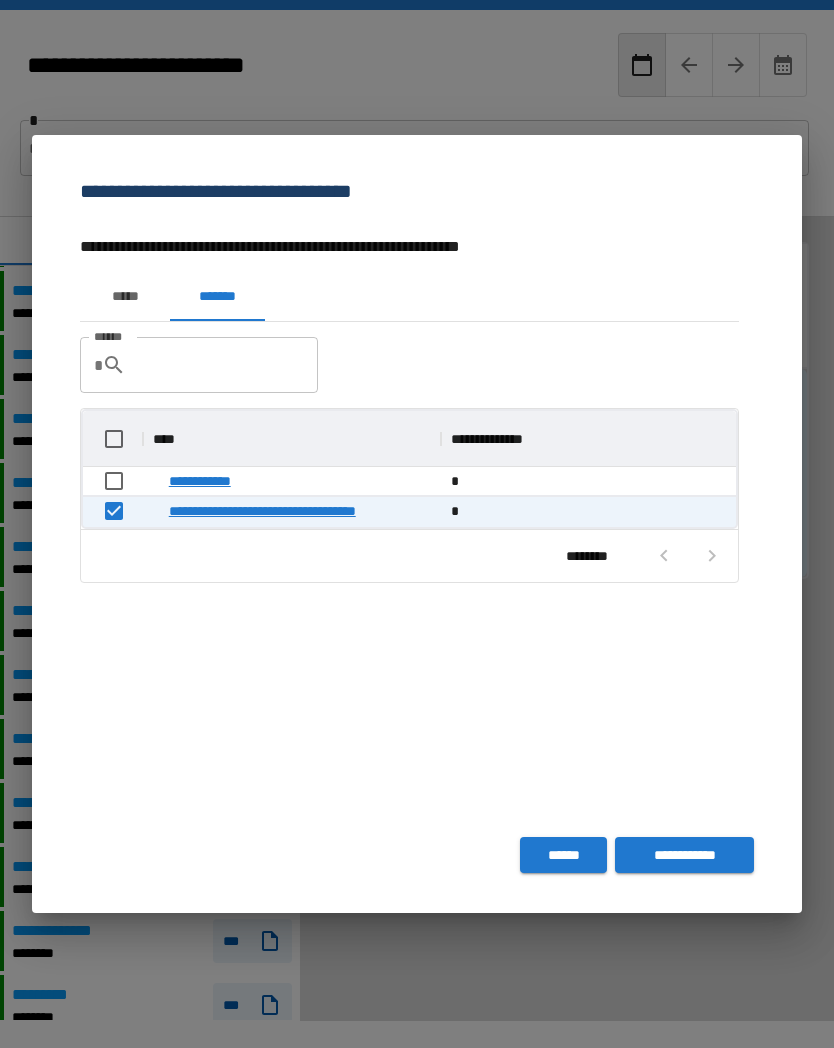 click on "**********" at bounding box center (684, 855) 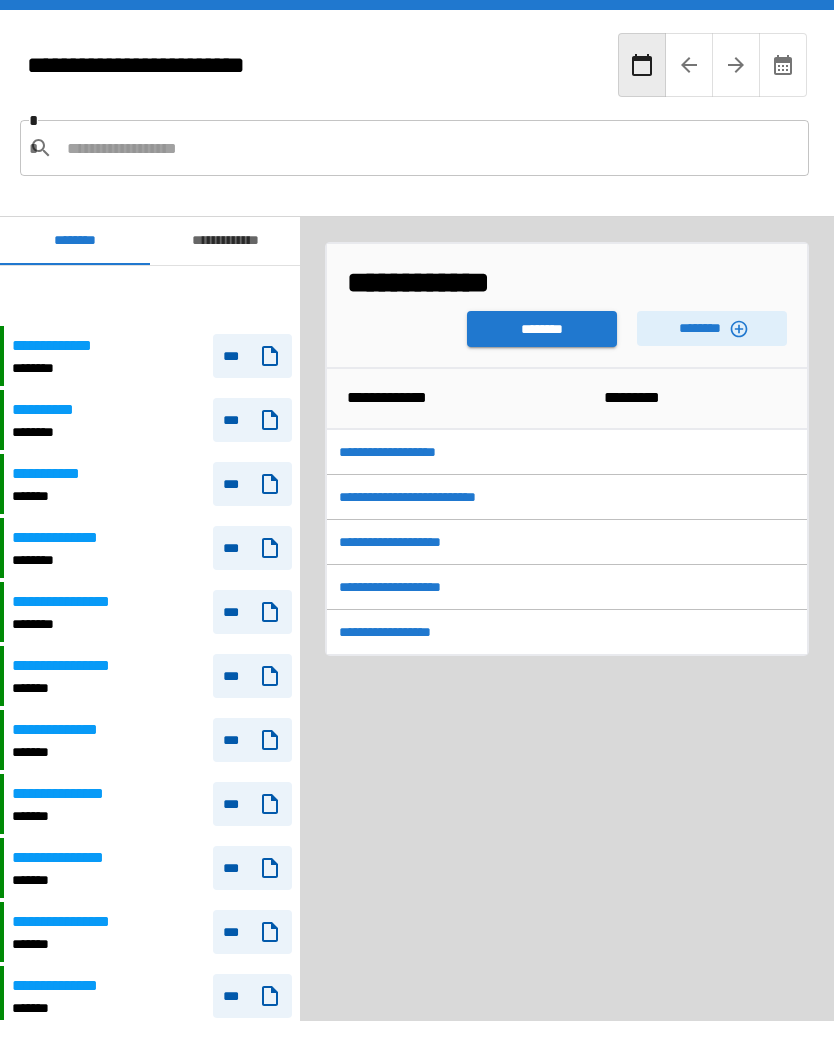 scroll, scrollTop: 60, scrollLeft: 0, axis: vertical 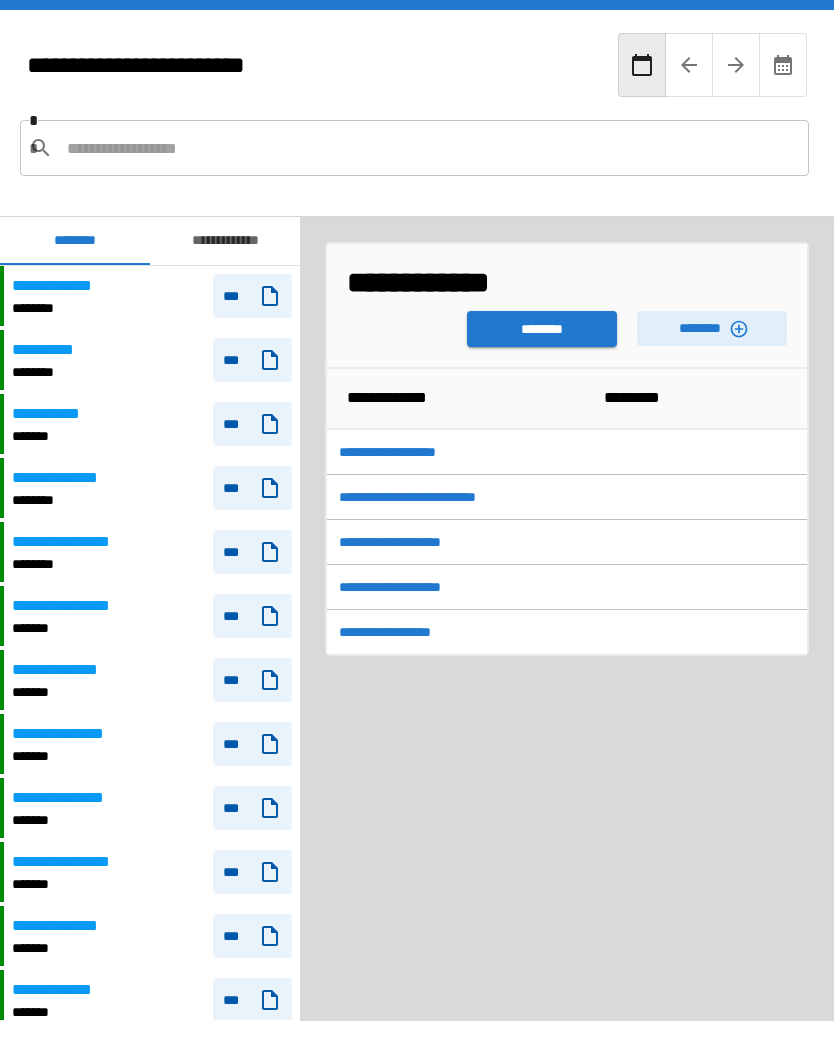 click on "********" at bounding box center [542, 329] 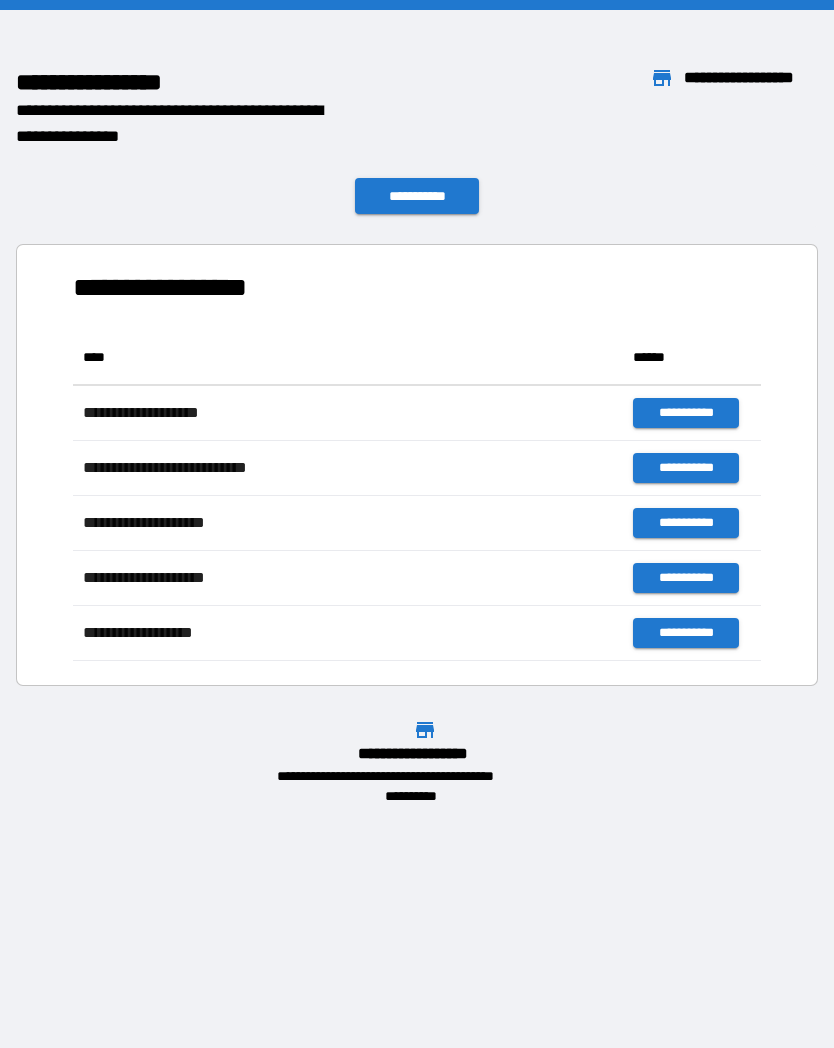 scroll, scrollTop: 1, scrollLeft: 1, axis: both 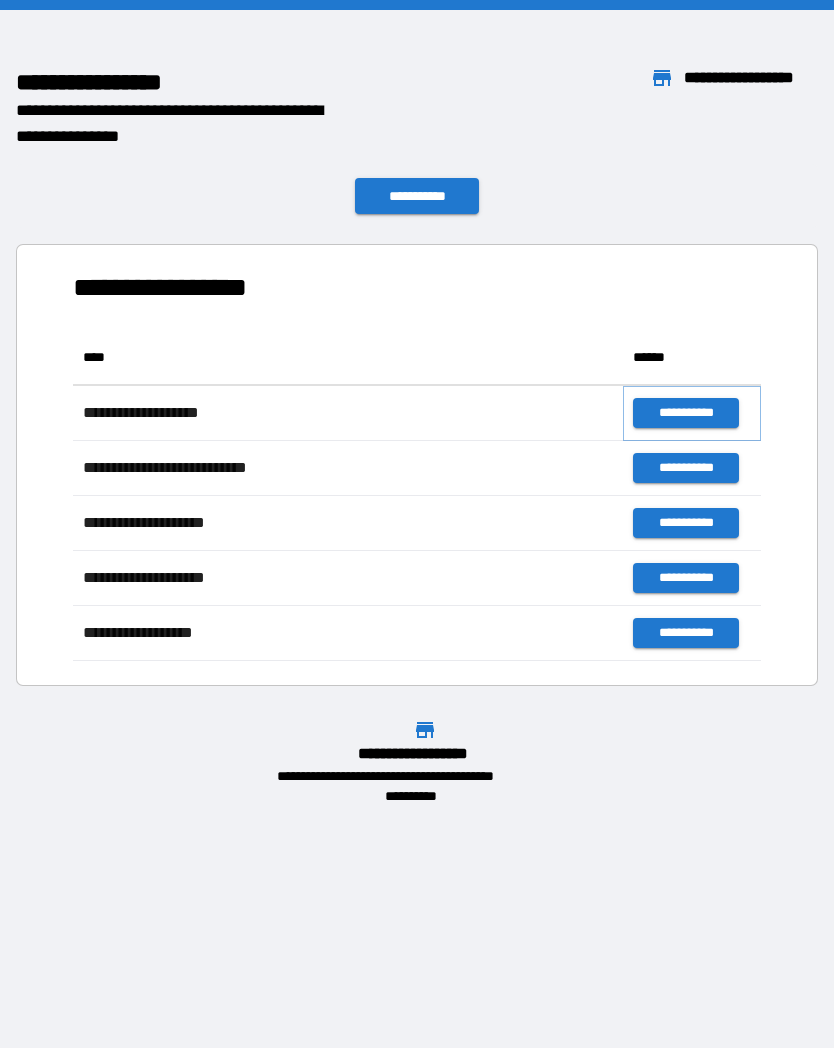 click on "**********" at bounding box center [685, 413] 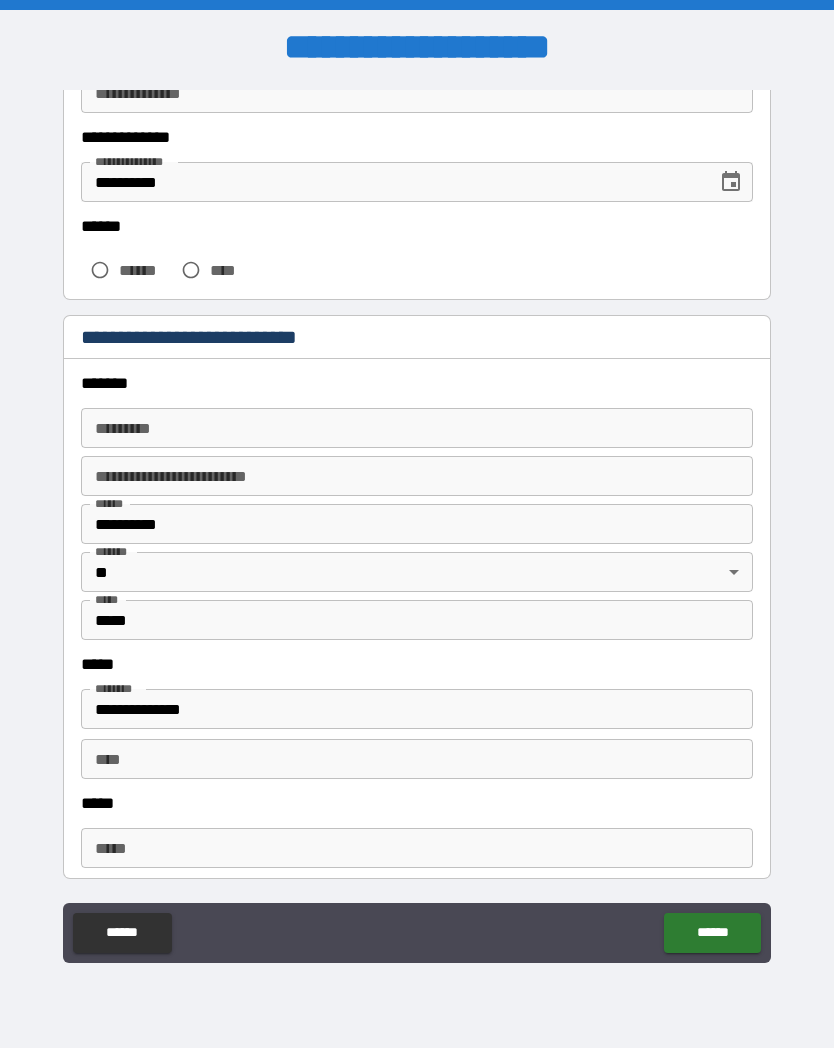 scroll, scrollTop: 326, scrollLeft: 0, axis: vertical 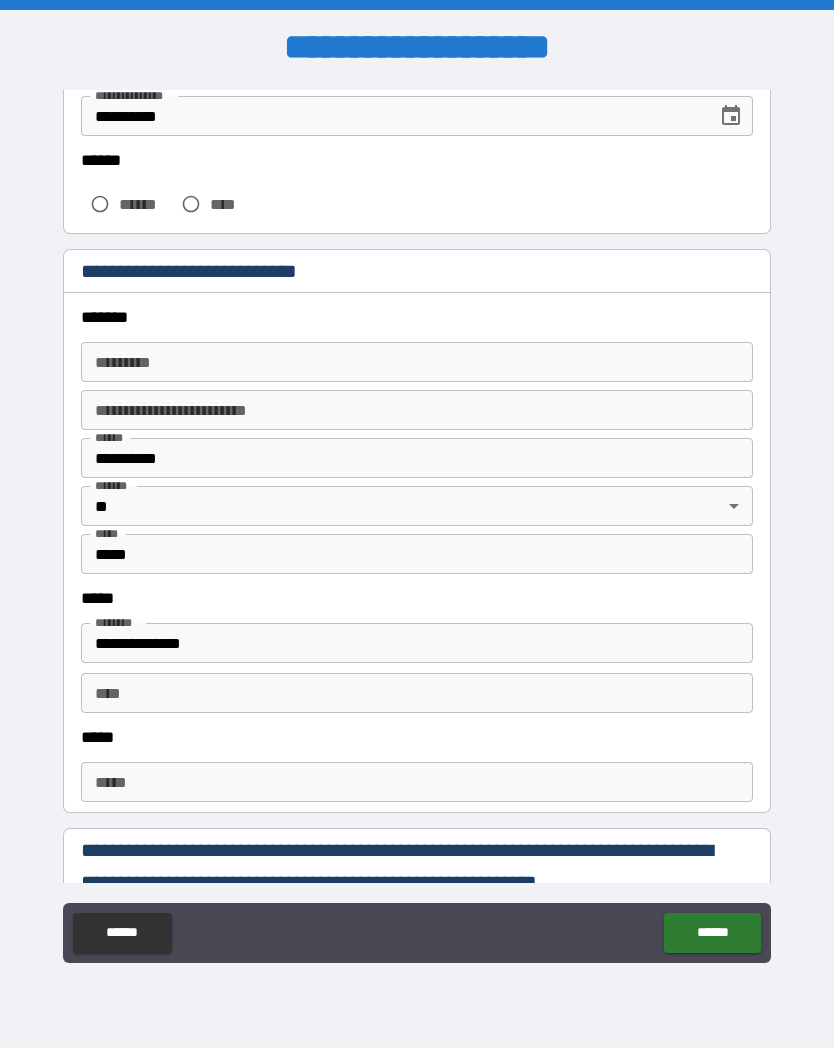 click on "*******   *" at bounding box center [417, 362] 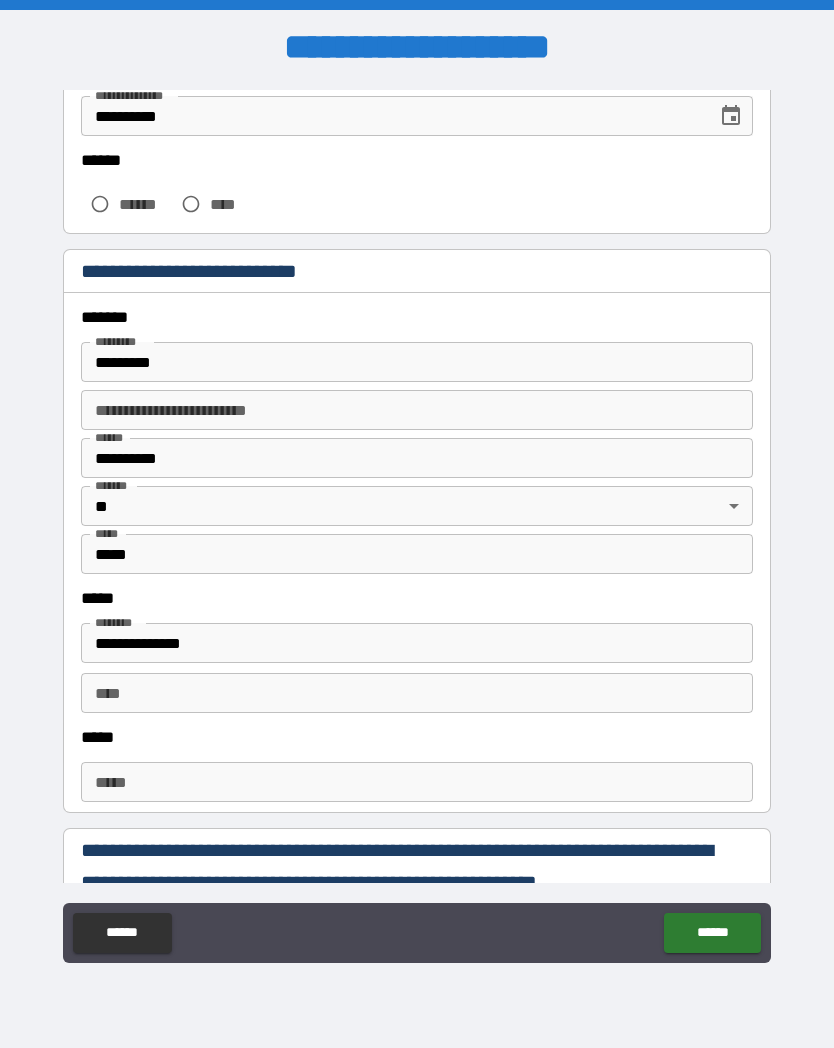 type on "**********" 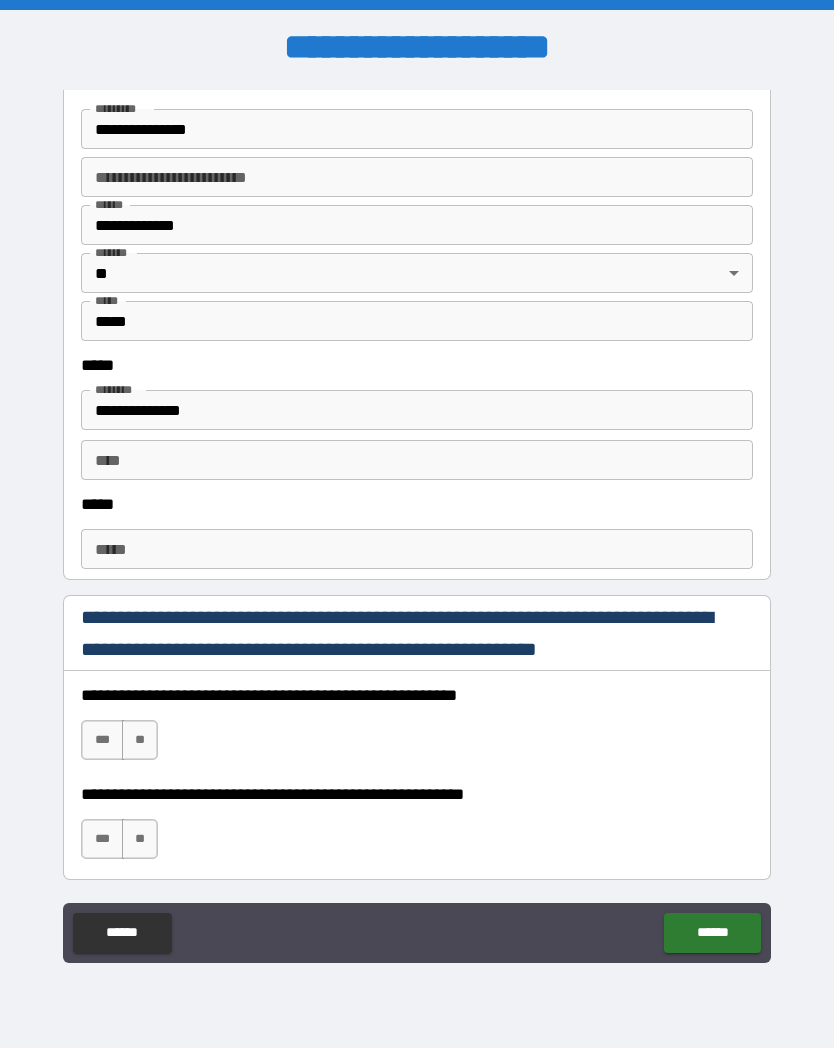 scroll, scrollTop: 570, scrollLeft: 0, axis: vertical 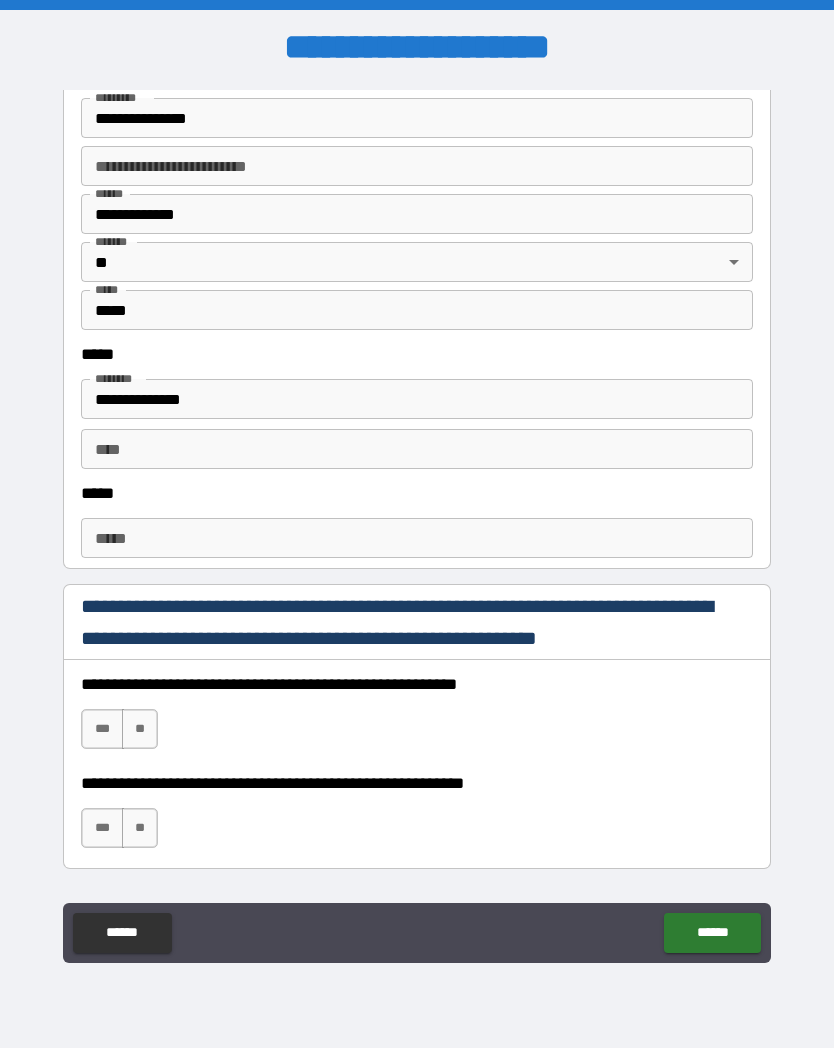 click on "*****" at bounding box center (417, 538) 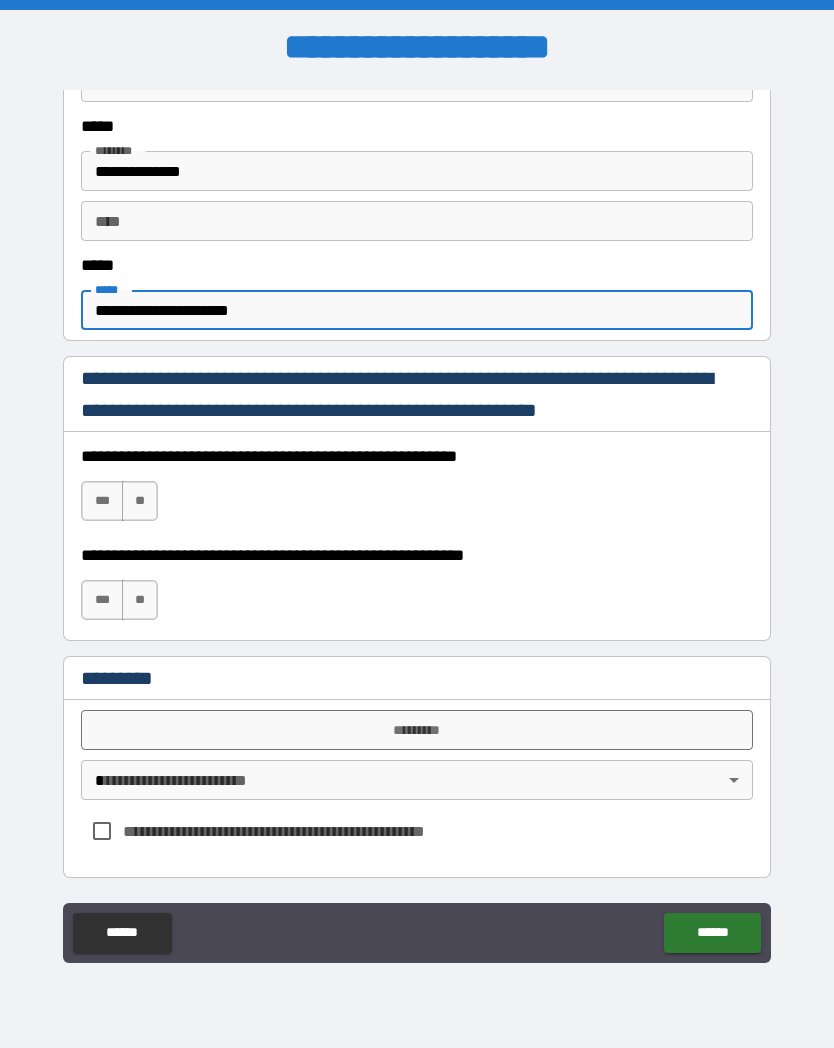 scroll, scrollTop: 798, scrollLeft: 0, axis: vertical 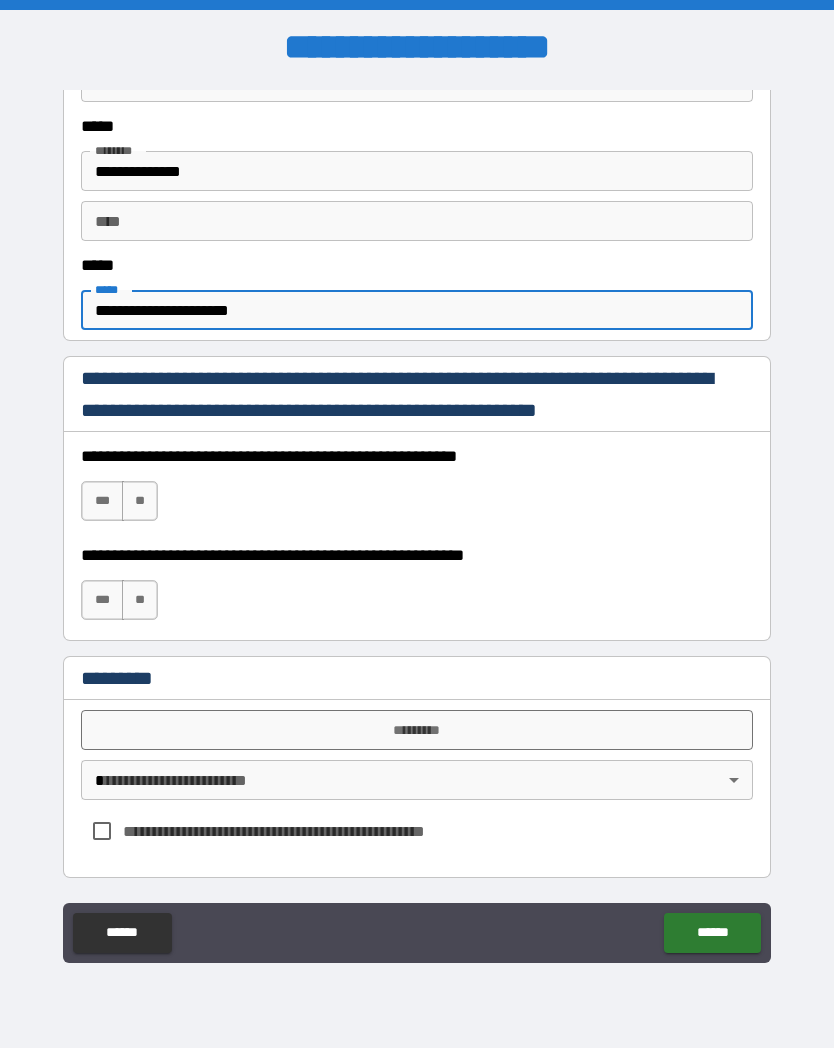 type on "**********" 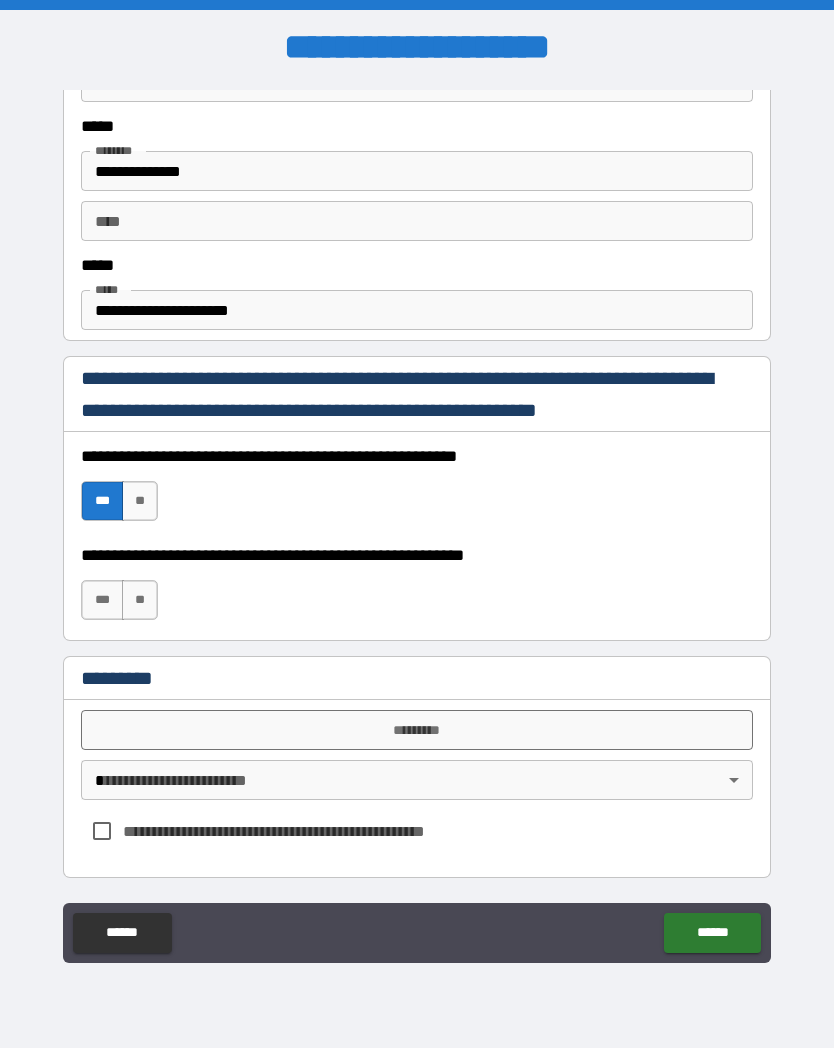 click on "*********" at bounding box center [417, 730] 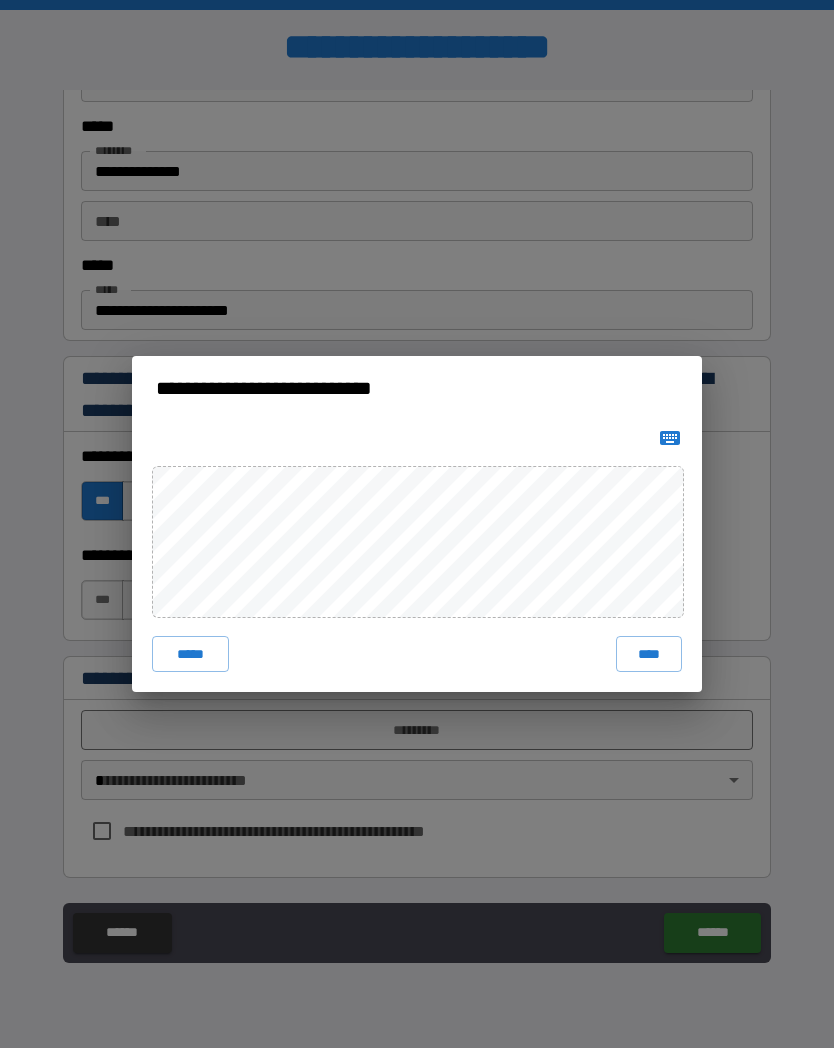 click on "*****" at bounding box center [190, 654] 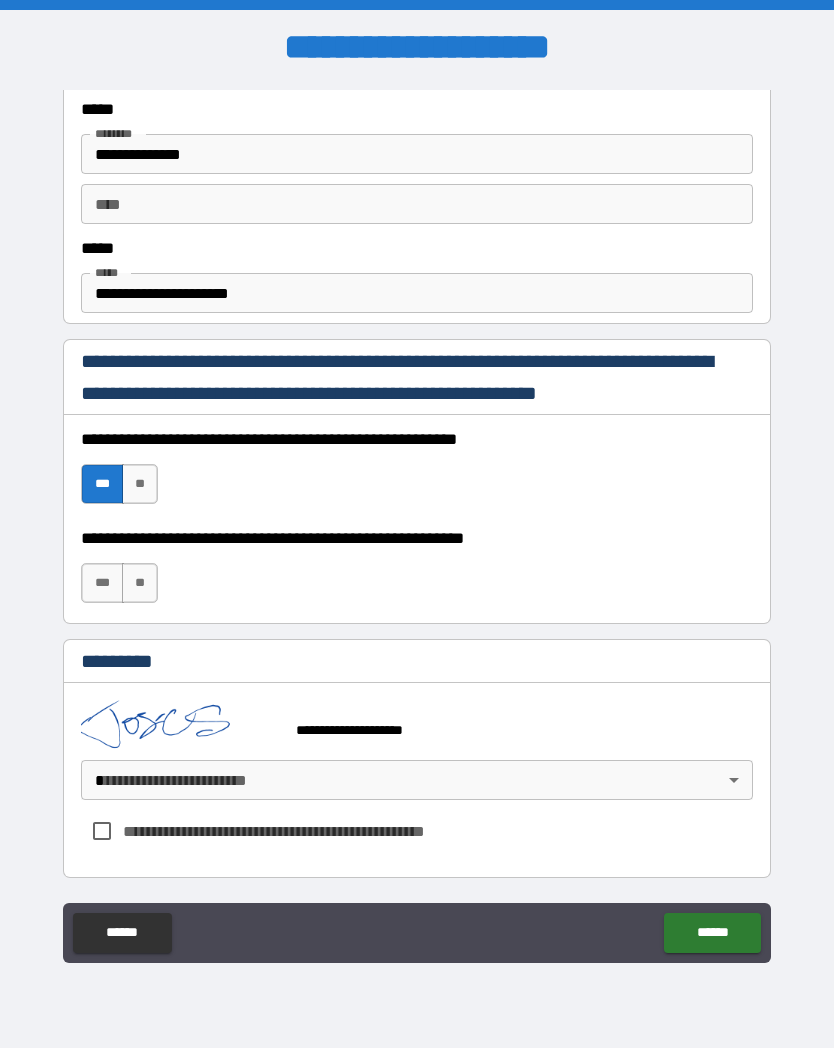 scroll, scrollTop: 815, scrollLeft: 0, axis: vertical 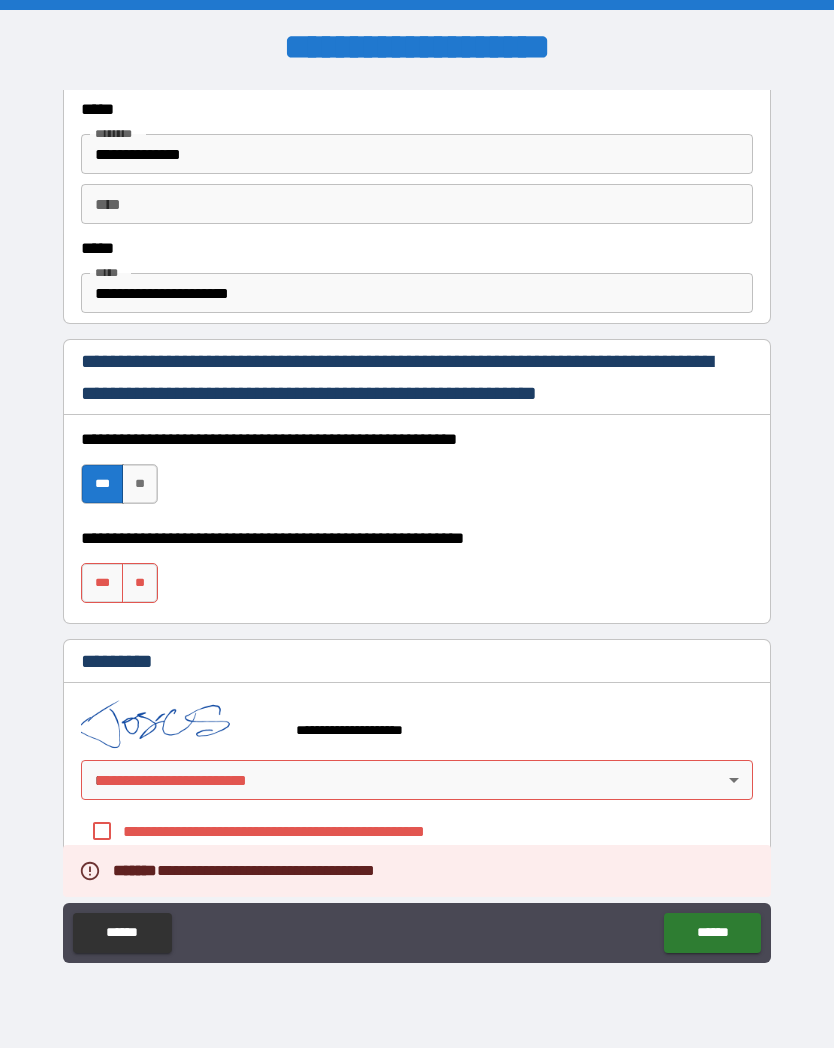 click on "**********" at bounding box center (417, 524) 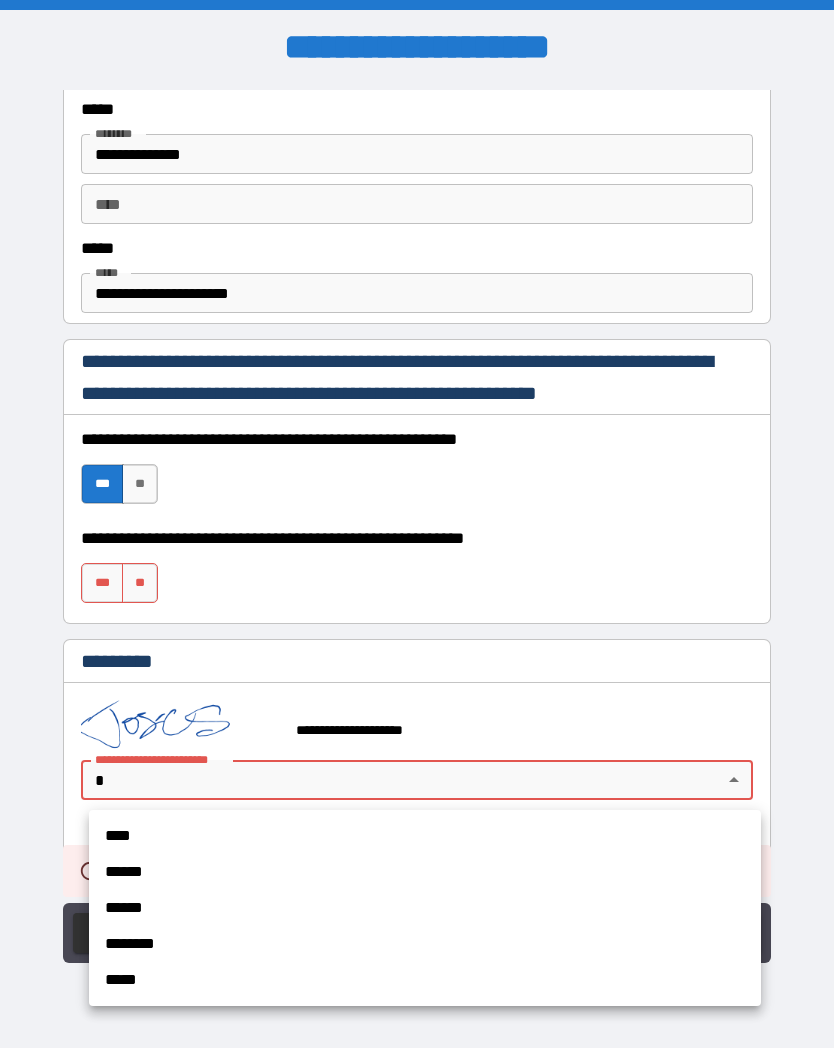 click at bounding box center [417, 524] 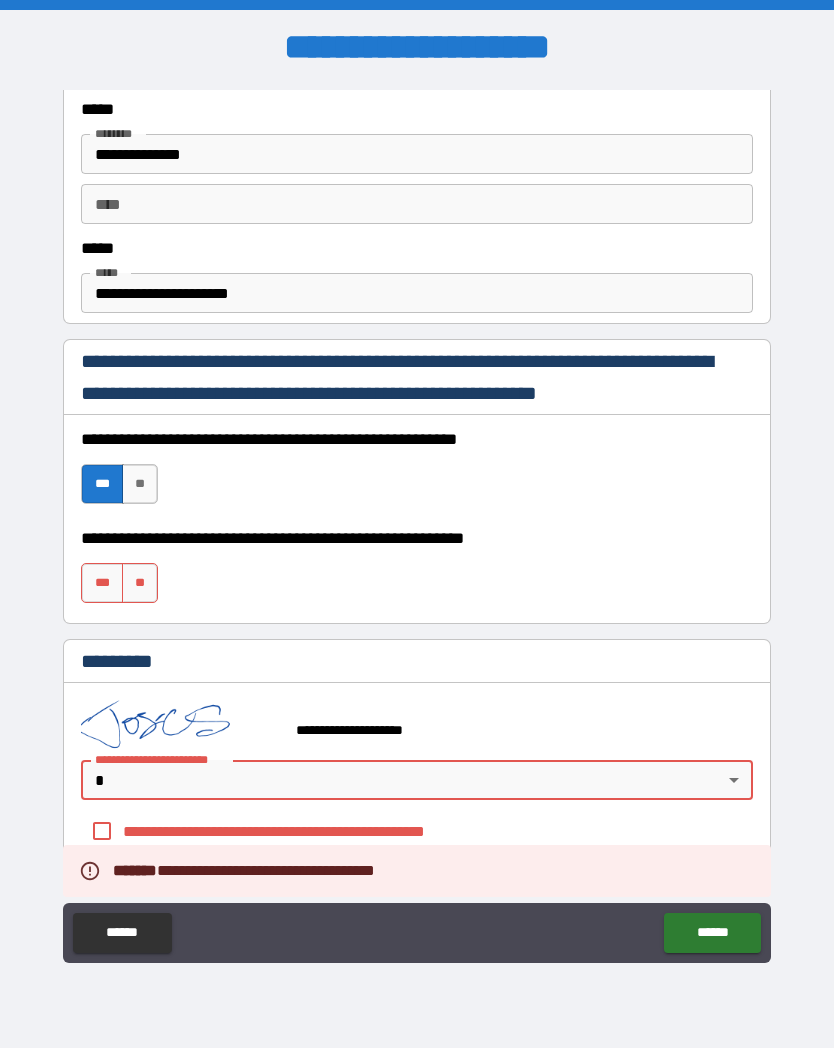 click on "**********" at bounding box center [417, 524] 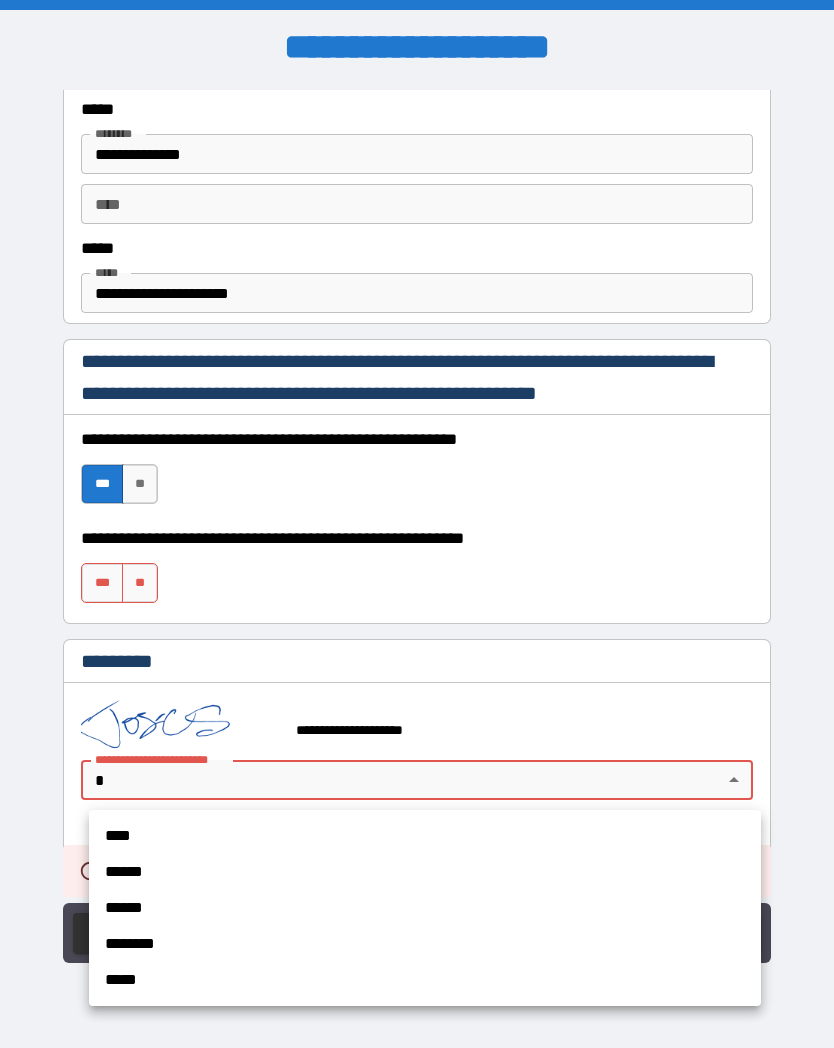 click on "****" at bounding box center (425, 836) 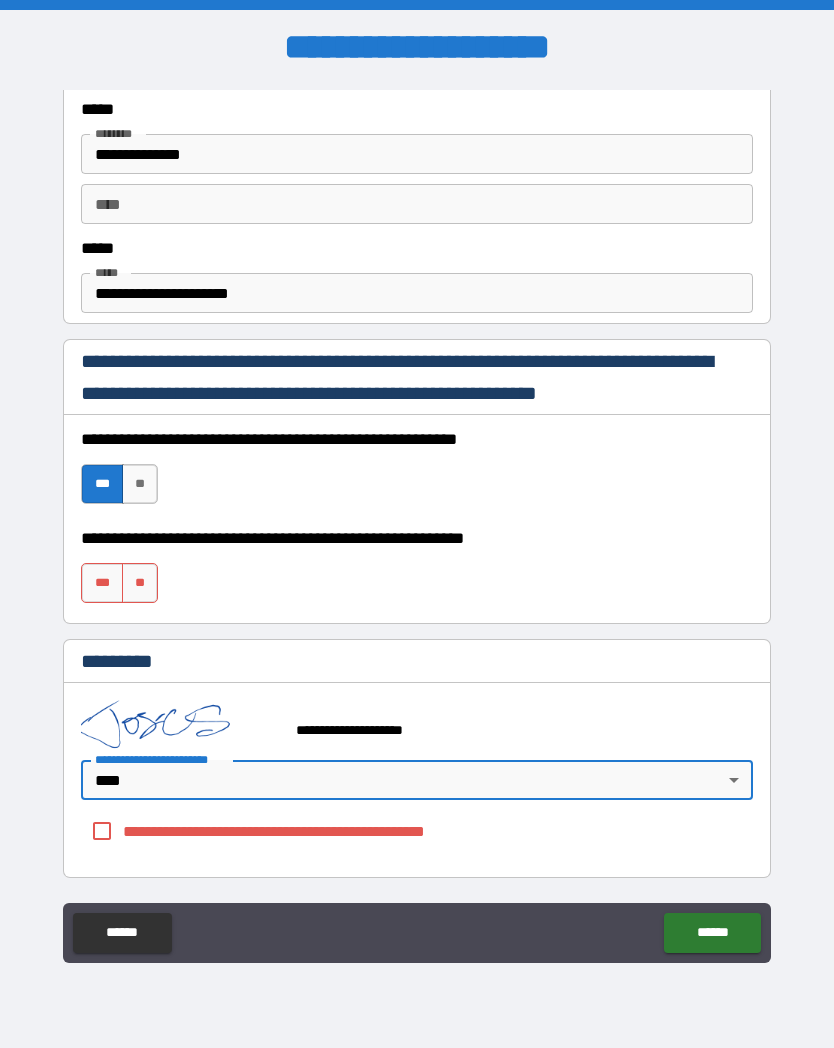 click on "******" at bounding box center [712, 933] 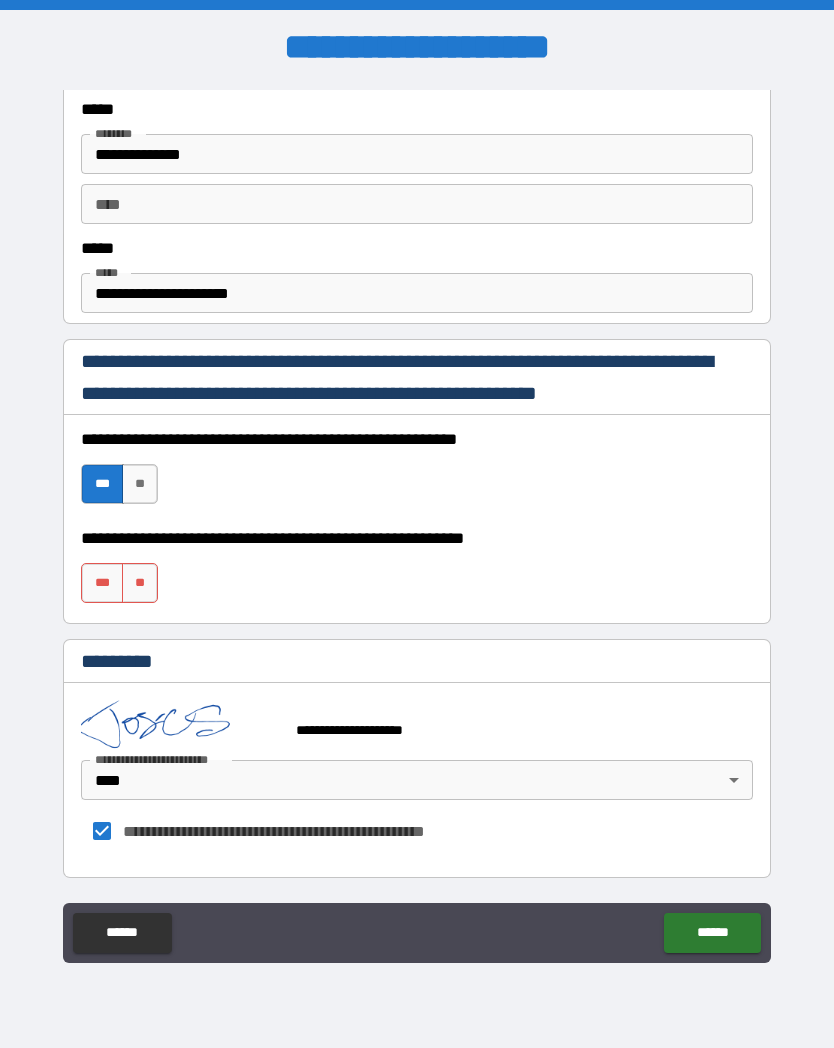 click on "***" at bounding box center (102, 583) 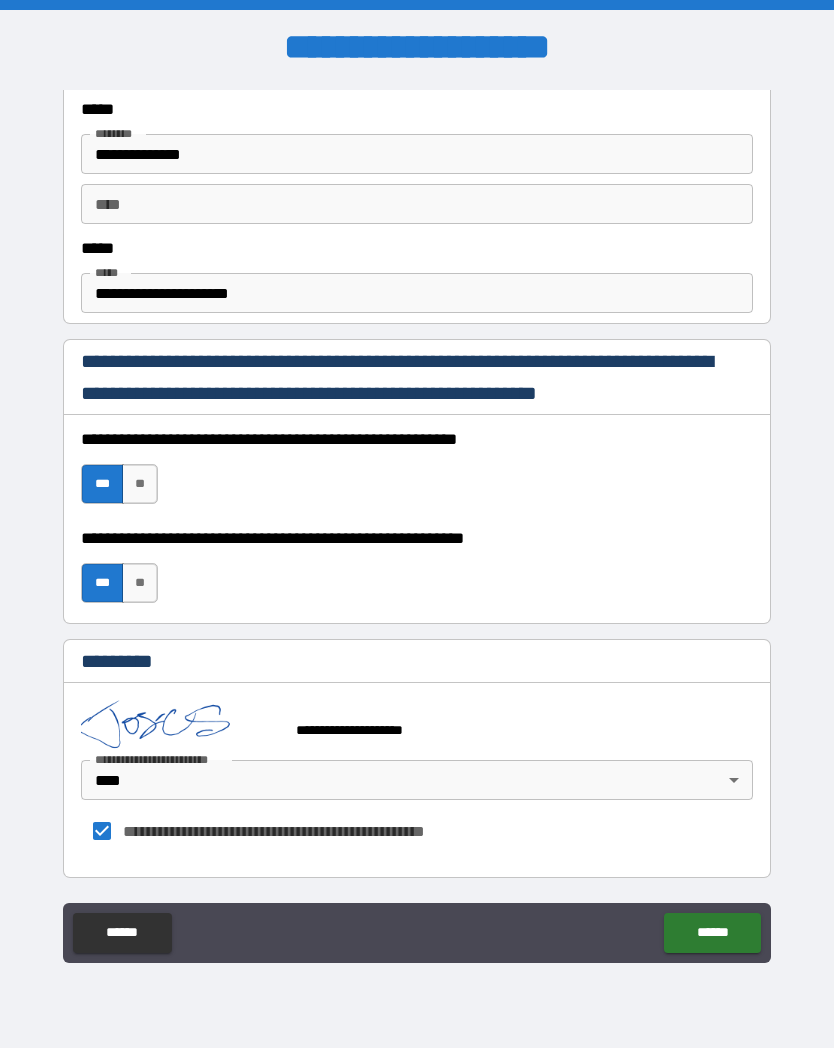 click on "******" at bounding box center [712, 933] 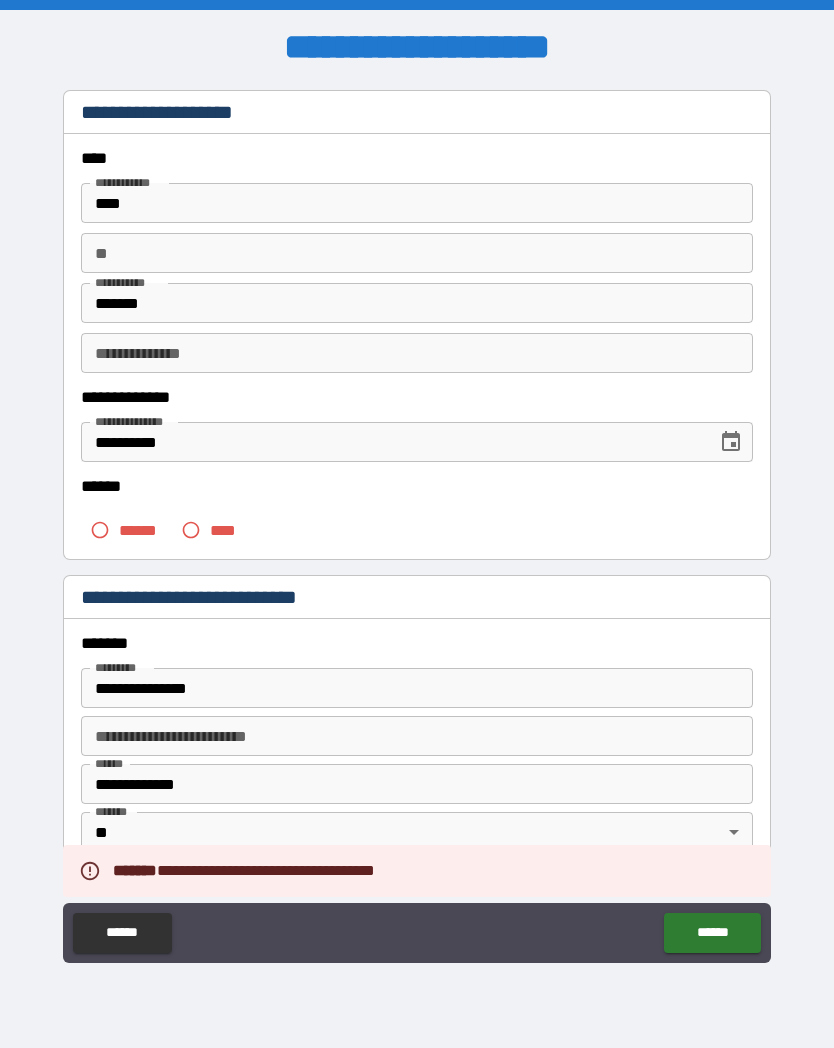 scroll, scrollTop: 0, scrollLeft: 0, axis: both 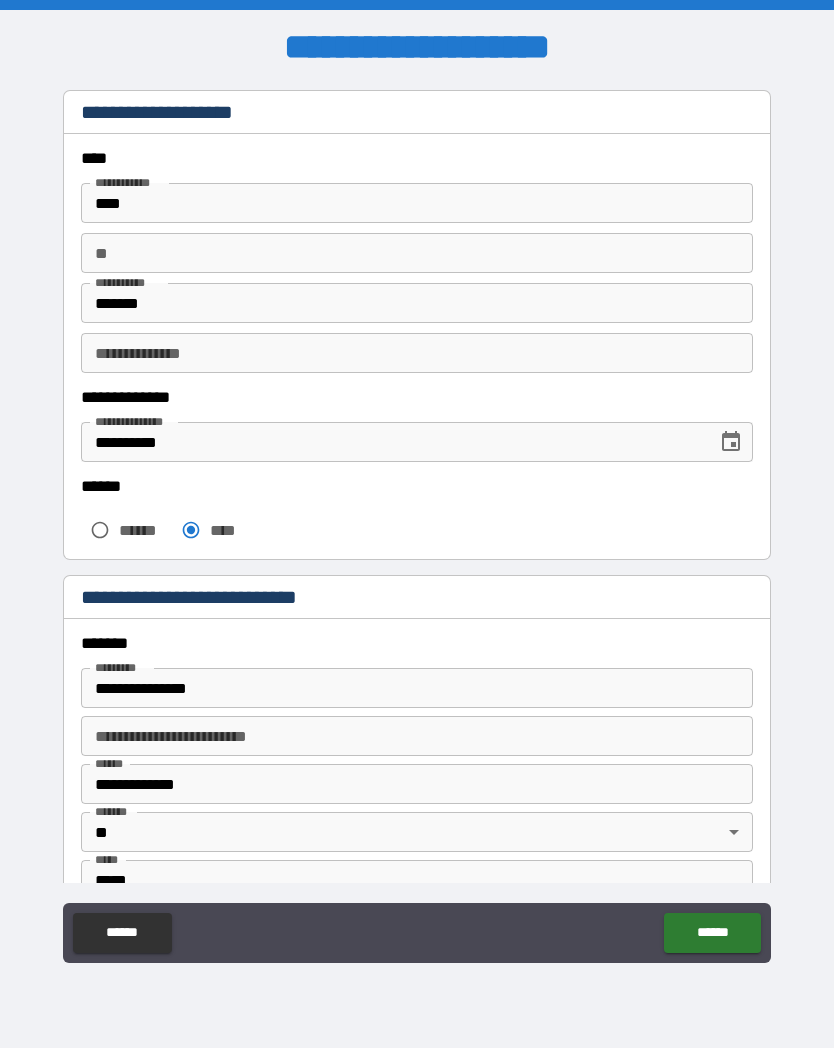 click on "******" at bounding box center [712, 933] 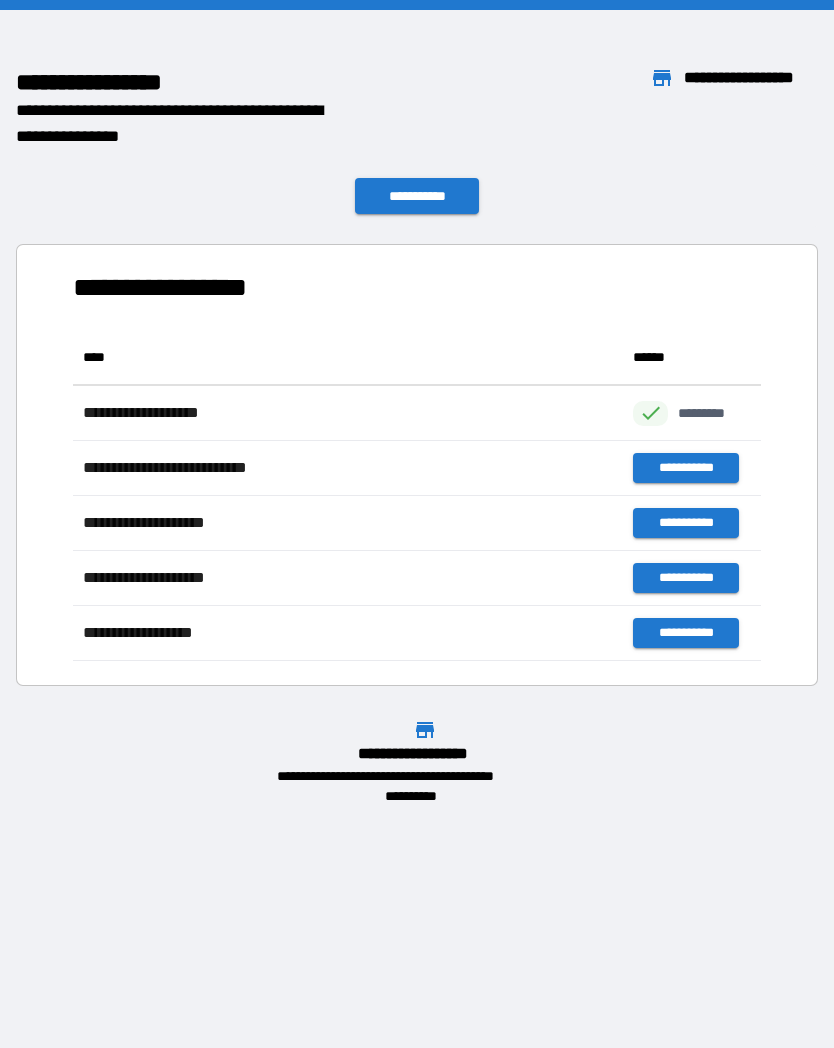 scroll, scrollTop: 331, scrollLeft: 688, axis: both 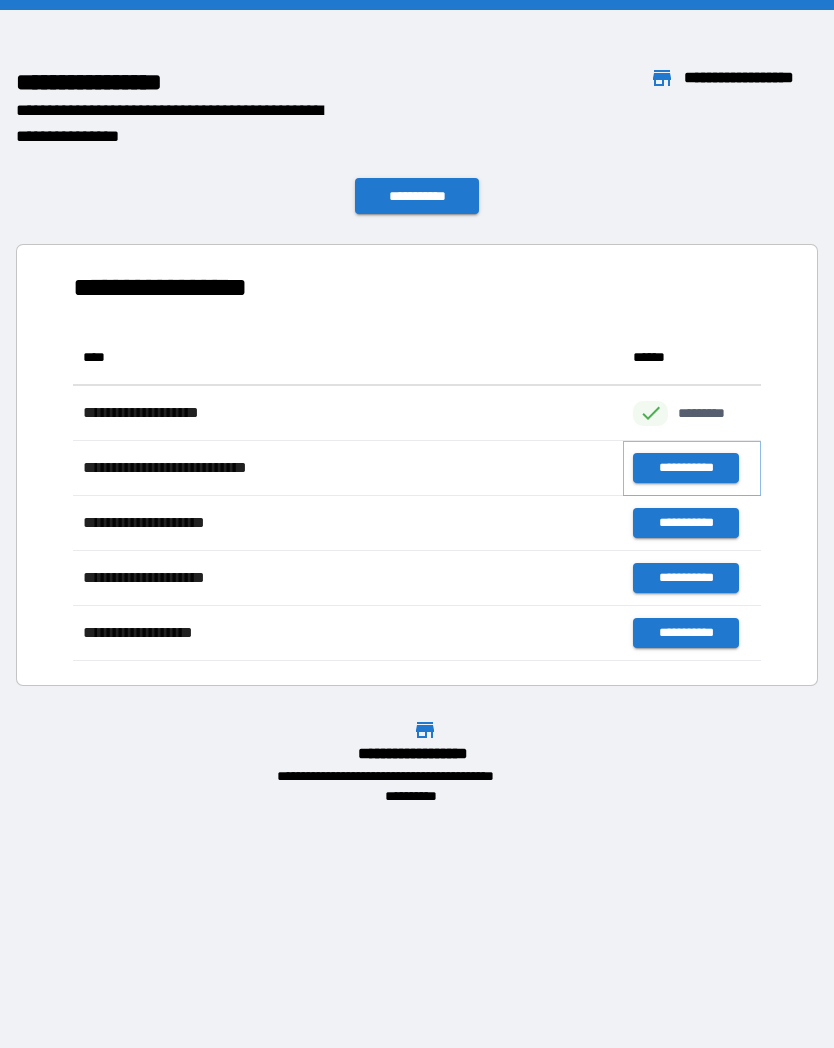 click on "**********" at bounding box center [685, 468] 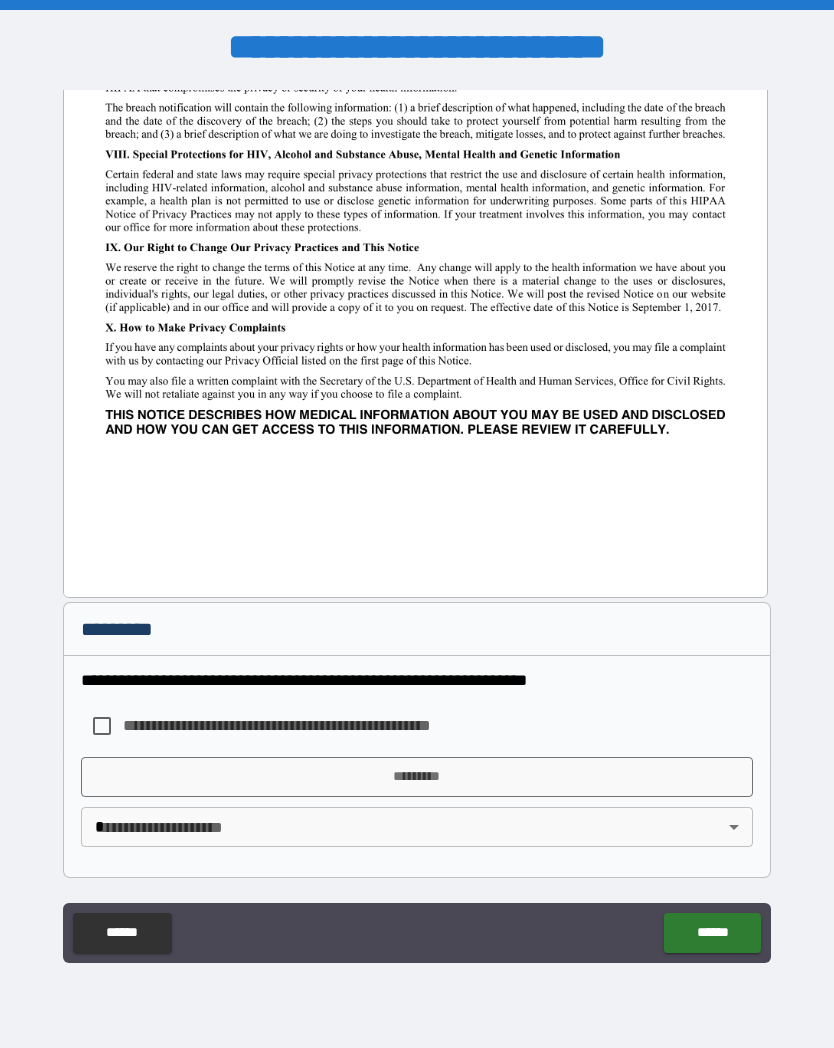 scroll, scrollTop: 2329, scrollLeft: 0, axis: vertical 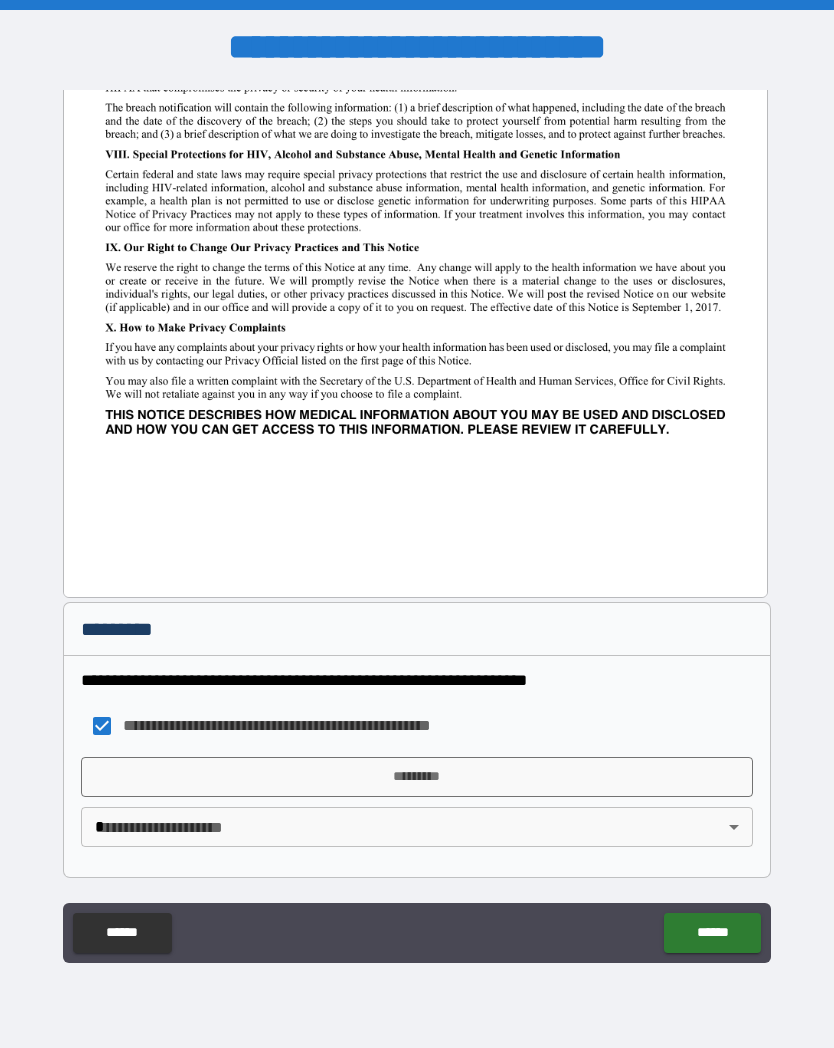 click on "**********" at bounding box center (417, 524) 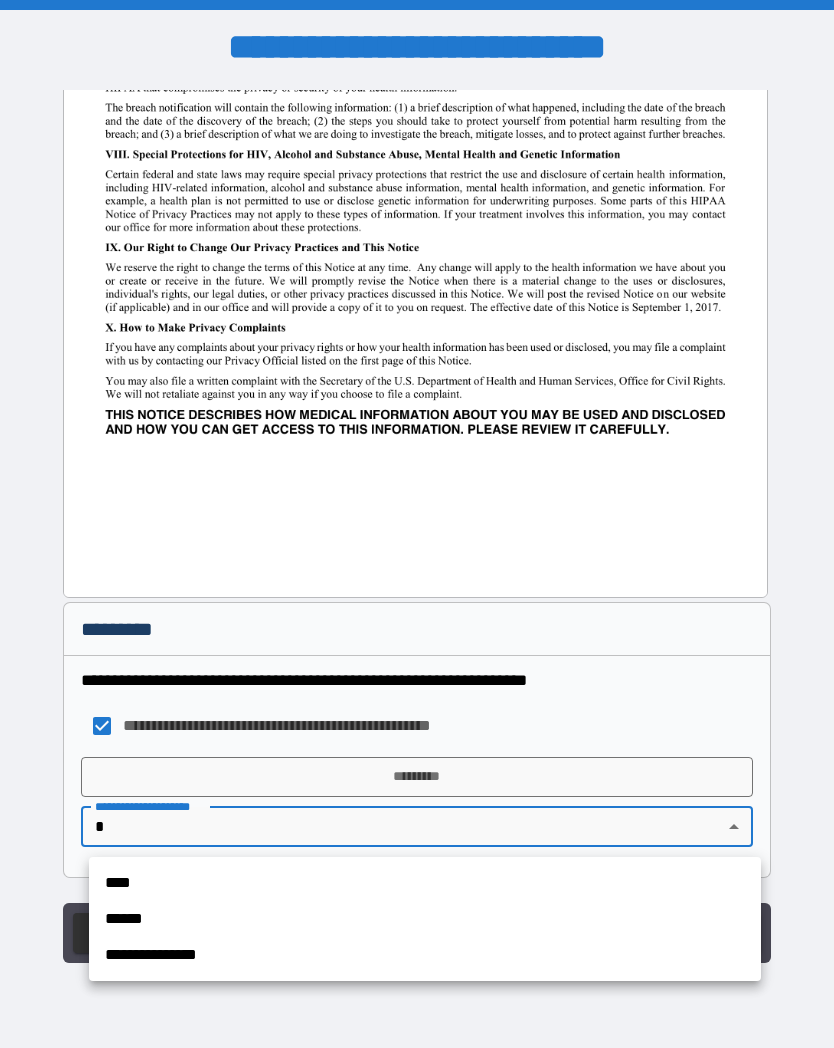 click on "****" at bounding box center (425, 883) 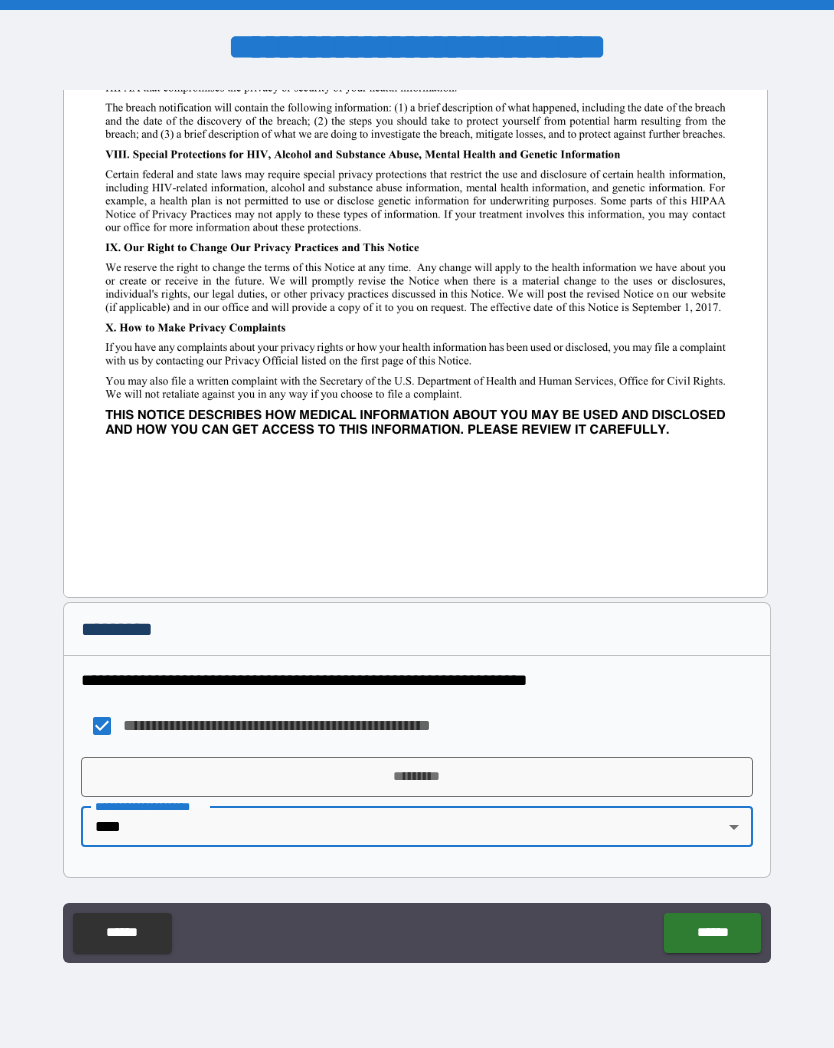 click on "*********" at bounding box center (417, 777) 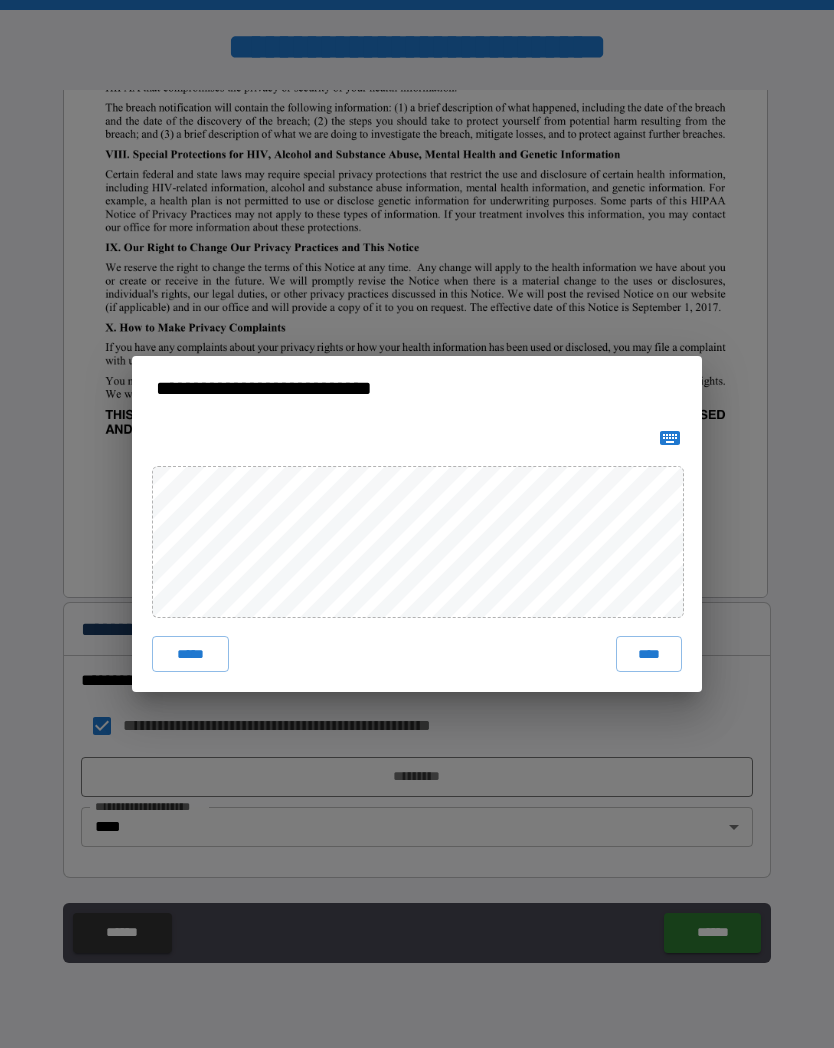 click on "****" at bounding box center [649, 654] 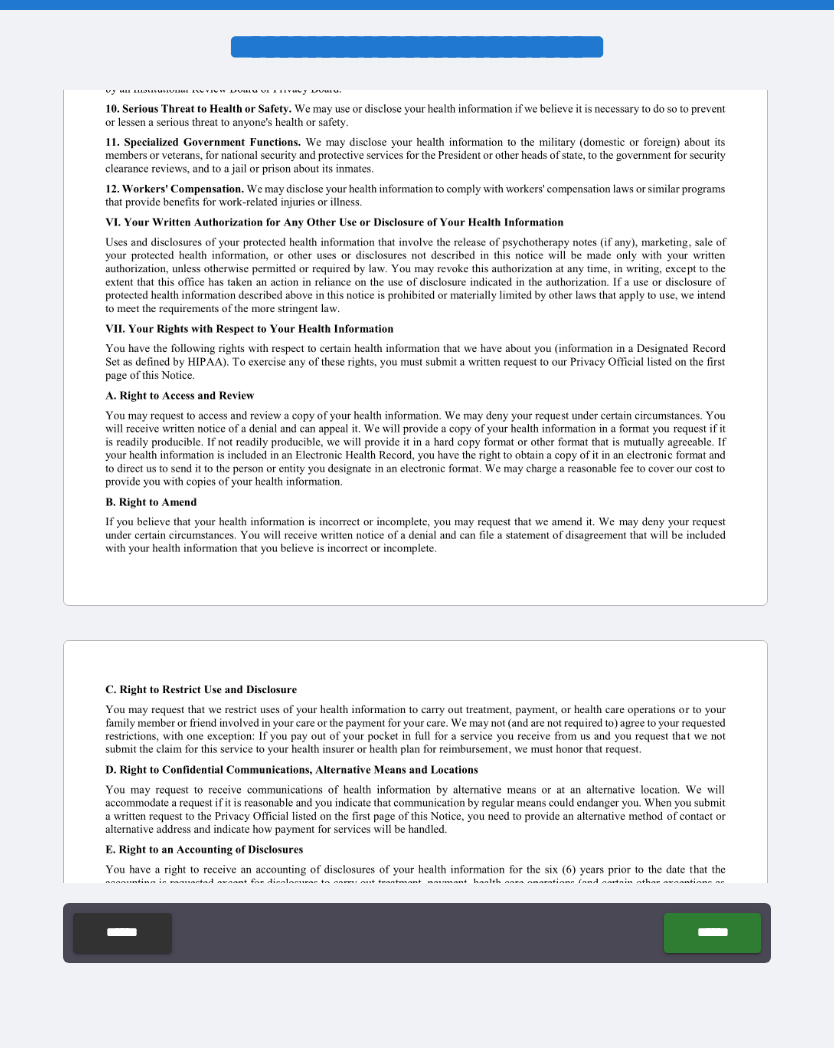 scroll, scrollTop: 1474, scrollLeft: 0, axis: vertical 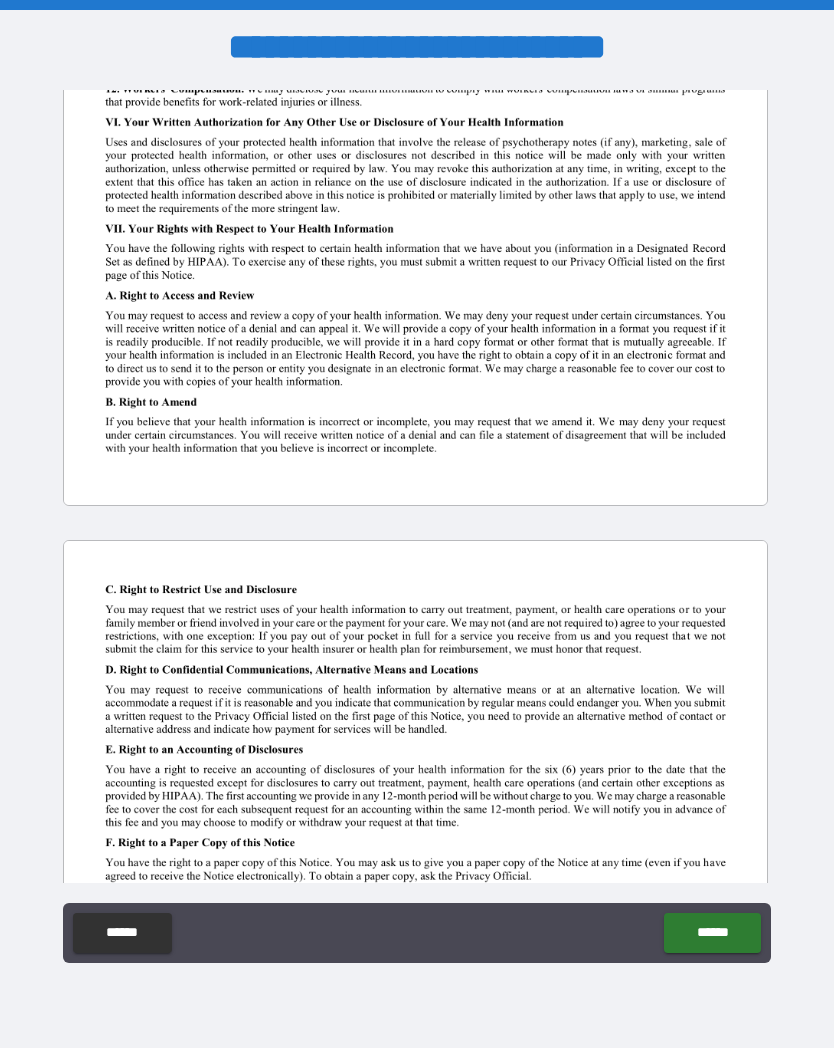 click on "******" at bounding box center [712, 933] 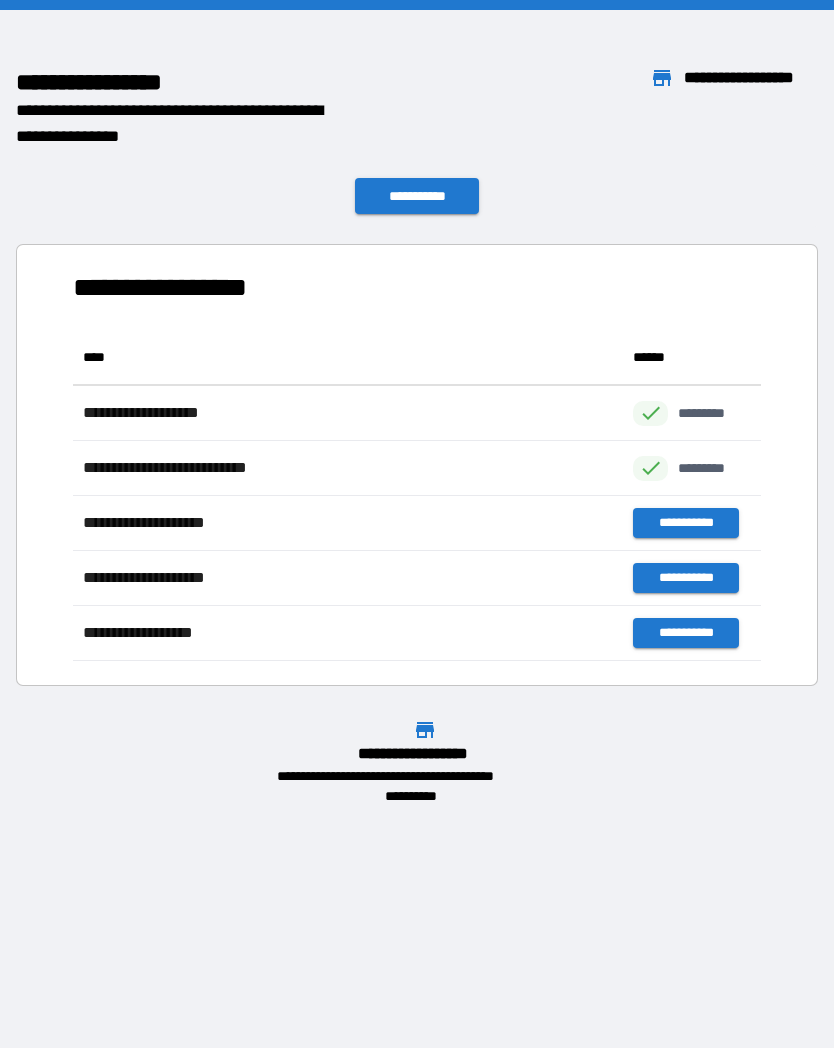 scroll, scrollTop: 331, scrollLeft: 688, axis: both 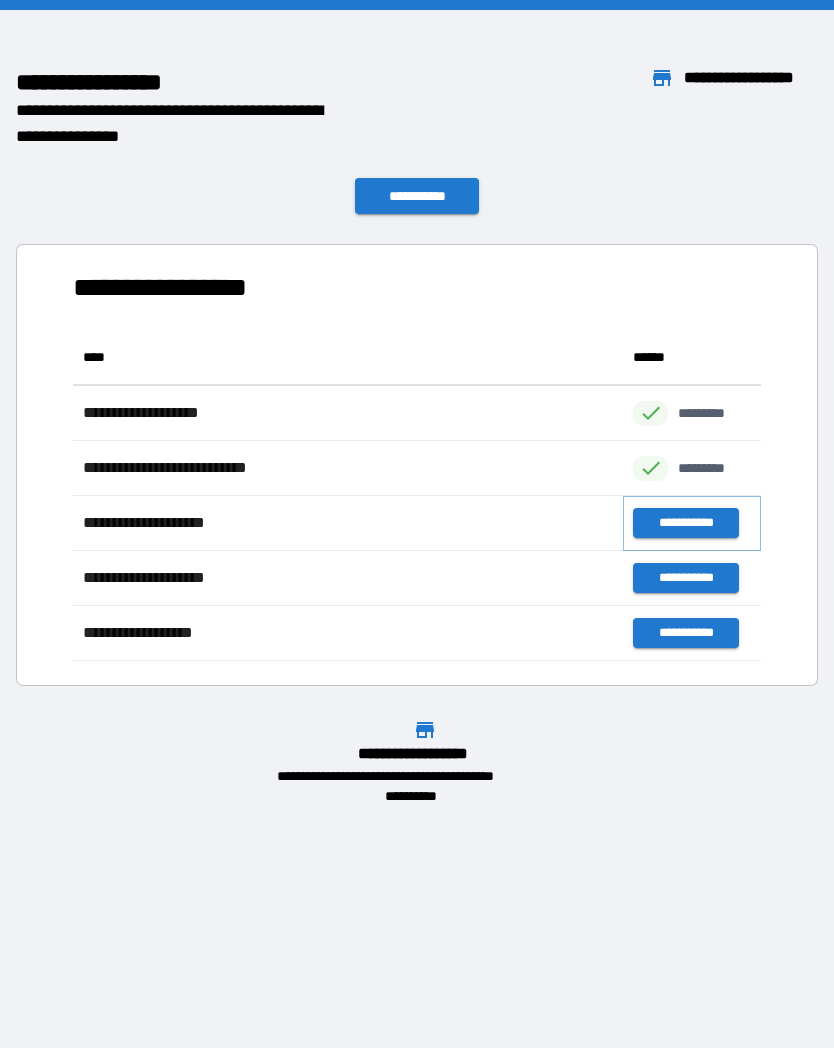 click on "**********" at bounding box center (685, 523) 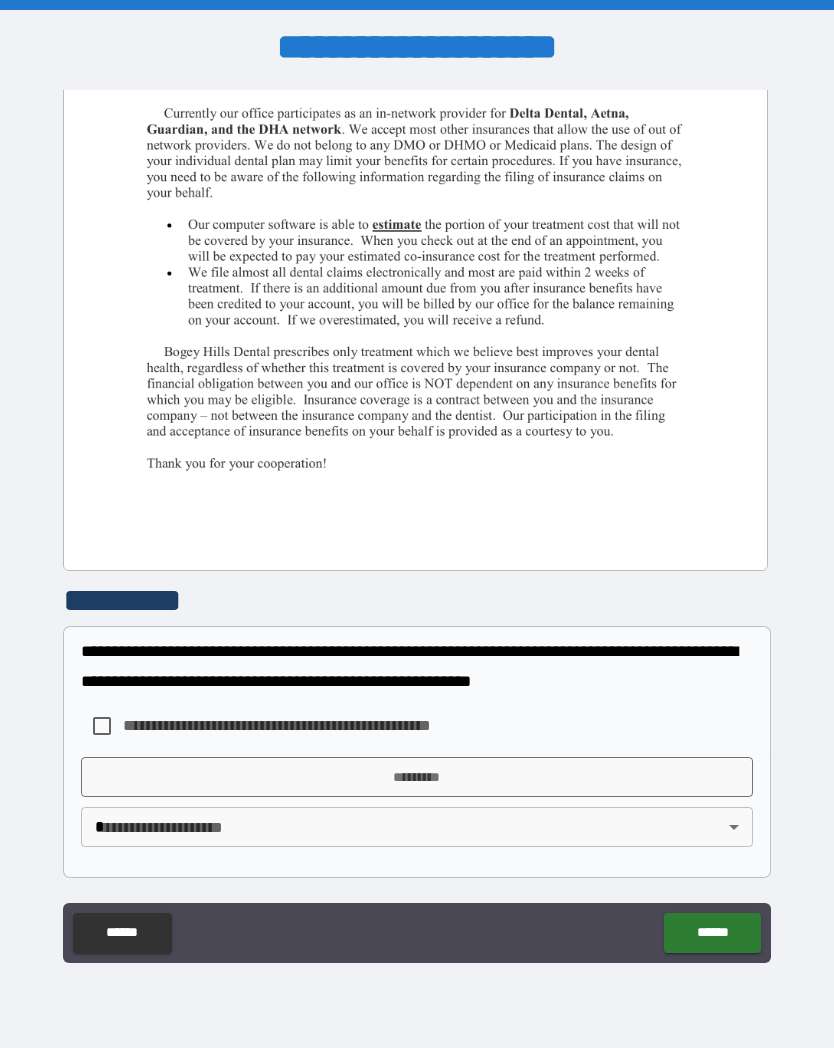 scroll, scrollTop: 462, scrollLeft: 0, axis: vertical 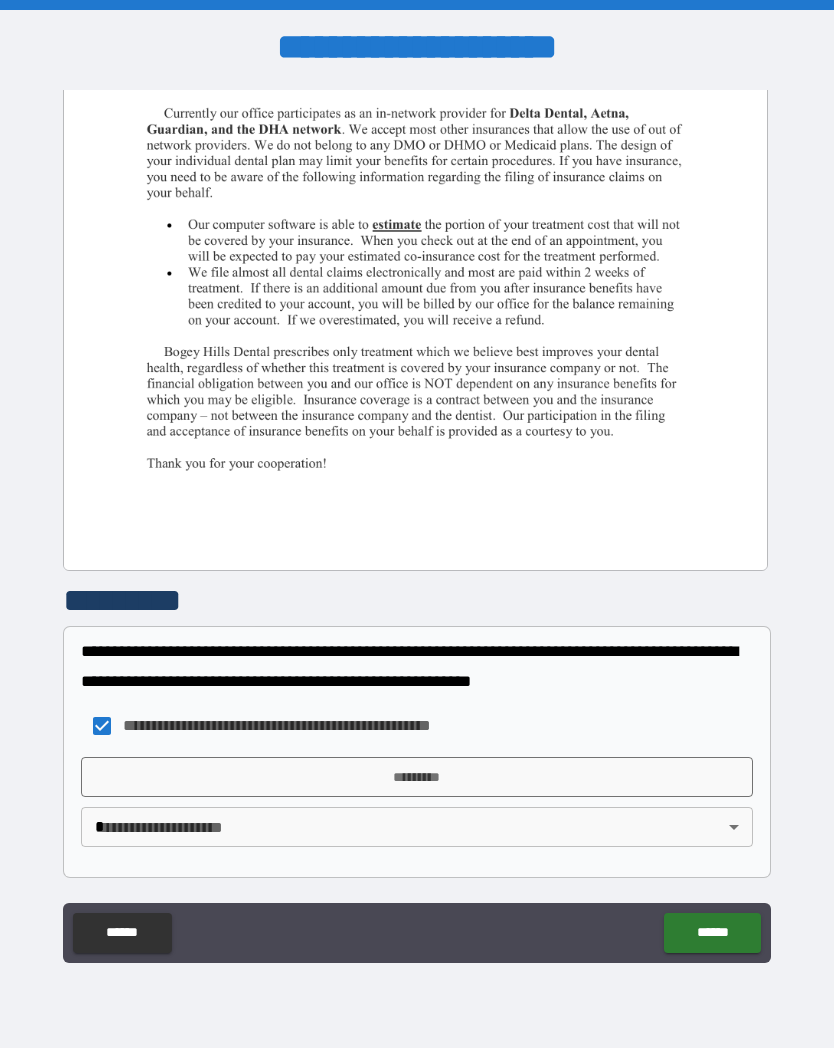 click on "*********" at bounding box center [417, 777] 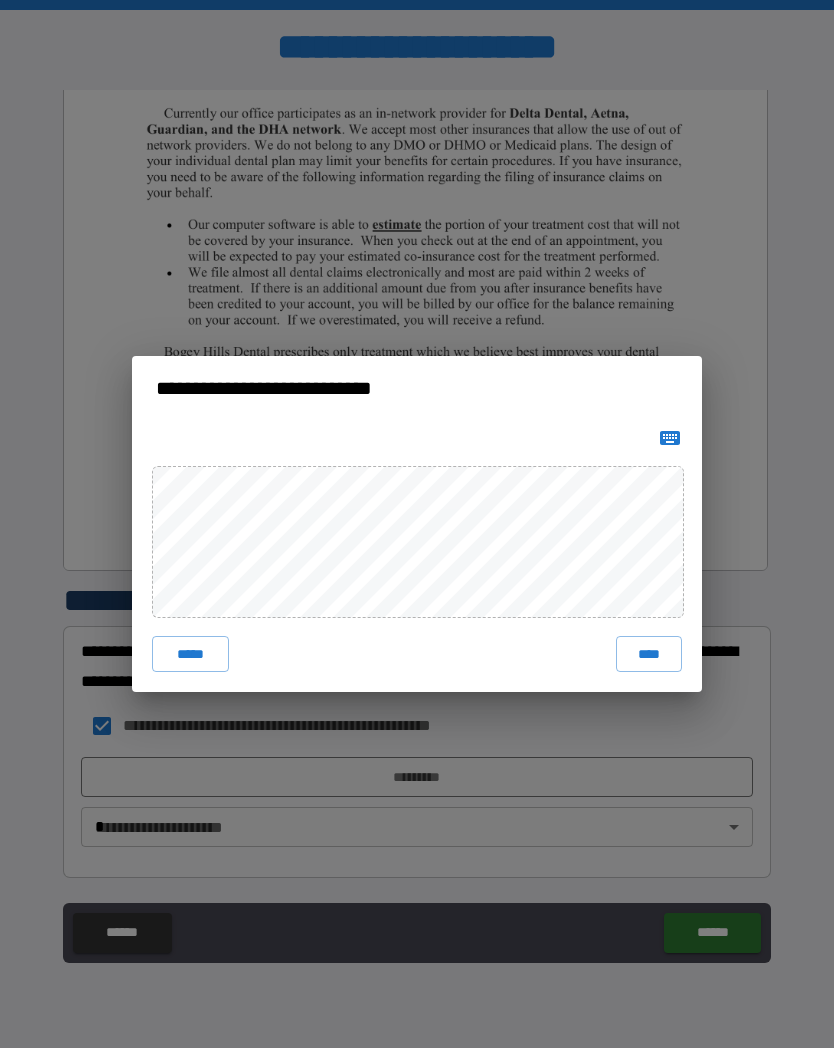click on "****" at bounding box center [649, 654] 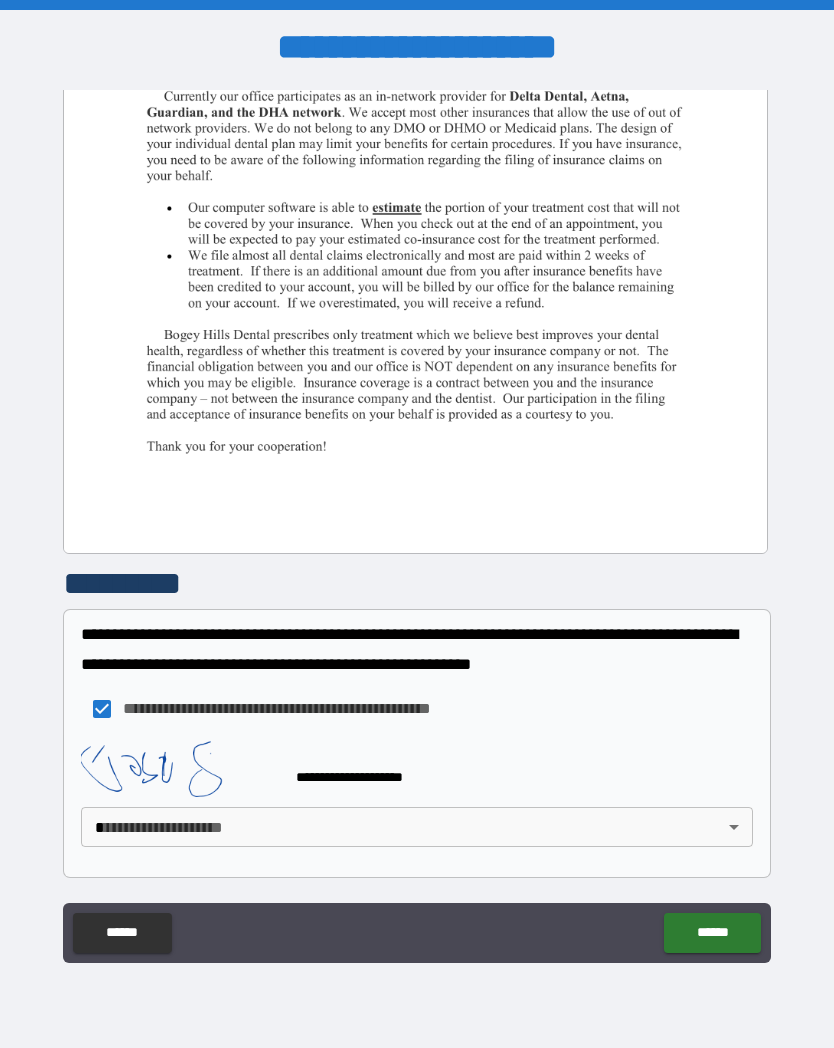 scroll, scrollTop: 479, scrollLeft: 0, axis: vertical 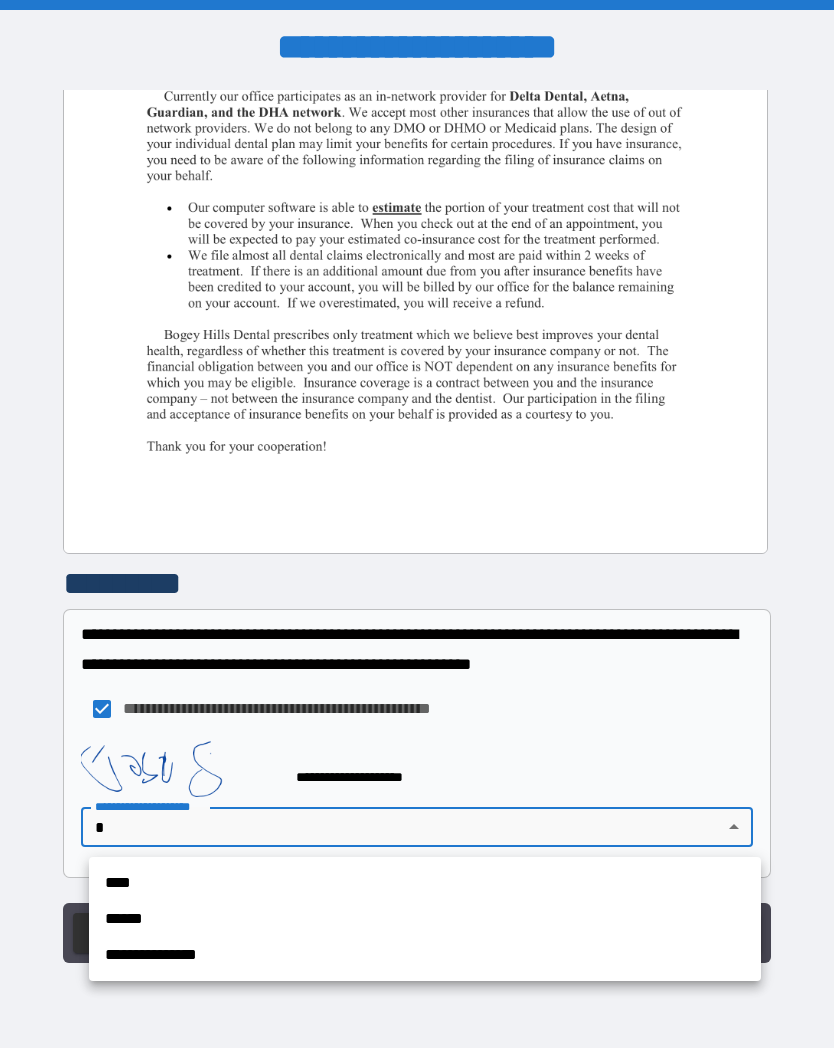 click on "****" at bounding box center [425, 883] 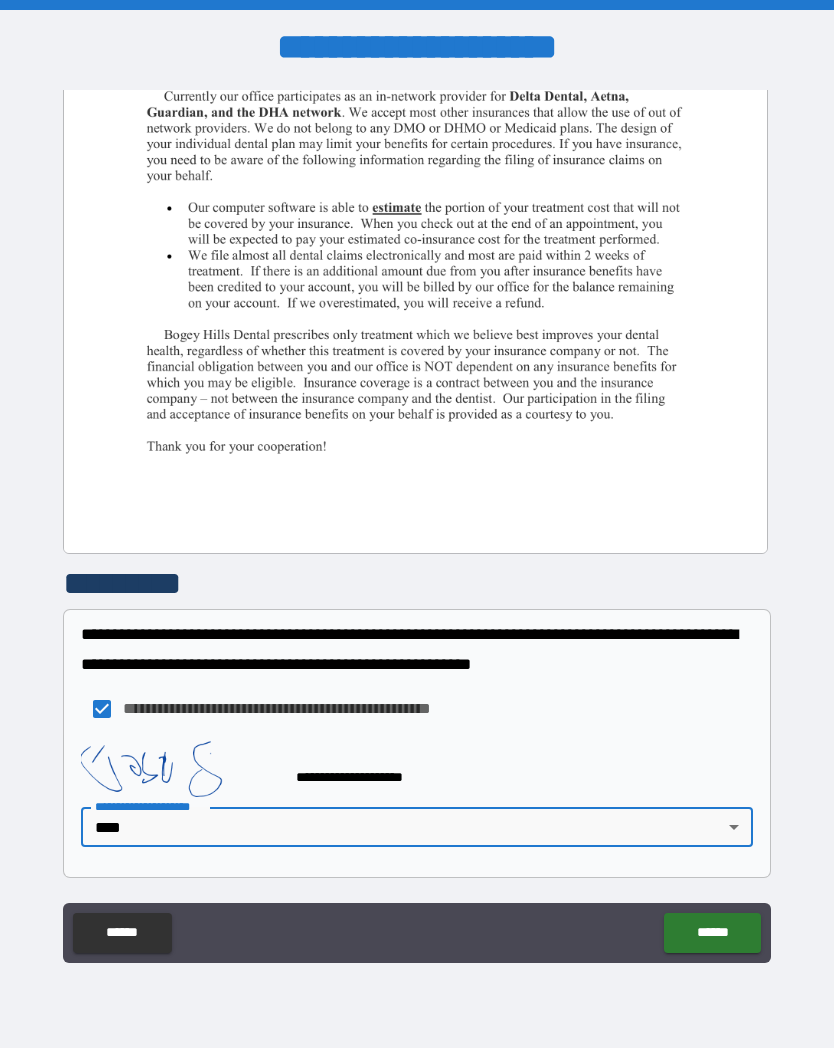 click on "******" at bounding box center [712, 933] 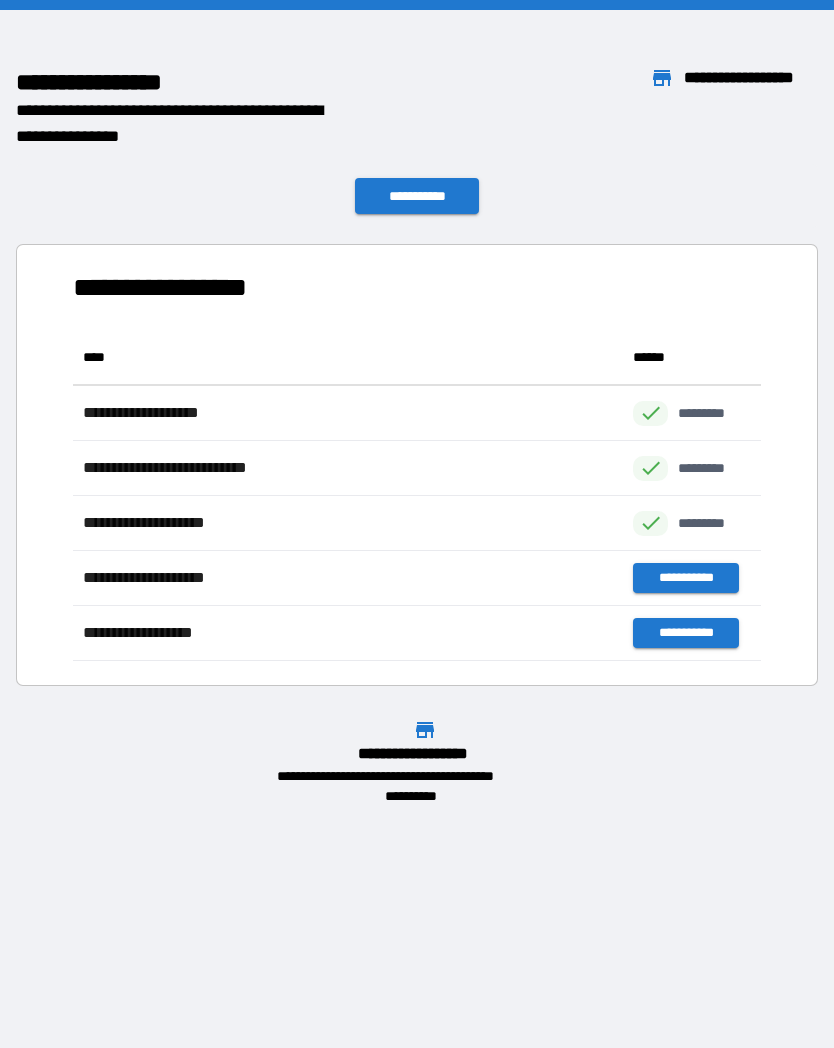scroll, scrollTop: 331, scrollLeft: 688, axis: both 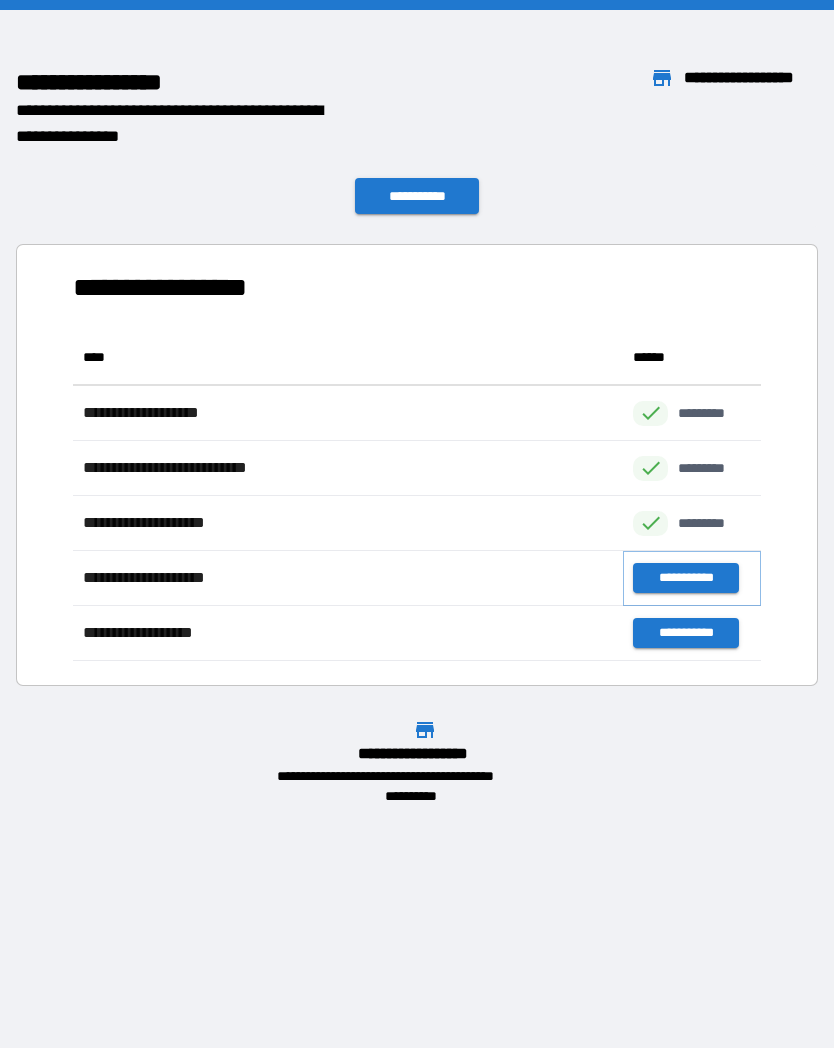 click on "**********" at bounding box center [685, 578] 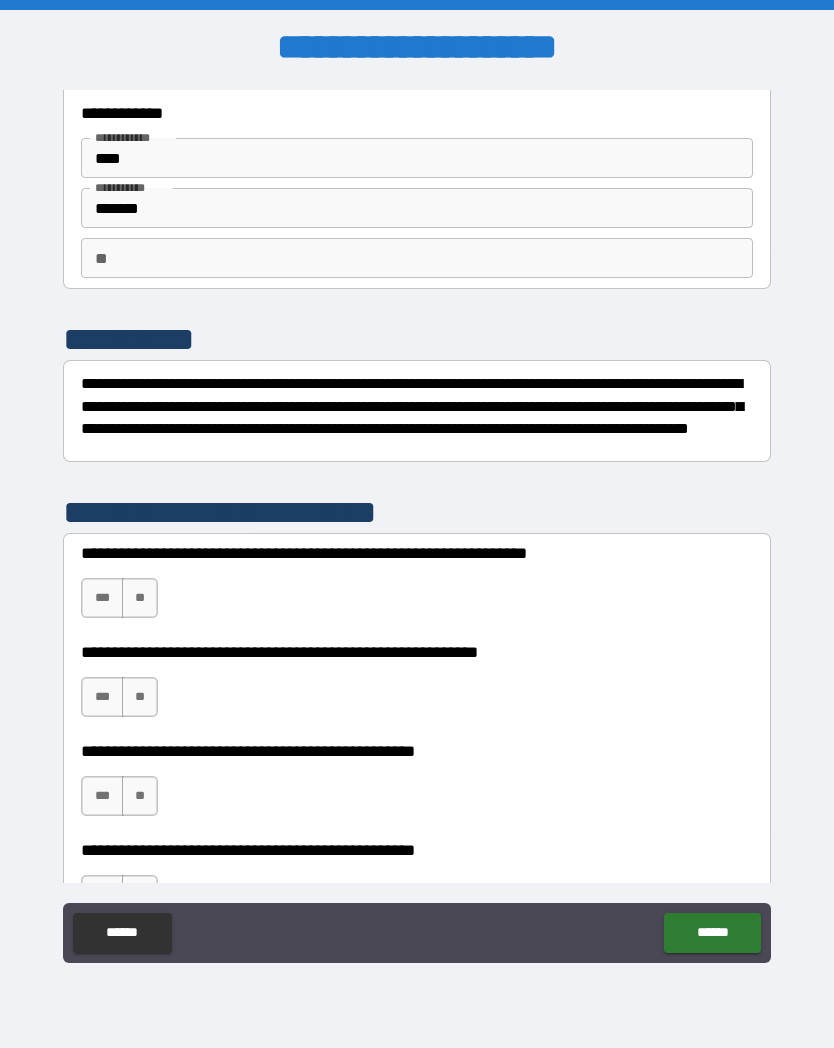 scroll, scrollTop: 46, scrollLeft: 0, axis: vertical 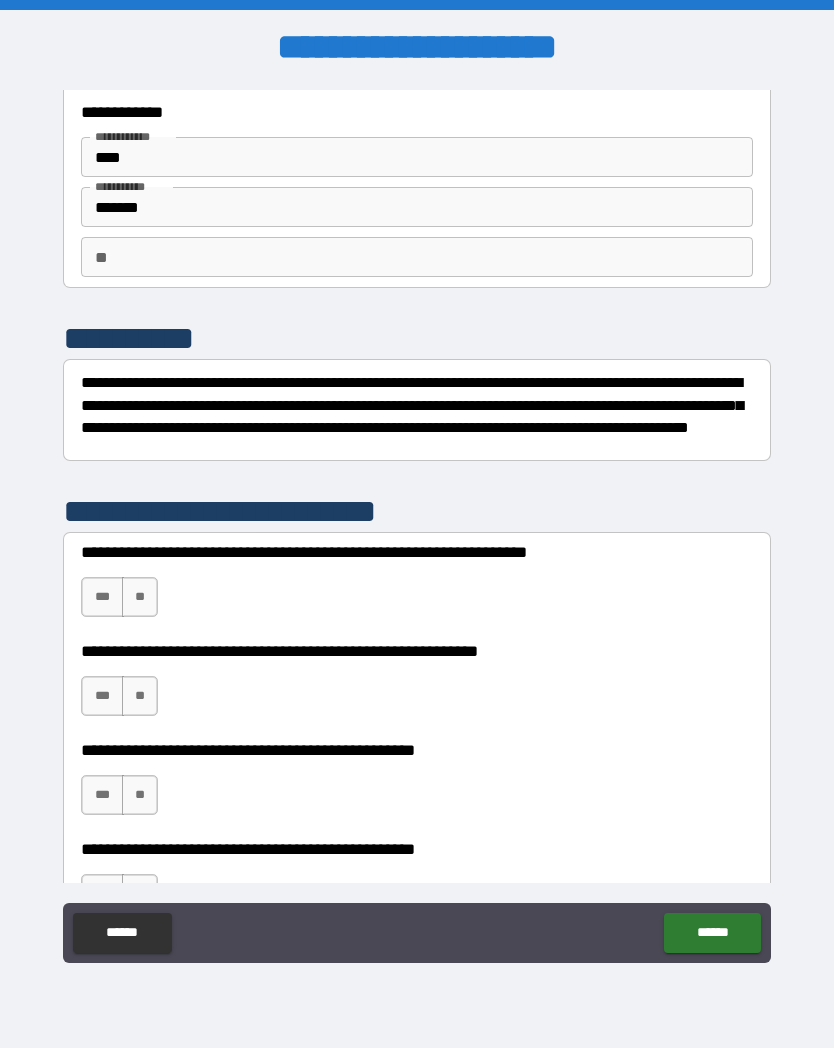 click on "**" at bounding box center [140, 597] 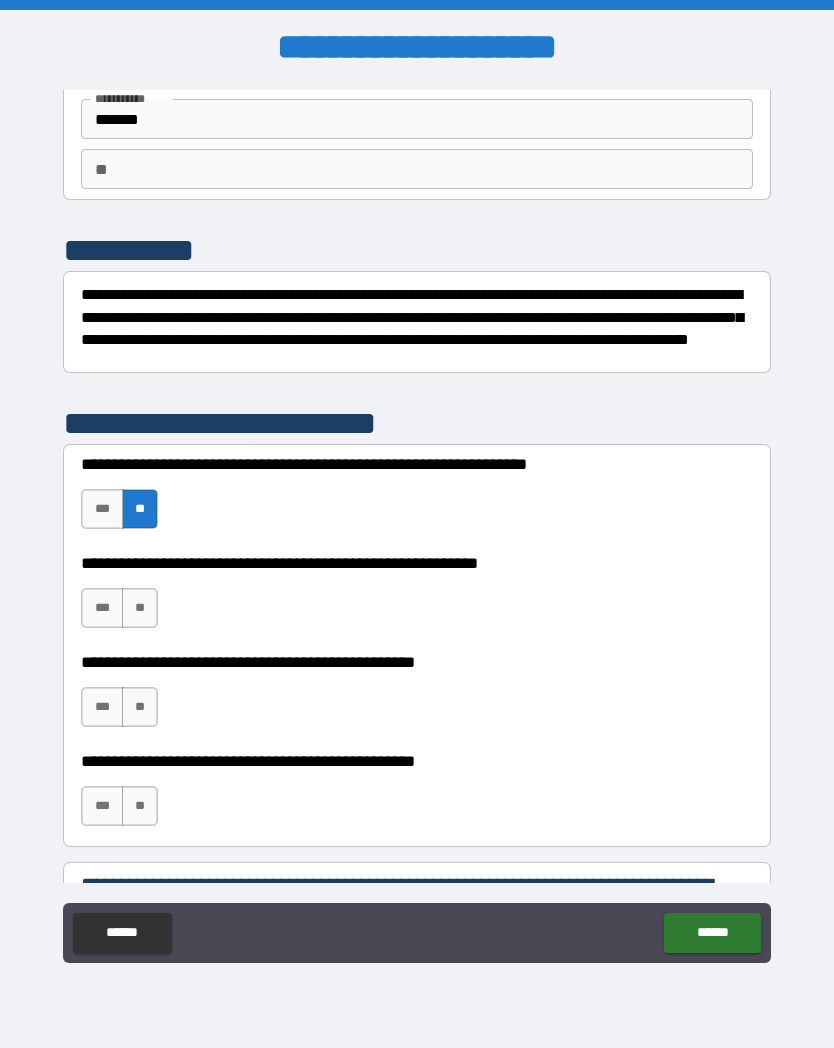 scroll, scrollTop: 135, scrollLeft: 0, axis: vertical 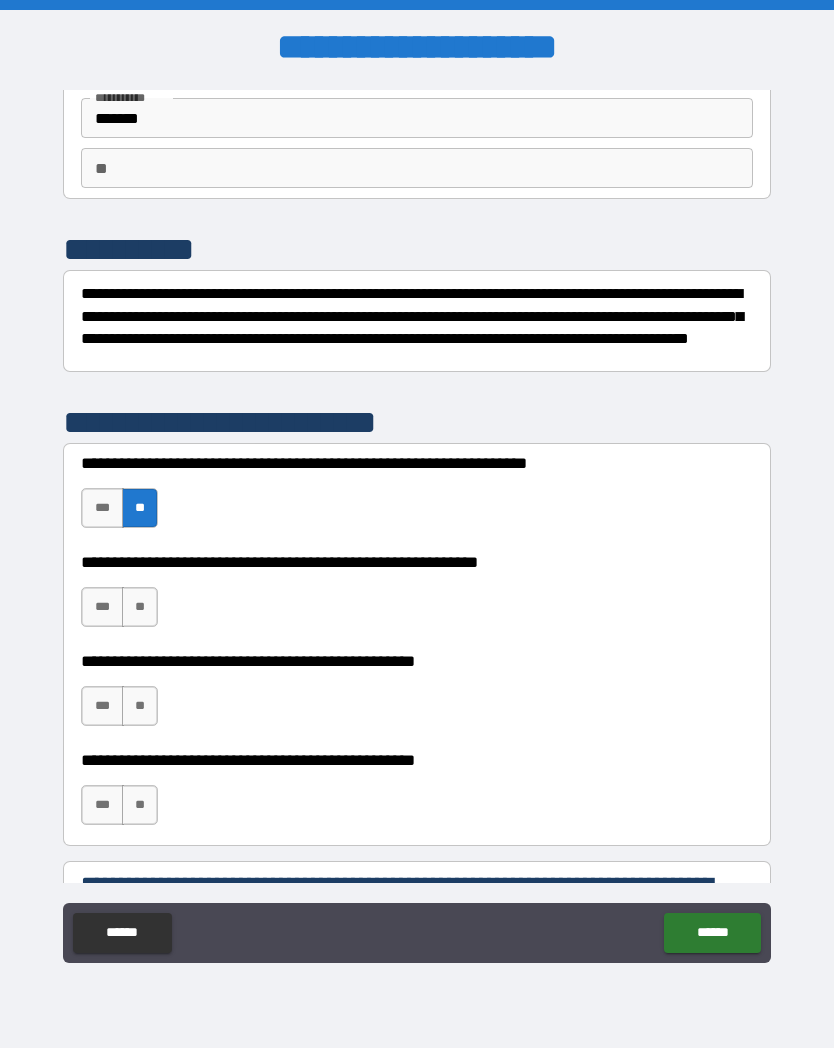 click on "**" at bounding box center (140, 706) 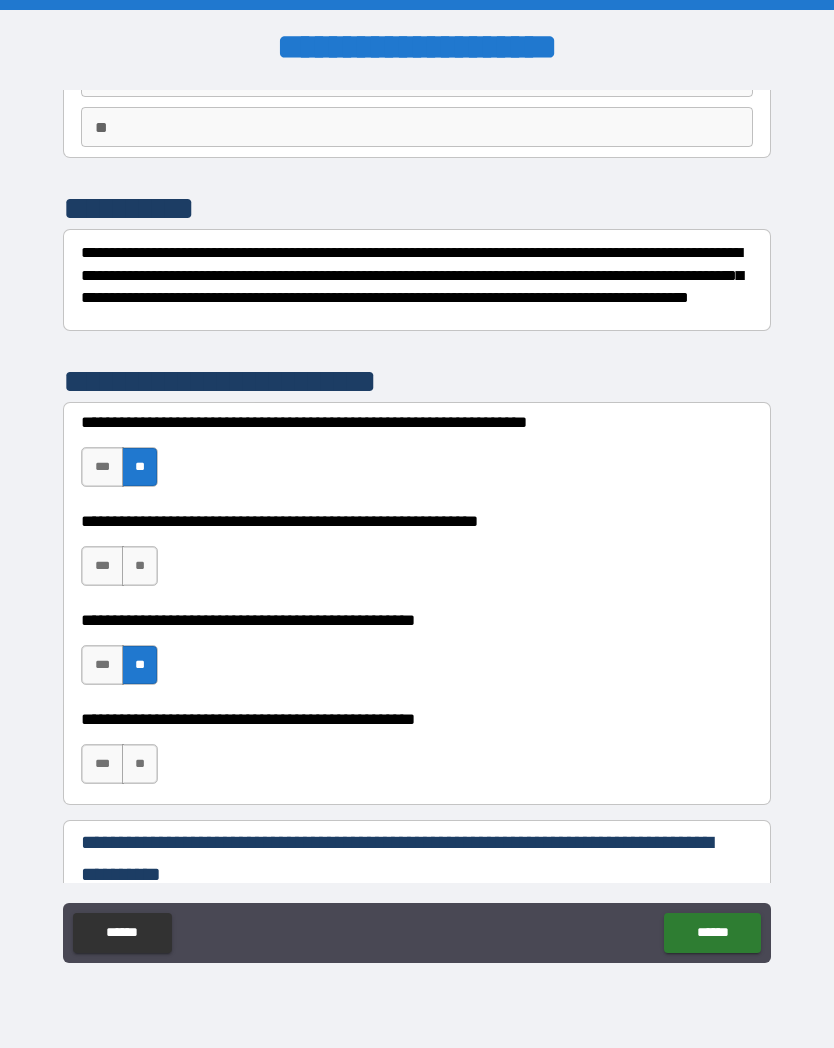 scroll, scrollTop: 177, scrollLeft: 0, axis: vertical 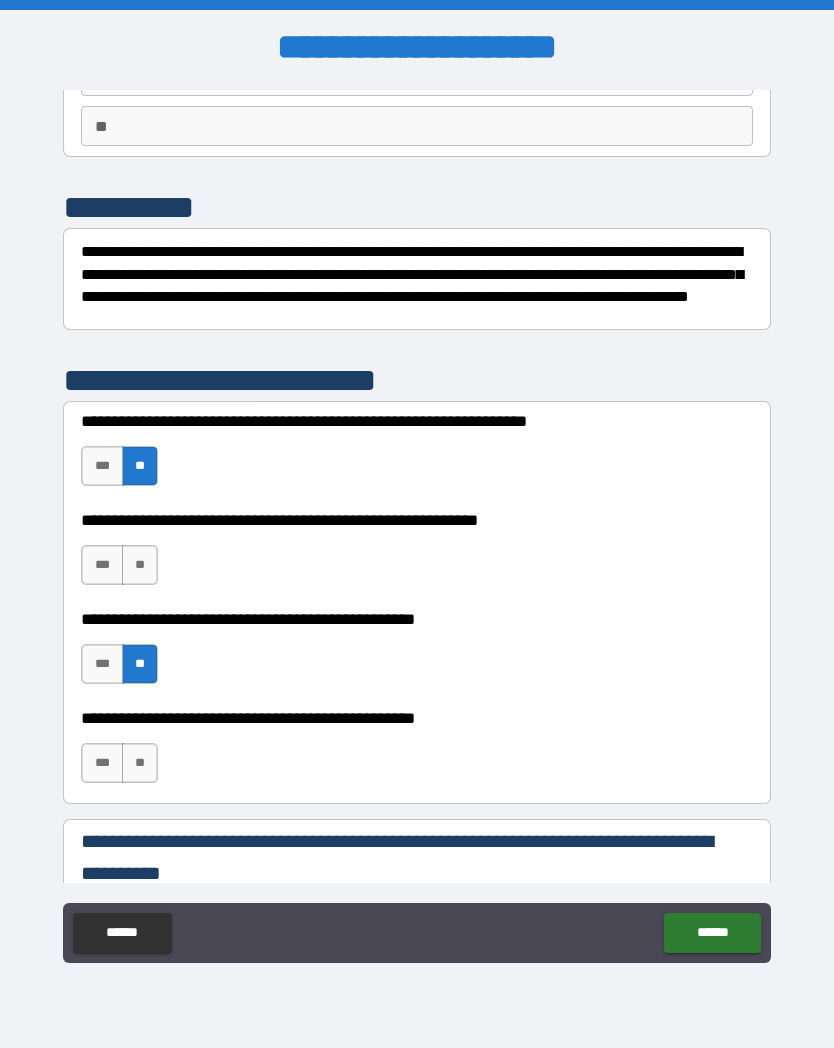 click on "**" at bounding box center (140, 763) 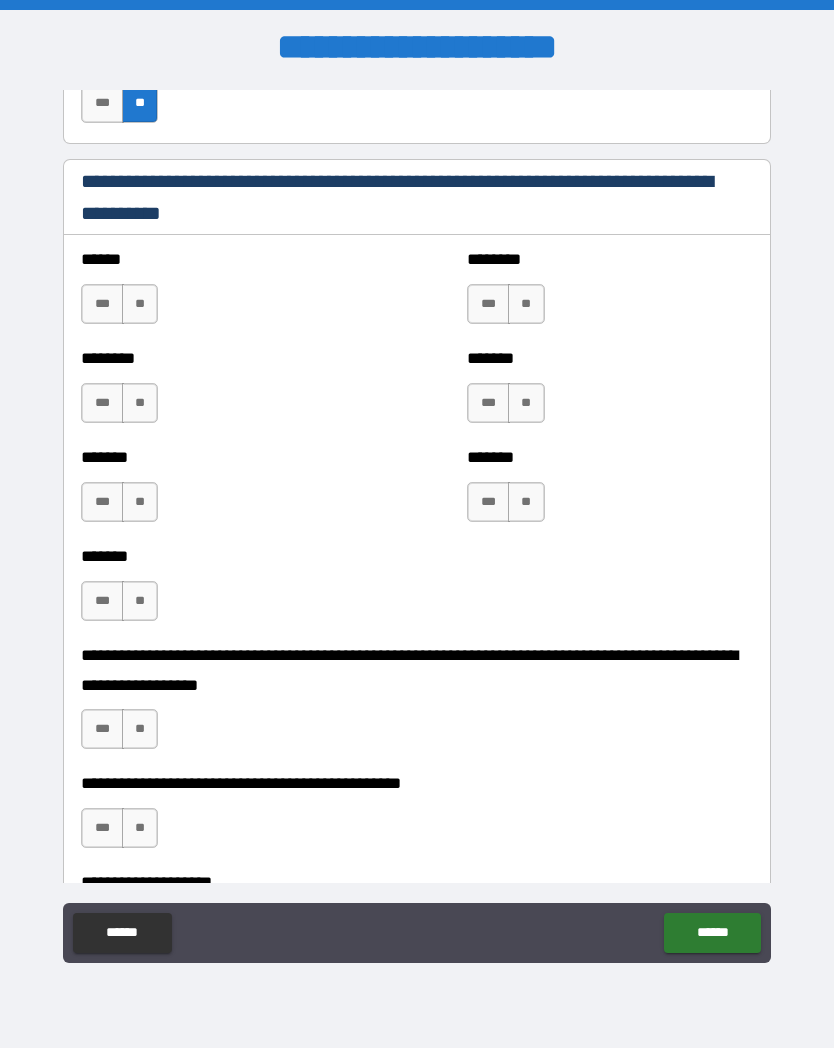 scroll, scrollTop: 839, scrollLeft: 0, axis: vertical 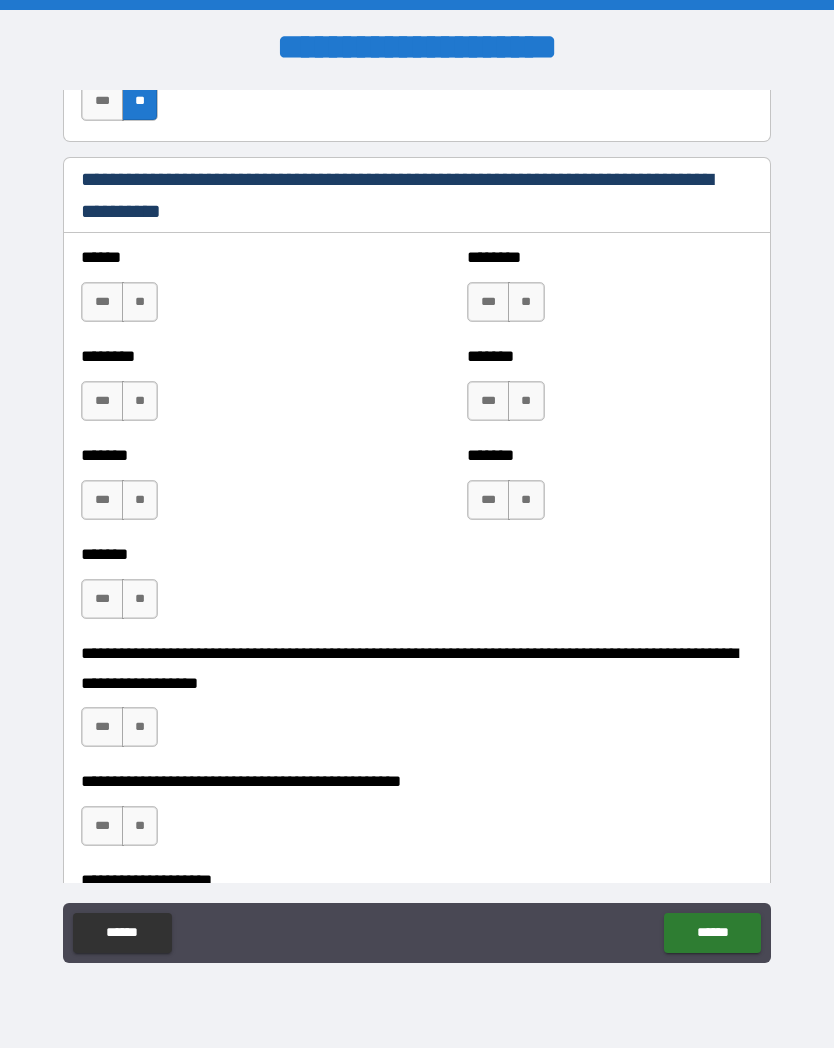click on "**" at bounding box center (526, 302) 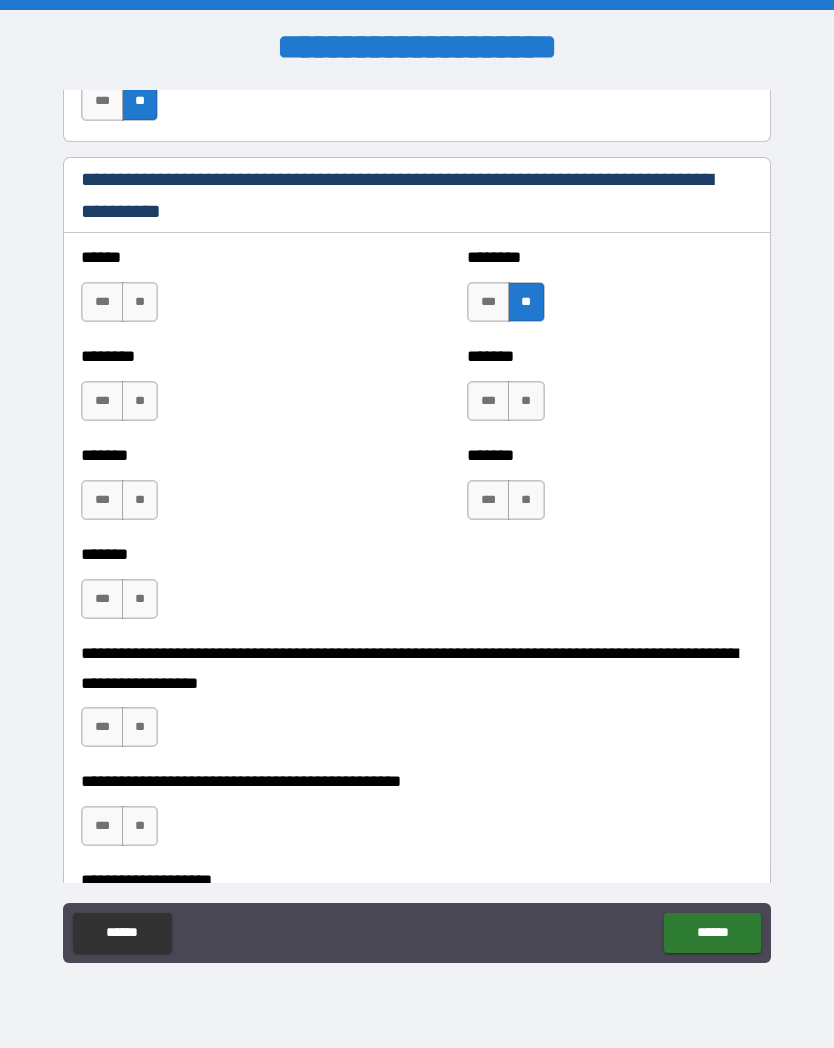 click on "**" at bounding box center (140, 302) 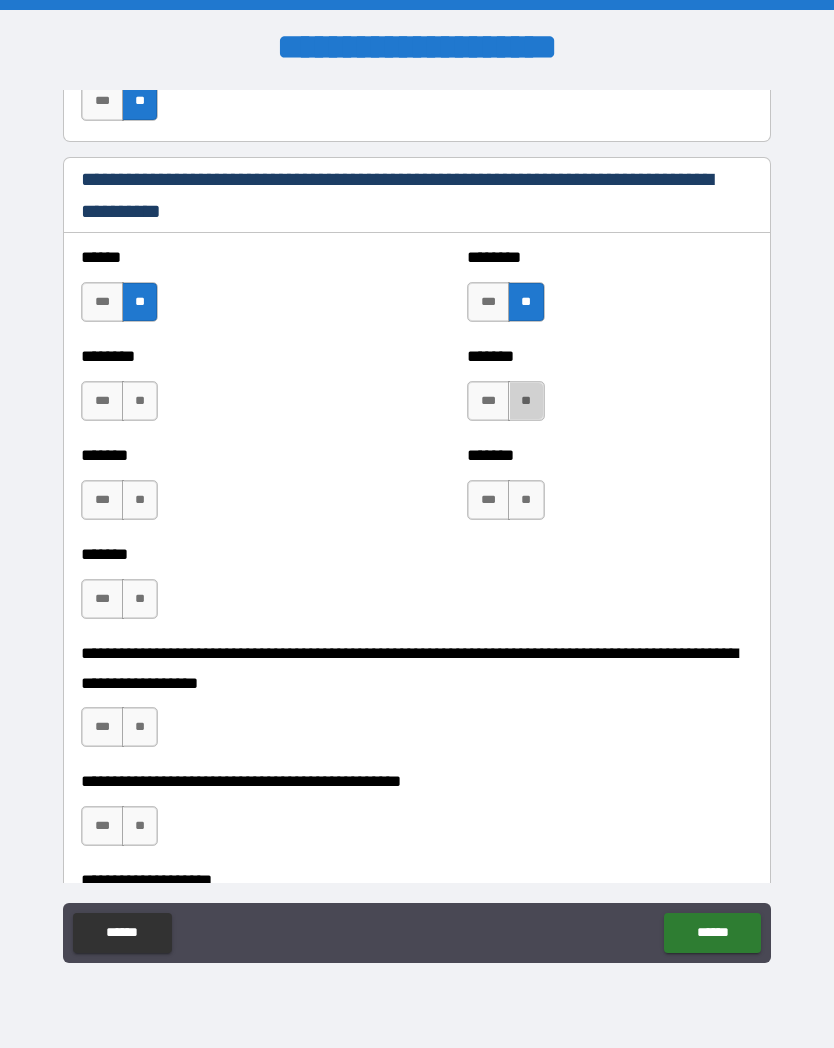 click on "**" at bounding box center [526, 401] 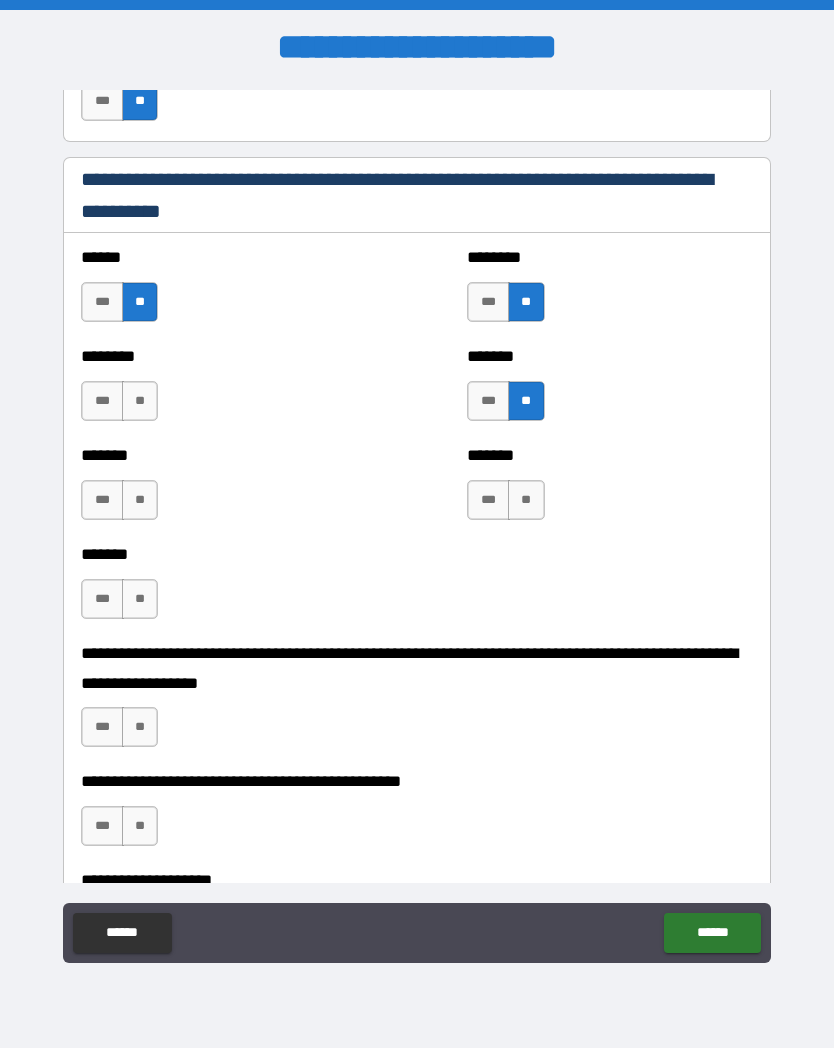 click on "**" at bounding box center [140, 401] 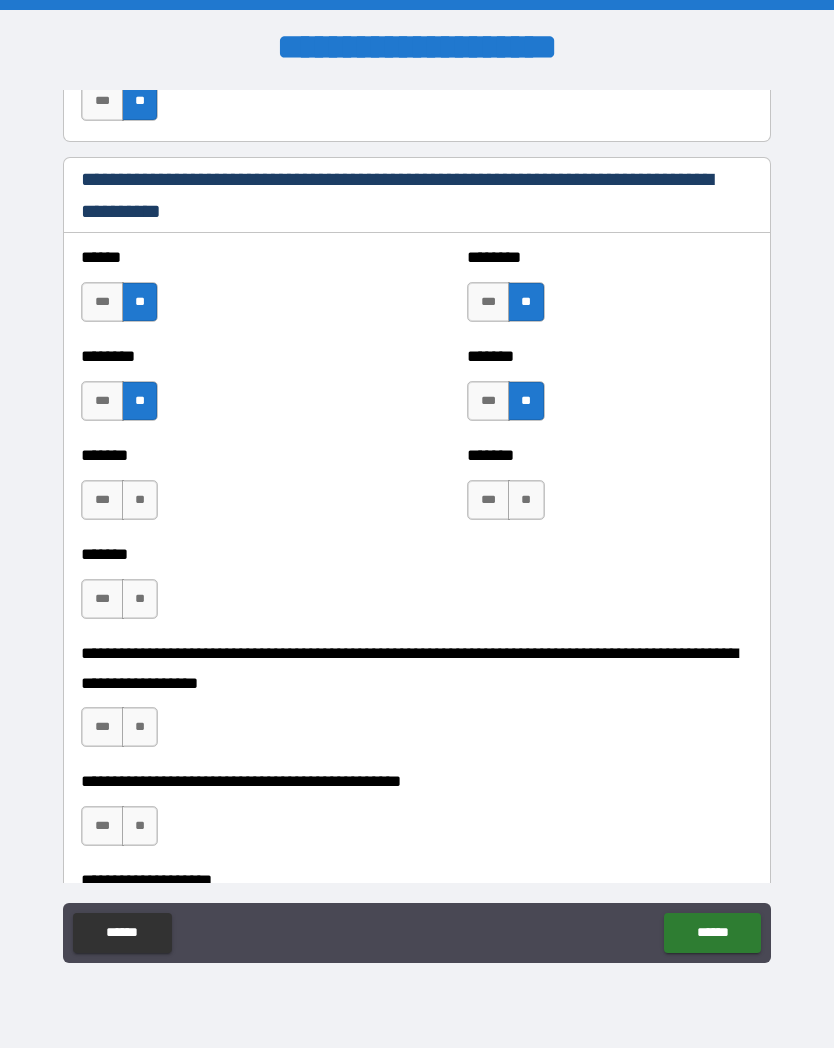 click on "**" at bounding box center (526, 500) 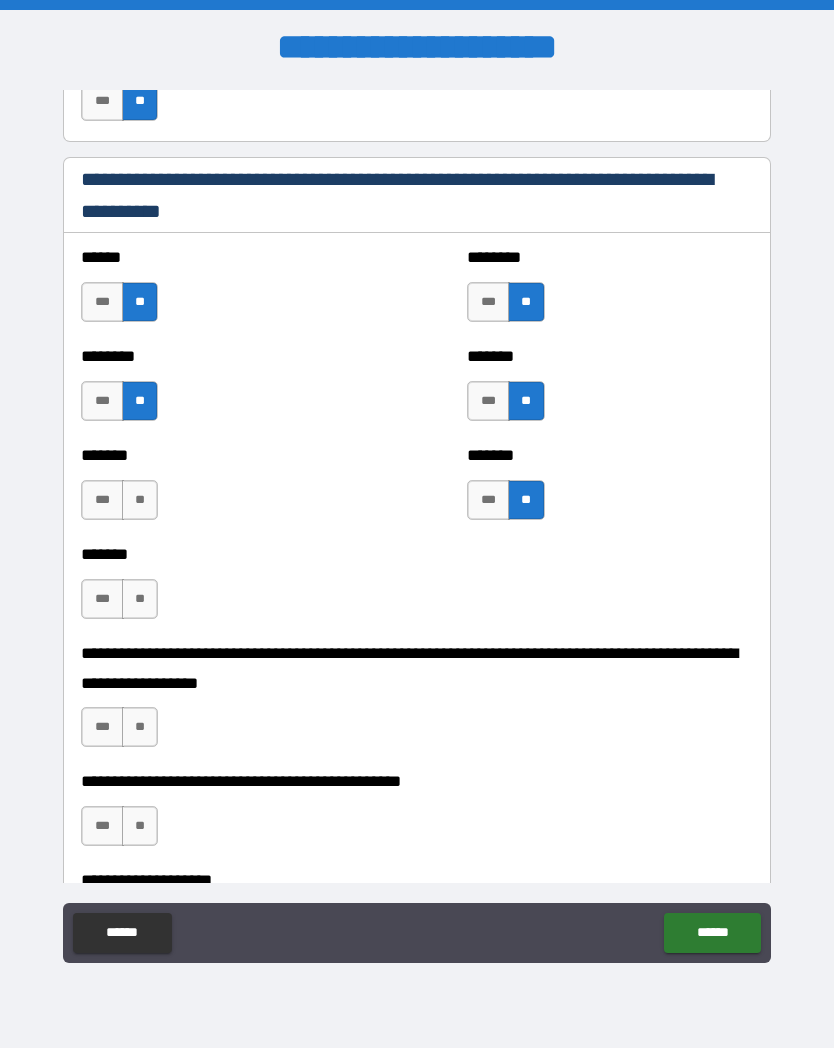 click on "**" at bounding box center (140, 500) 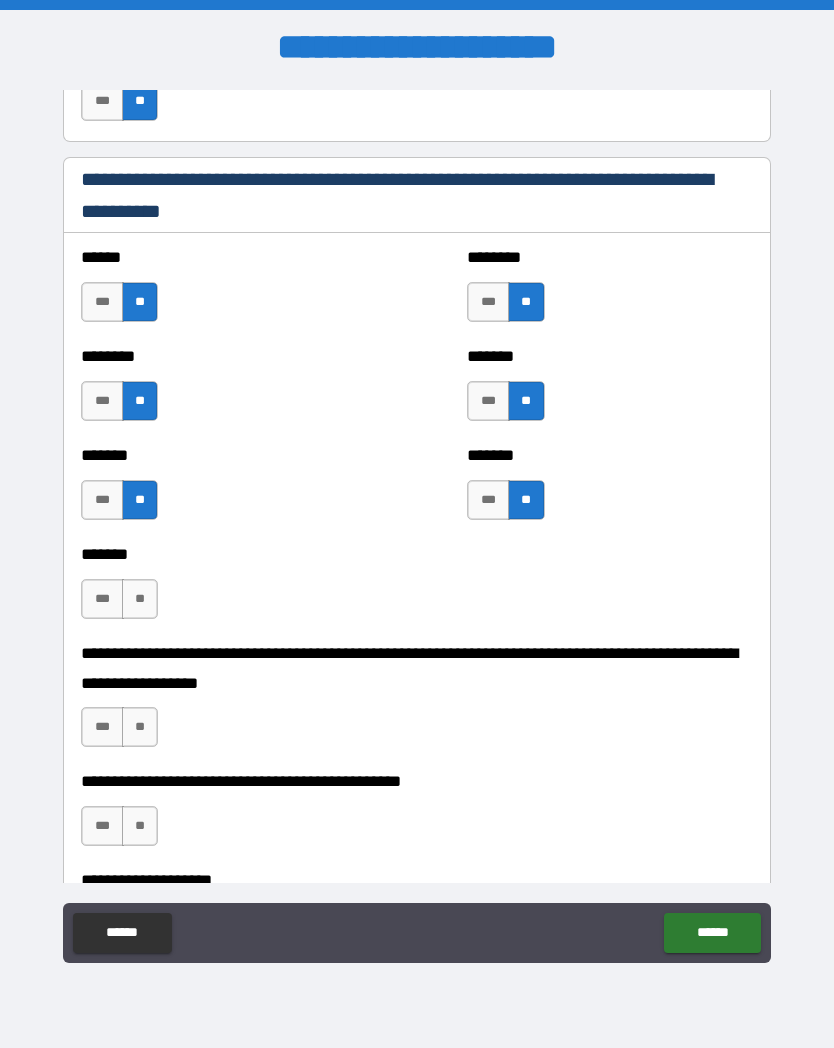 click on "**" at bounding box center [140, 599] 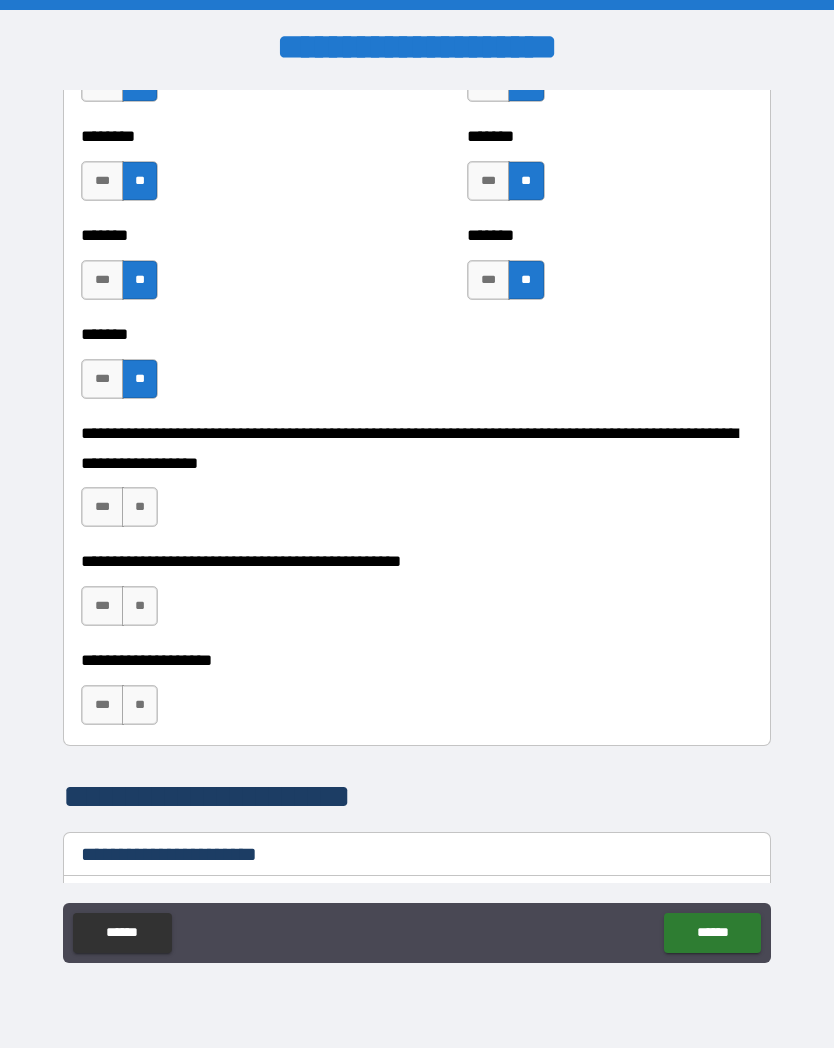 scroll, scrollTop: 1071, scrollLeft: 0, axis: vertical 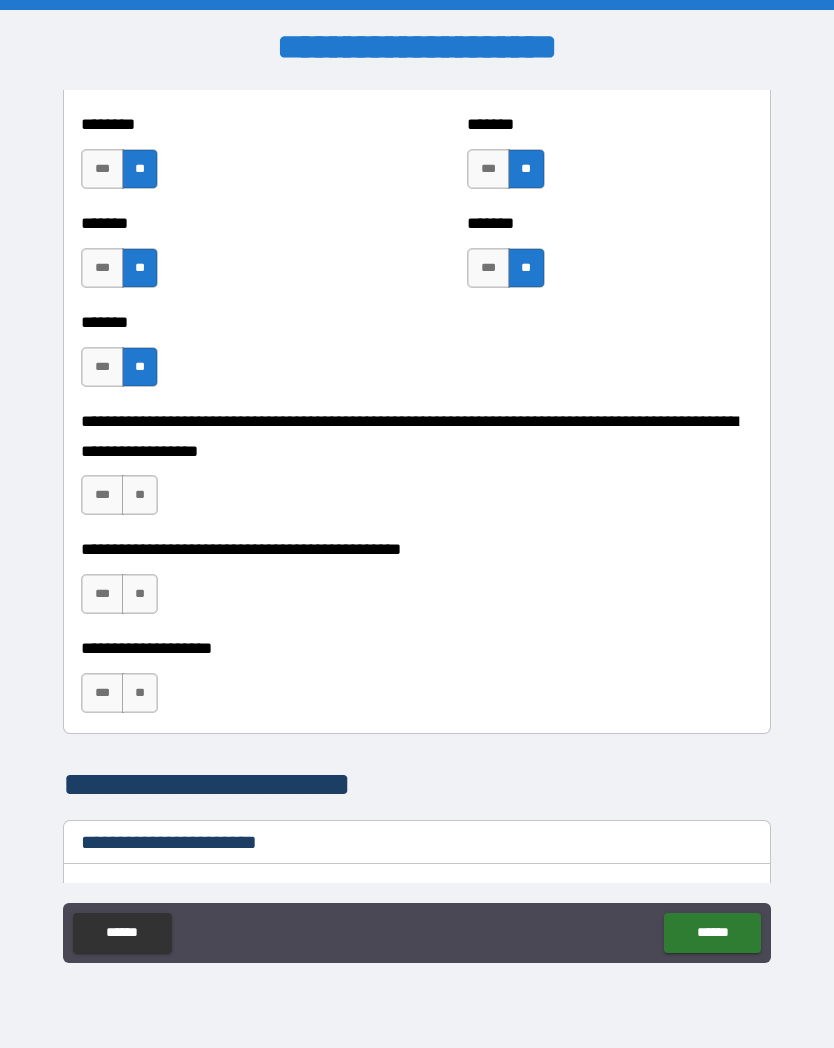 click on "**" at bounding box center (140, 495) 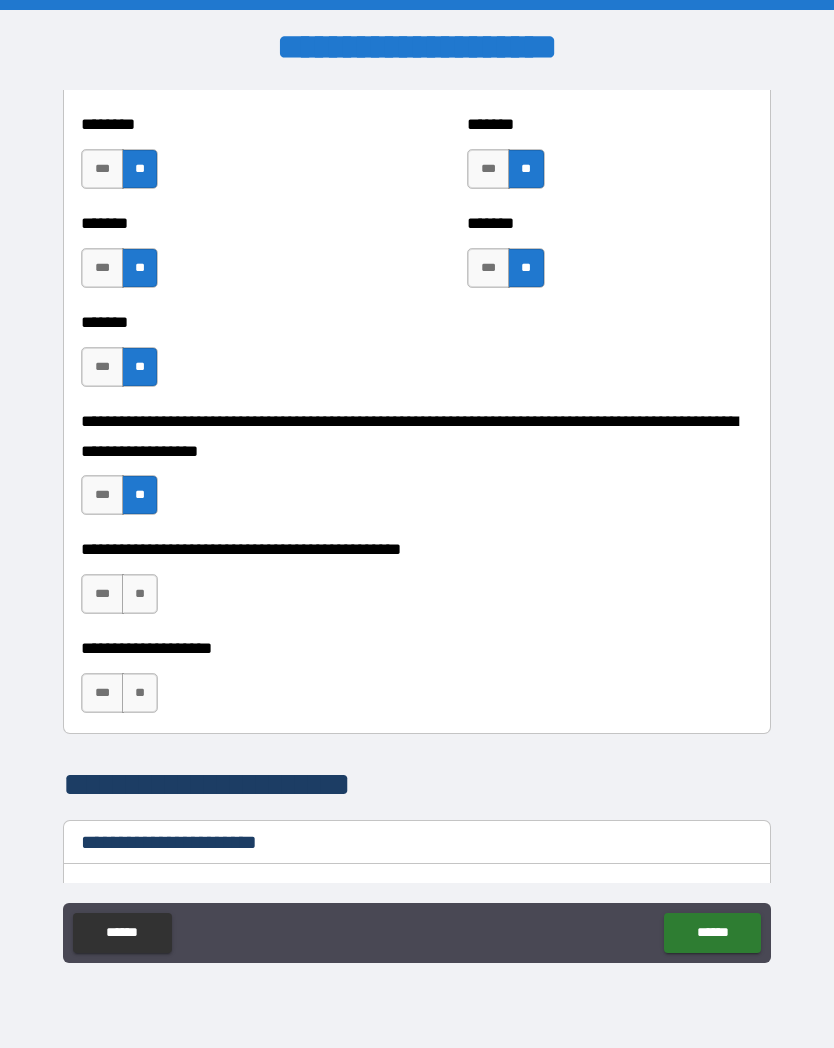 click on "**" at bounding box center (140, 594) 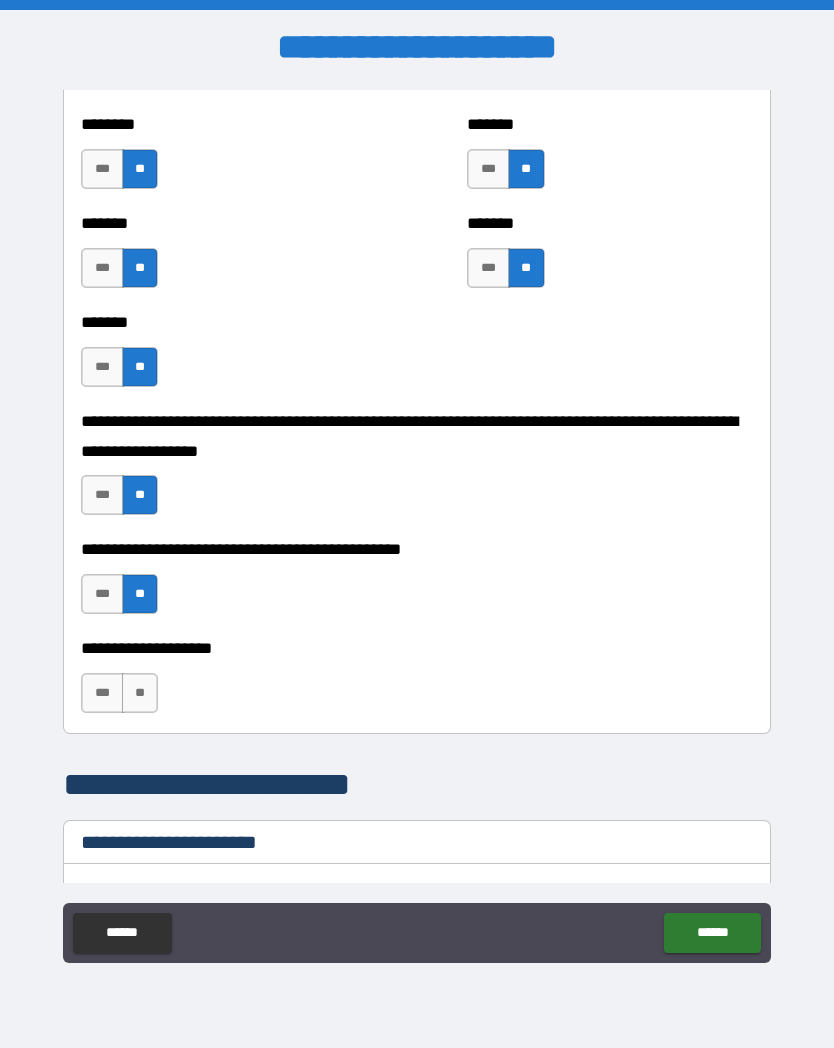 click on "**" at bounding box center (140, 693) 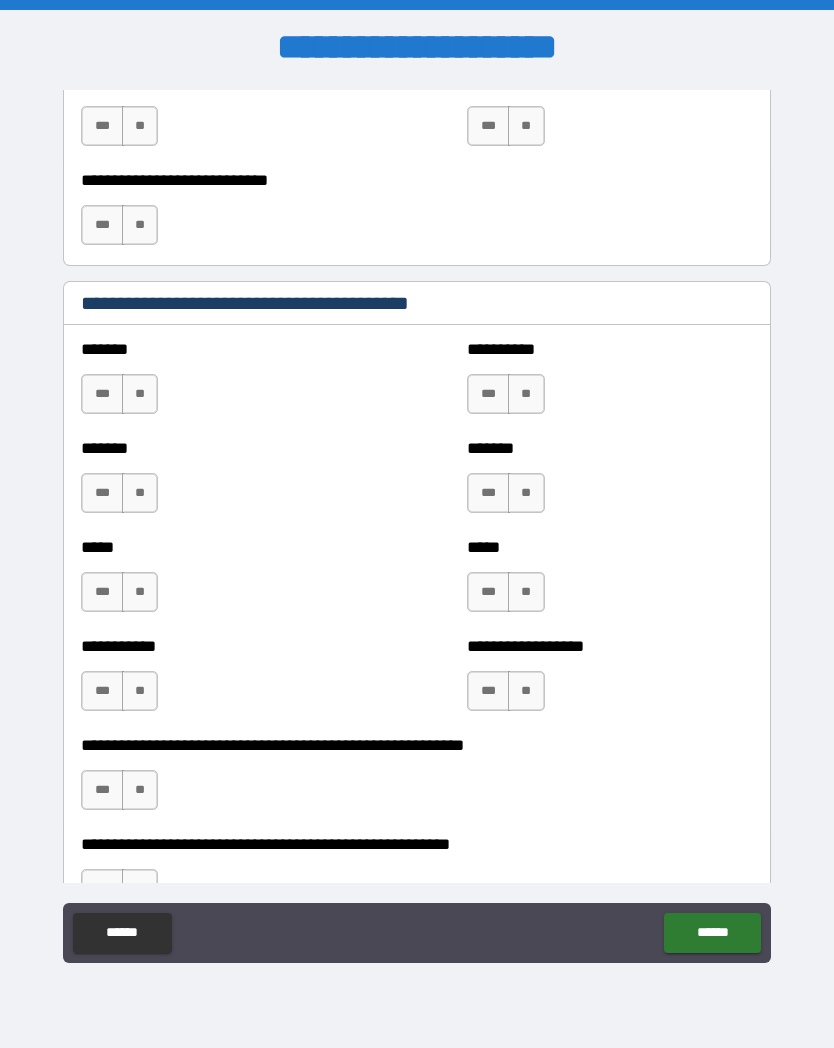 scroll, scrollTop: 1892, scrollLeft: 0, axis: vertical 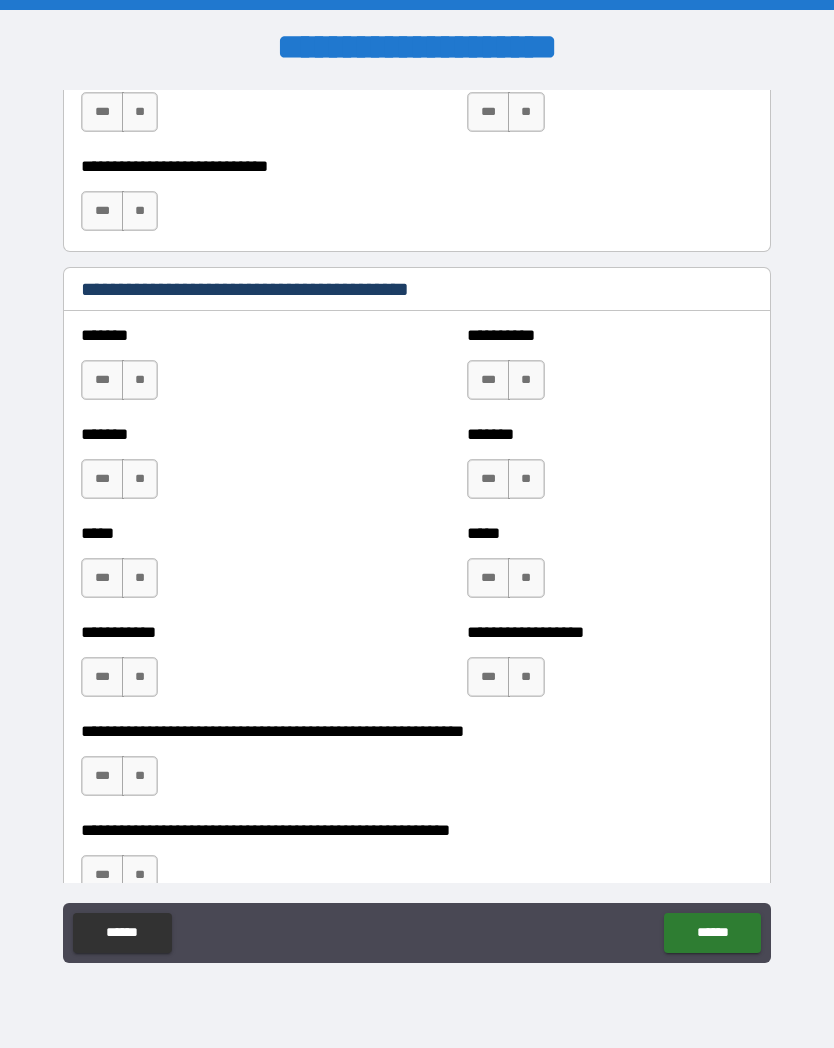 click on "**" at bounding box center (526, 380) 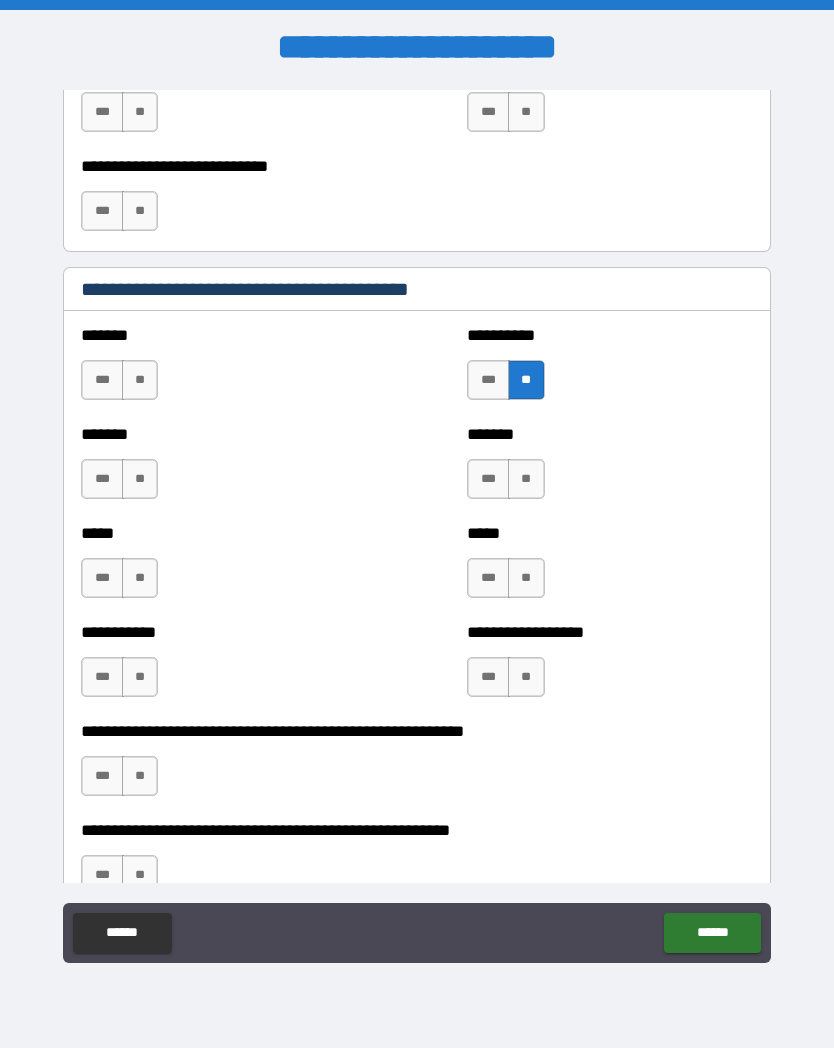 click on "**" at bounding box center (140, 380) 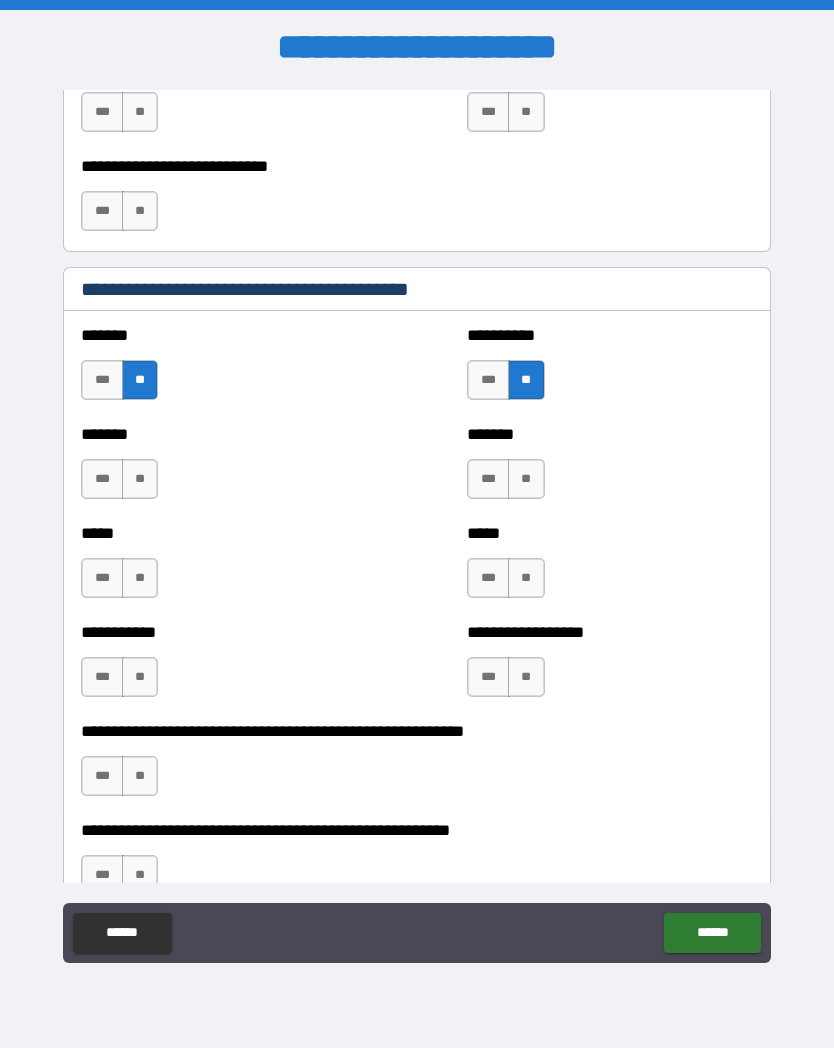 click on "**" at bounding box center (526, 479) 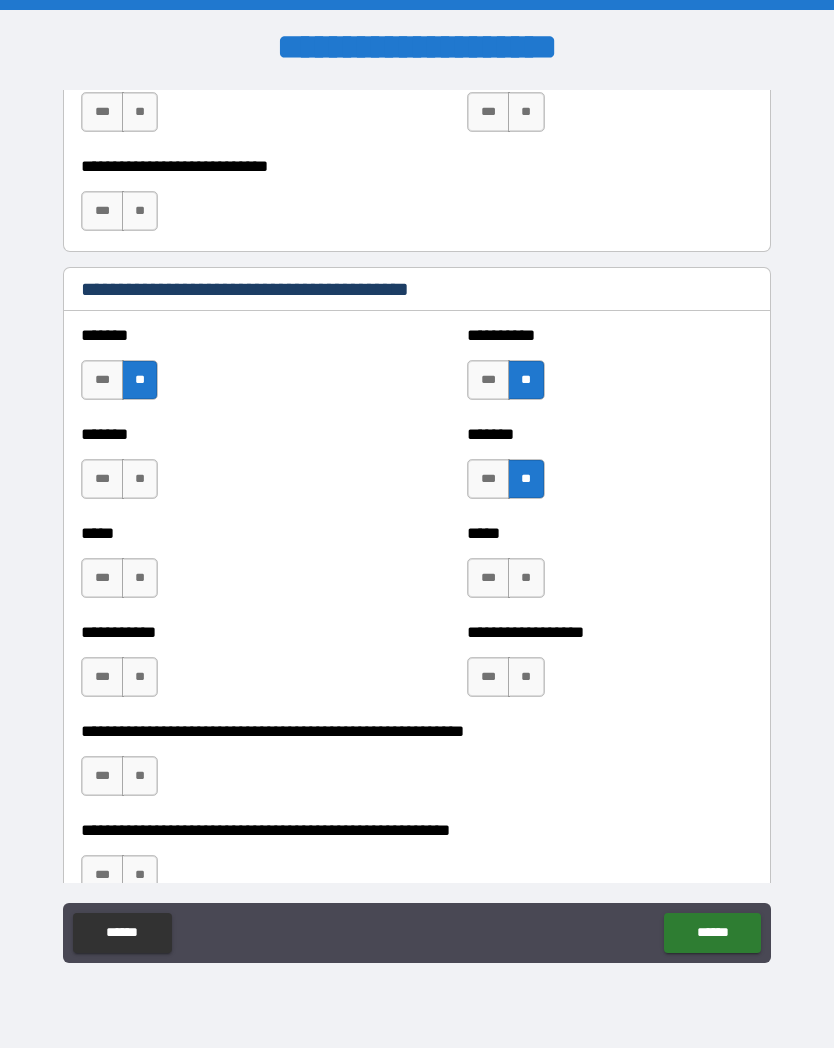 click on "******* *** **" at bounding box center [223, 469] 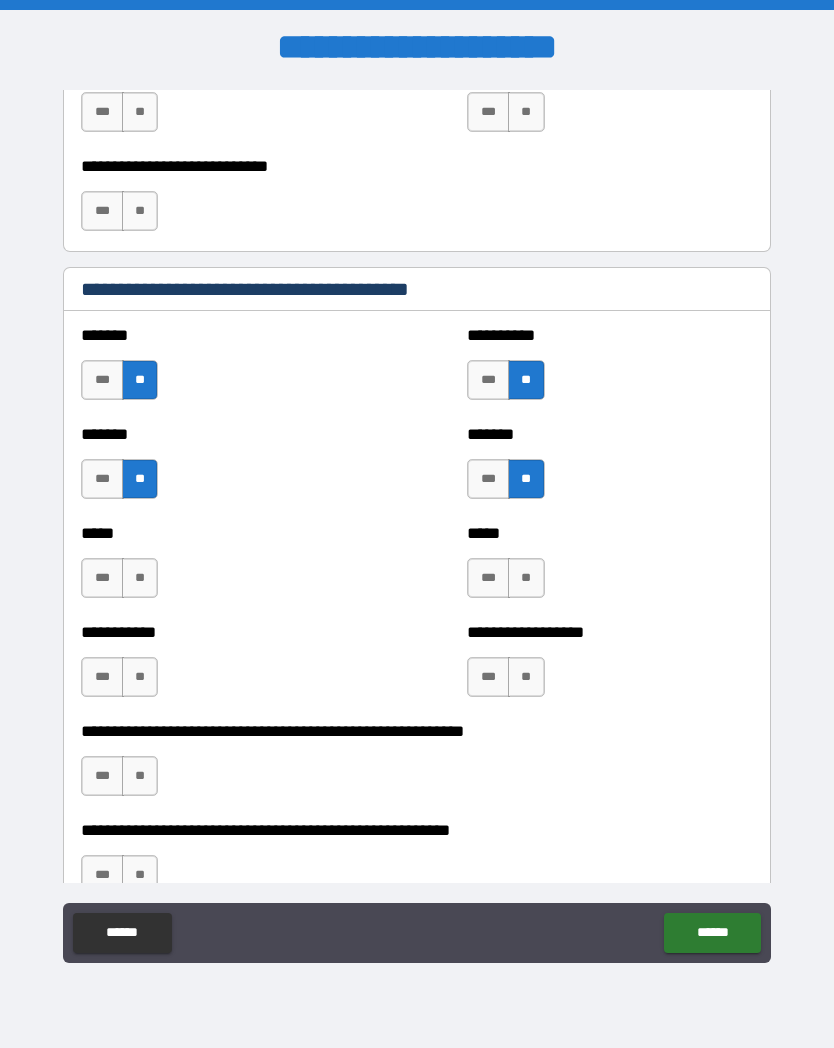 click on "**" at bounding box center (526, 578) 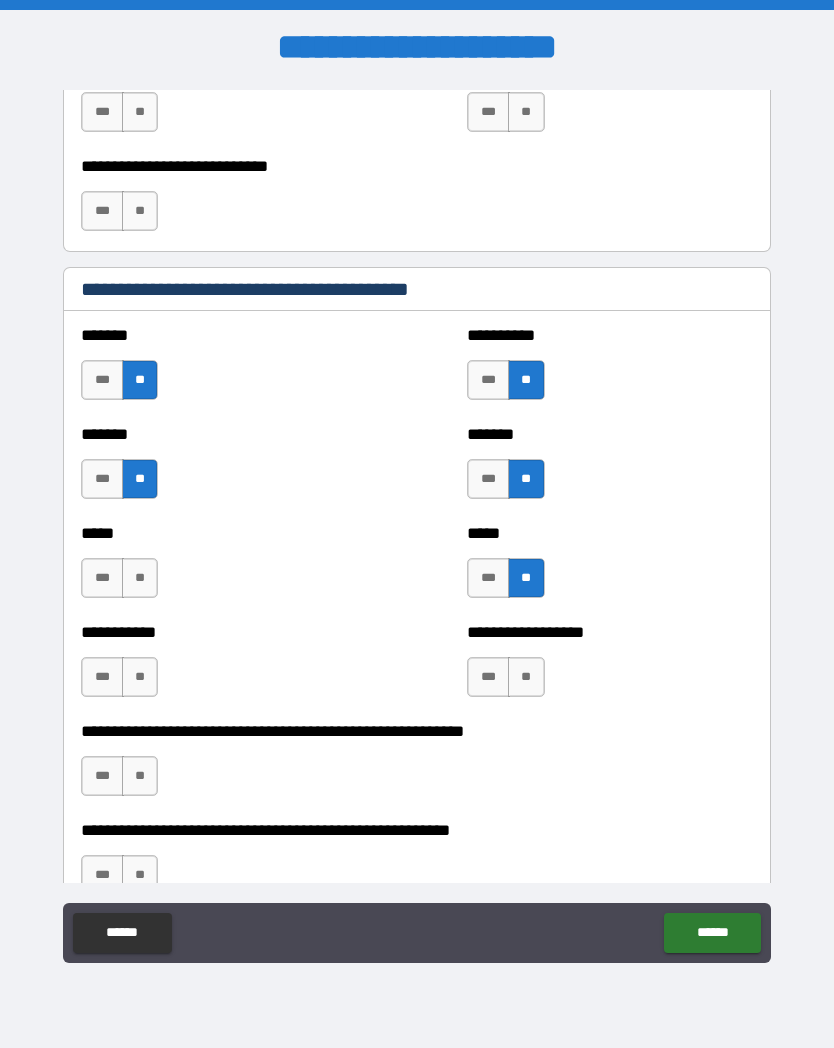 click on "***** *** **" at bounding box center (223, 568) 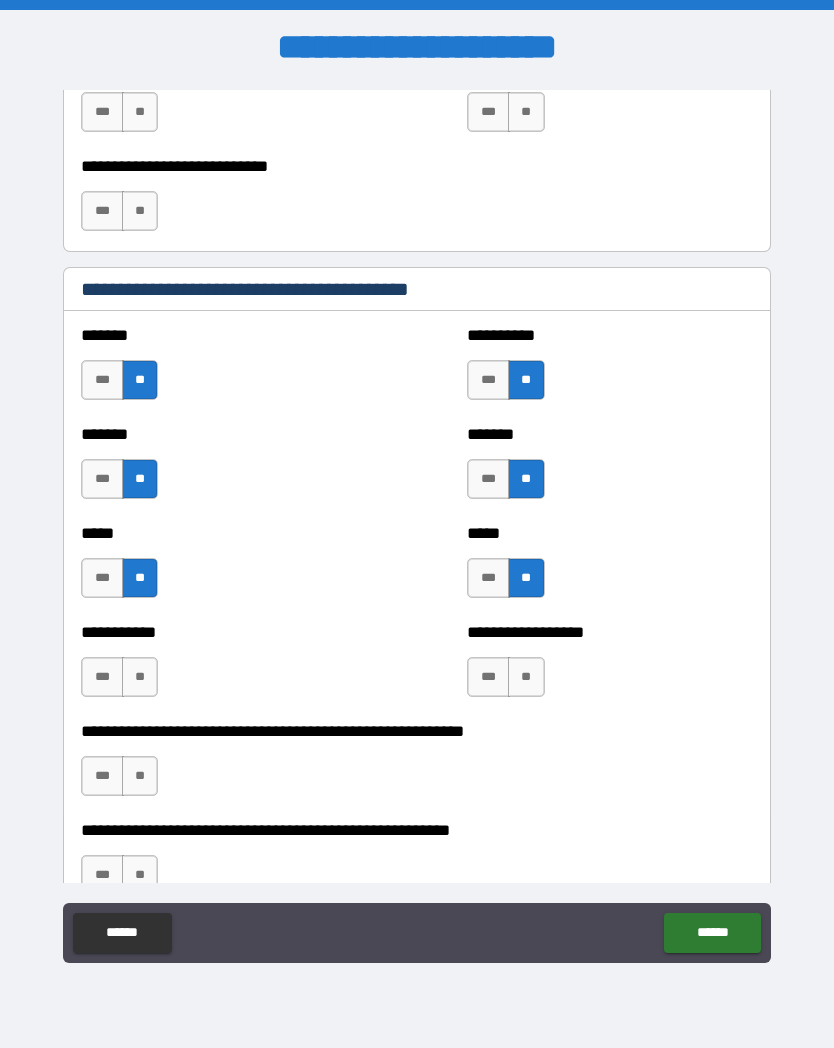 click on "**********" at bounding box center (609, 632) 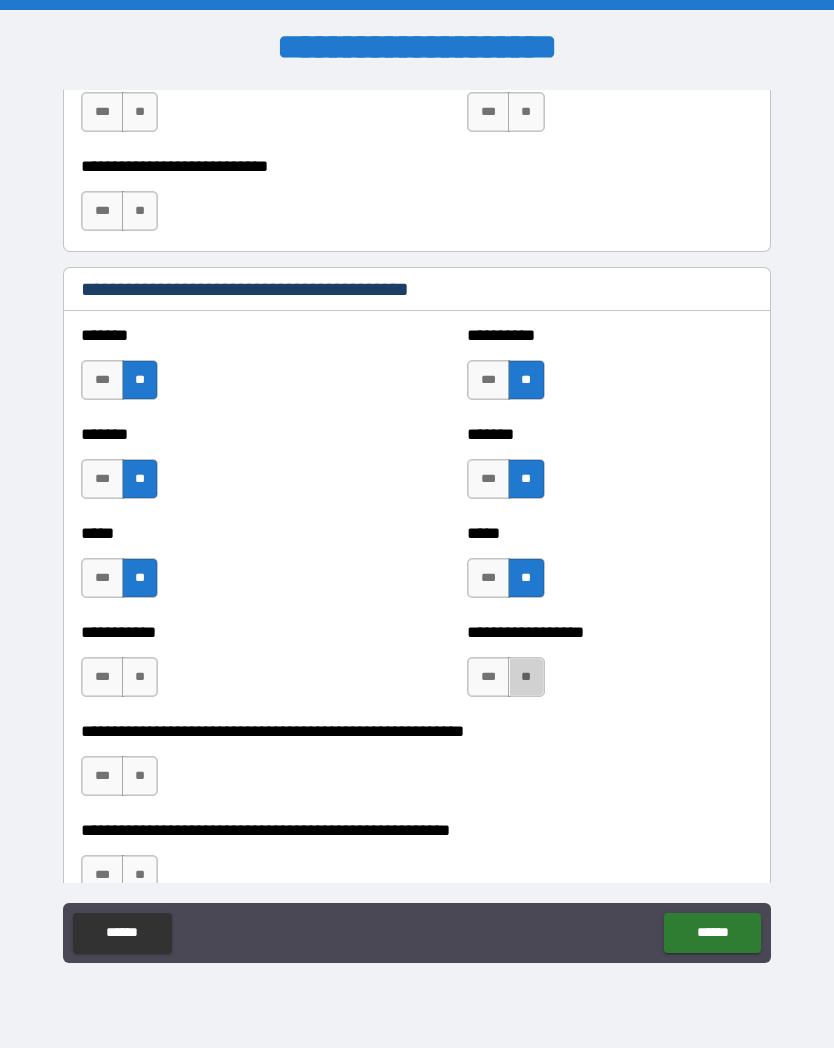click on "**" at bounding box center [526, 677] 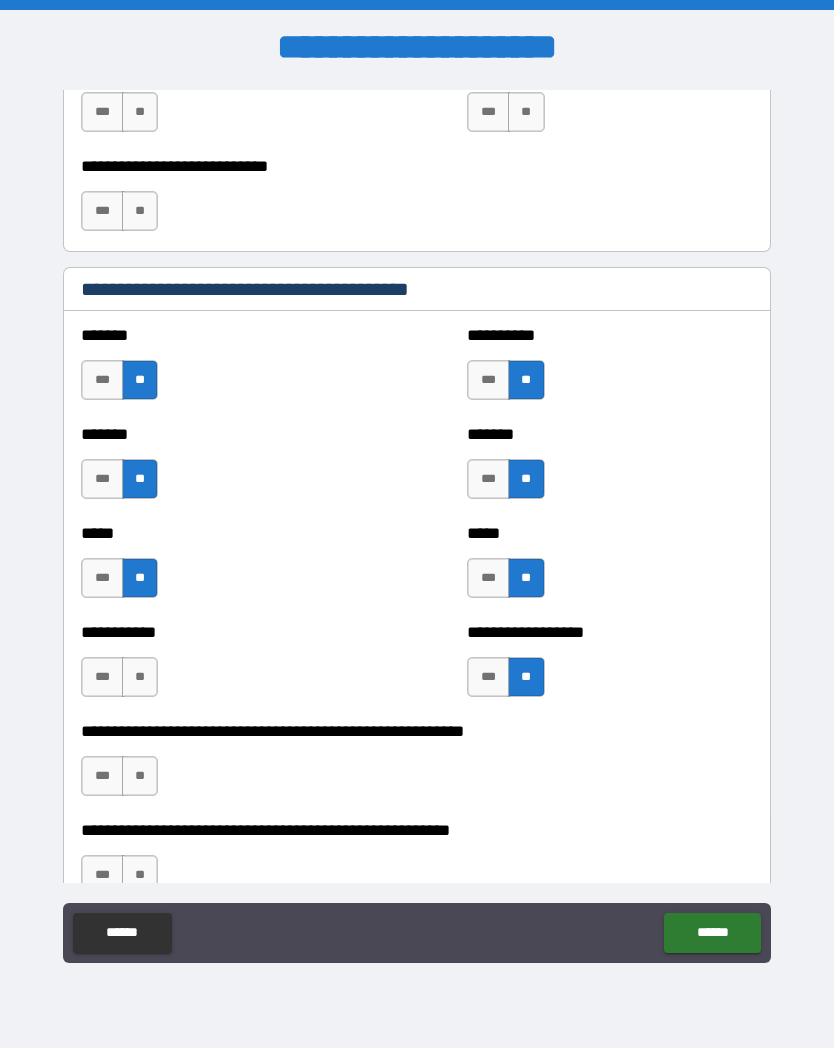 click on "**" at bounding box center [140, 677] 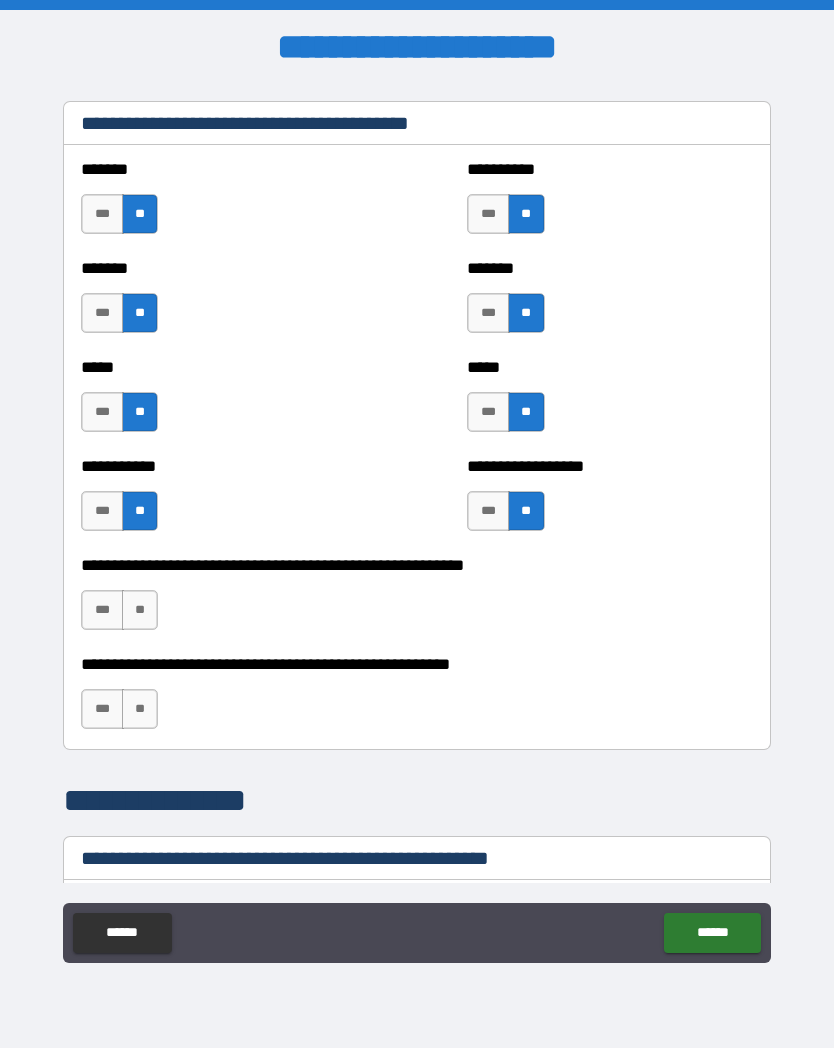 scroll, scrollTop: 2133, scrollLeft: 0, axis: vertical 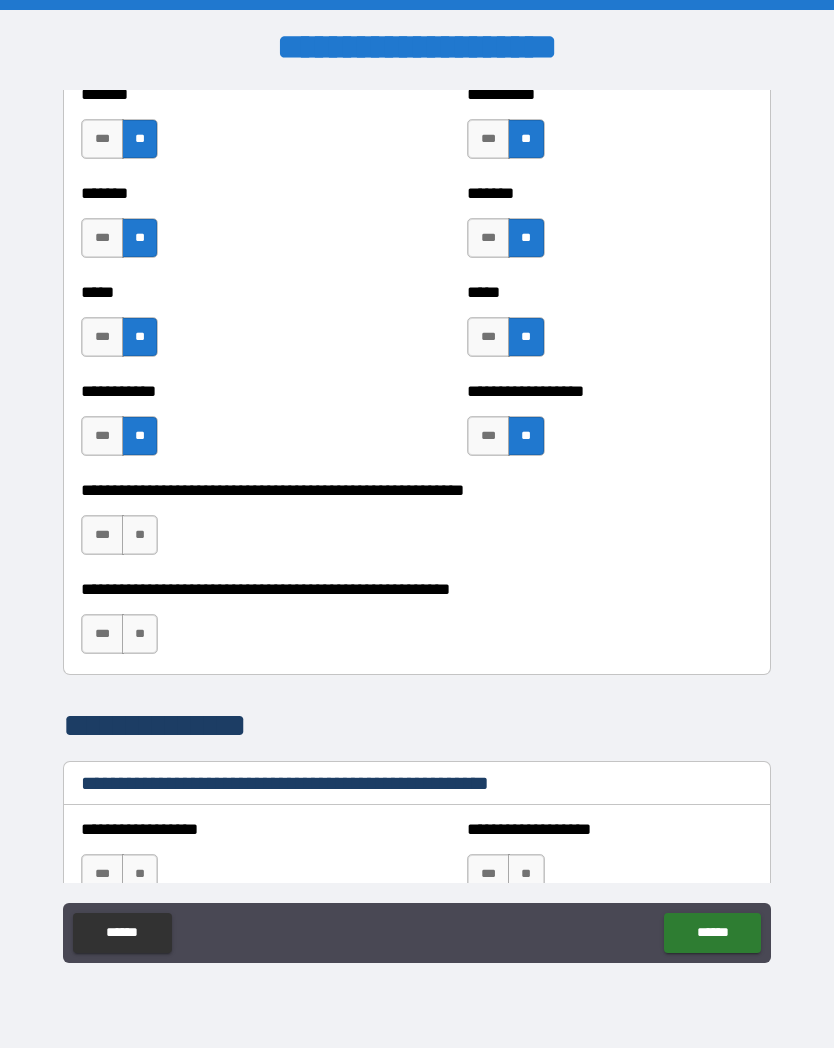 click on "**" at bounding box center (140, 535) 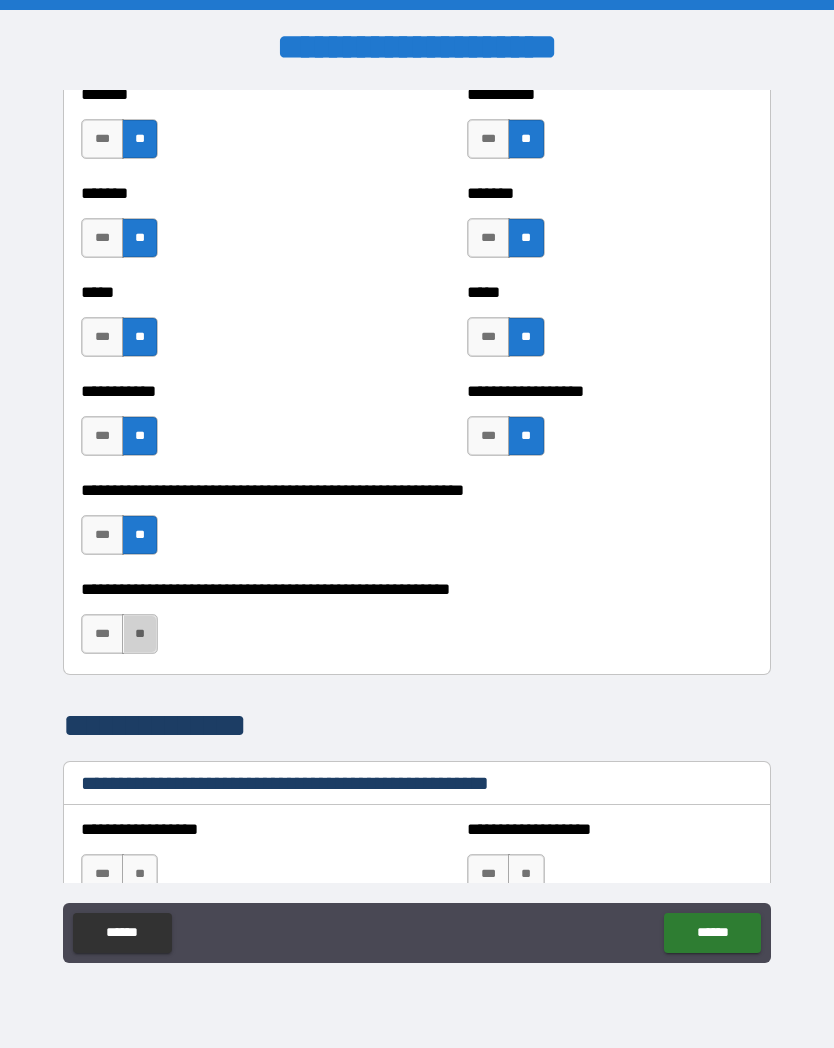 click on "**" at bounding box center [140, 634] 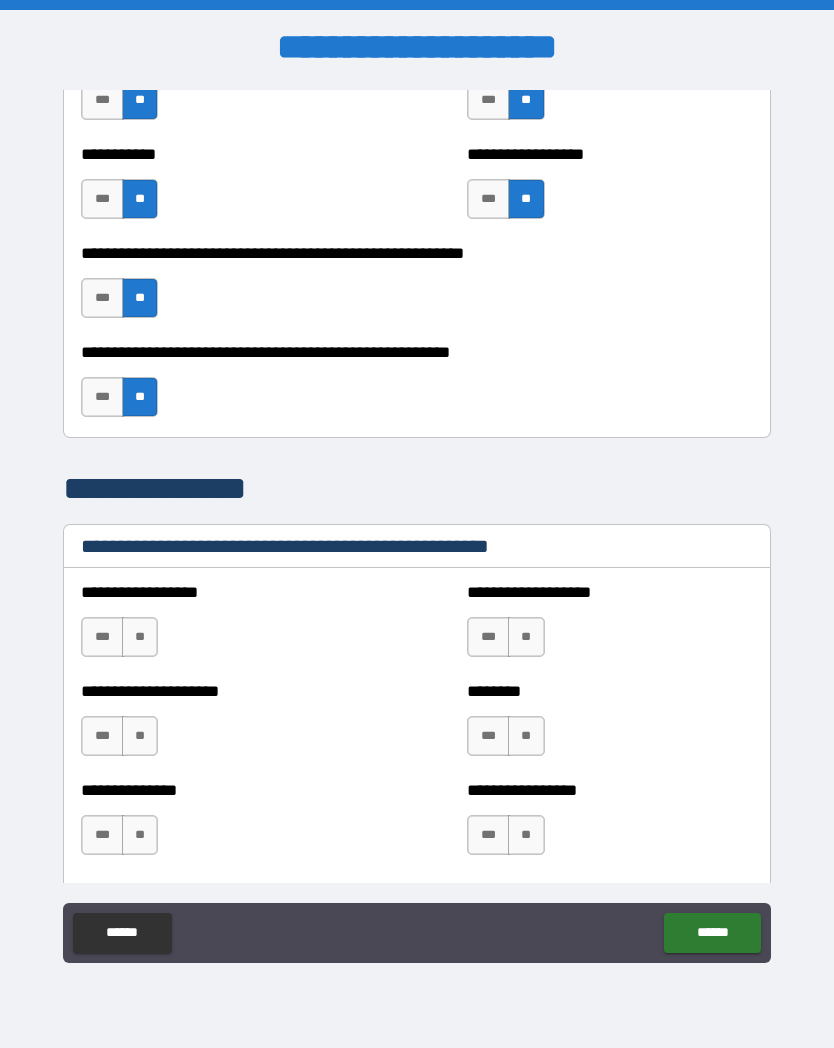 scroll, scrollTop: 2448, scrollLeft: 0, axis: vertical 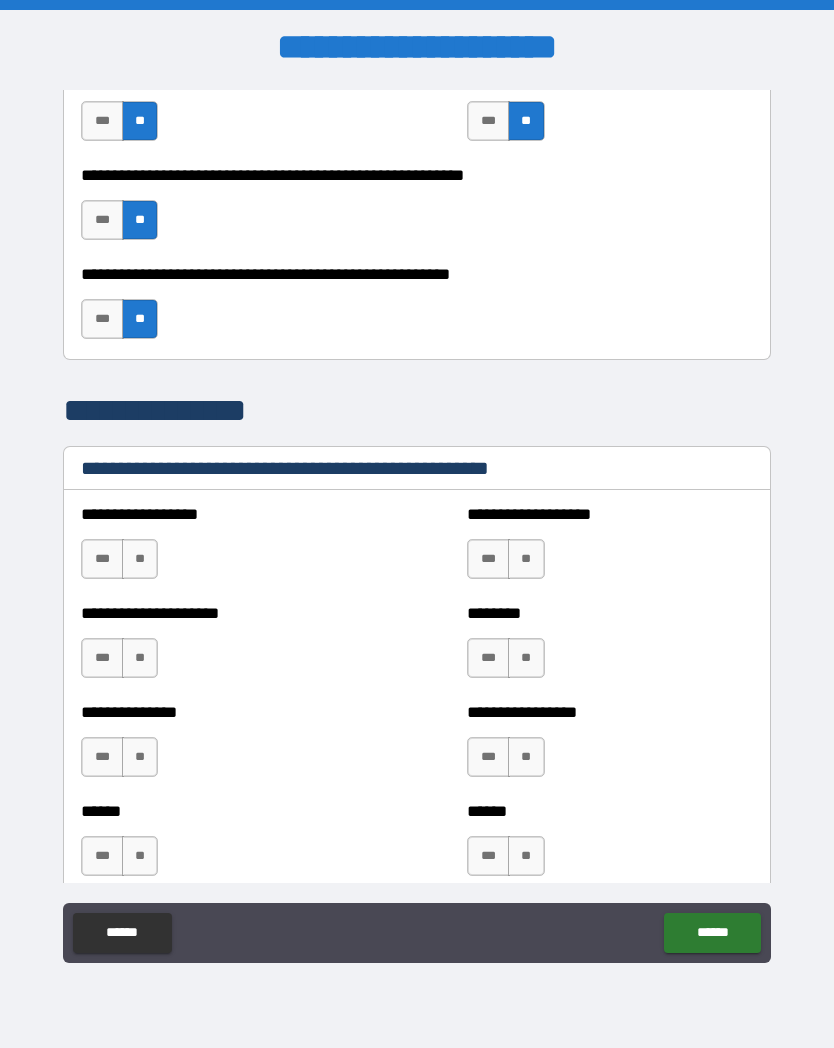 click on "**" at bounding box center (526, 559) 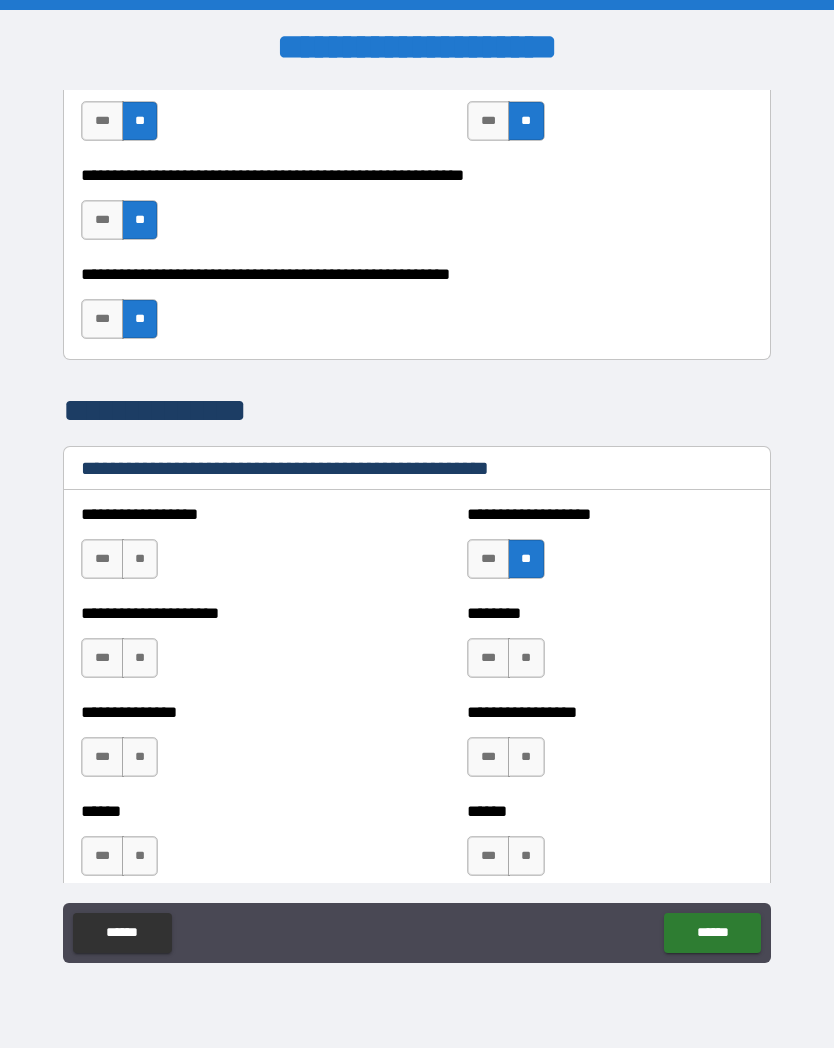 click on "**" at bounding box center (140, 559) 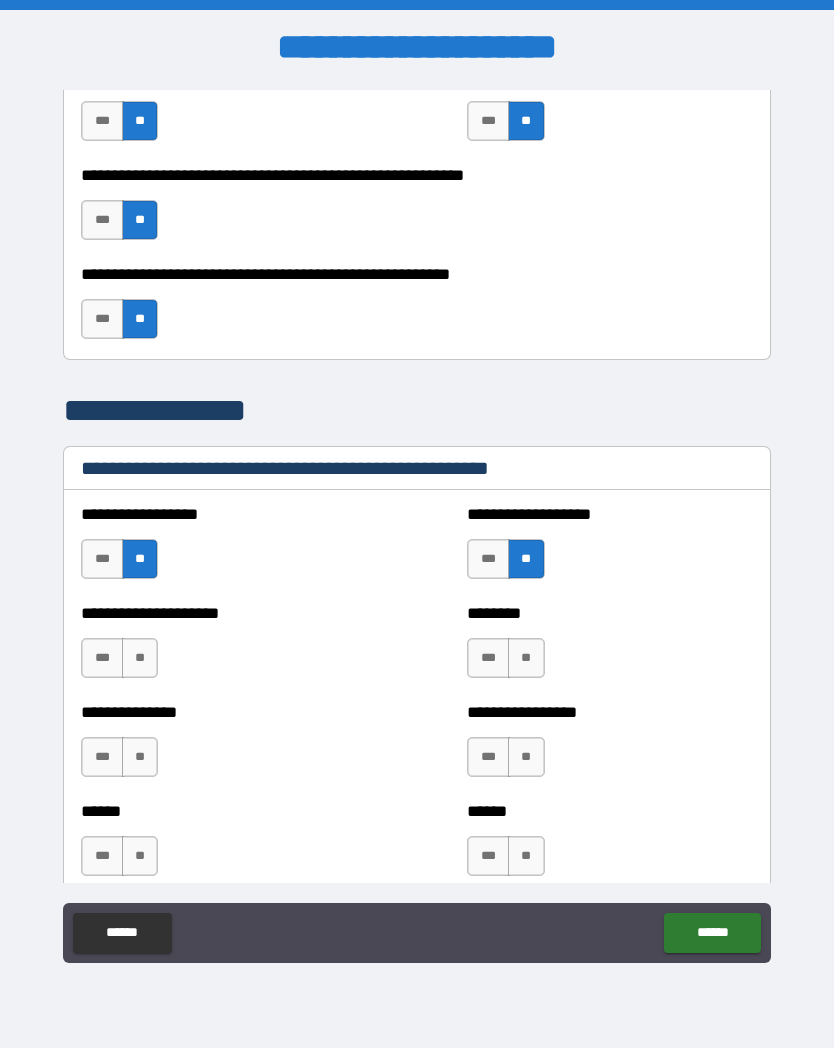 click on "**" at bounding box center (526, 658) 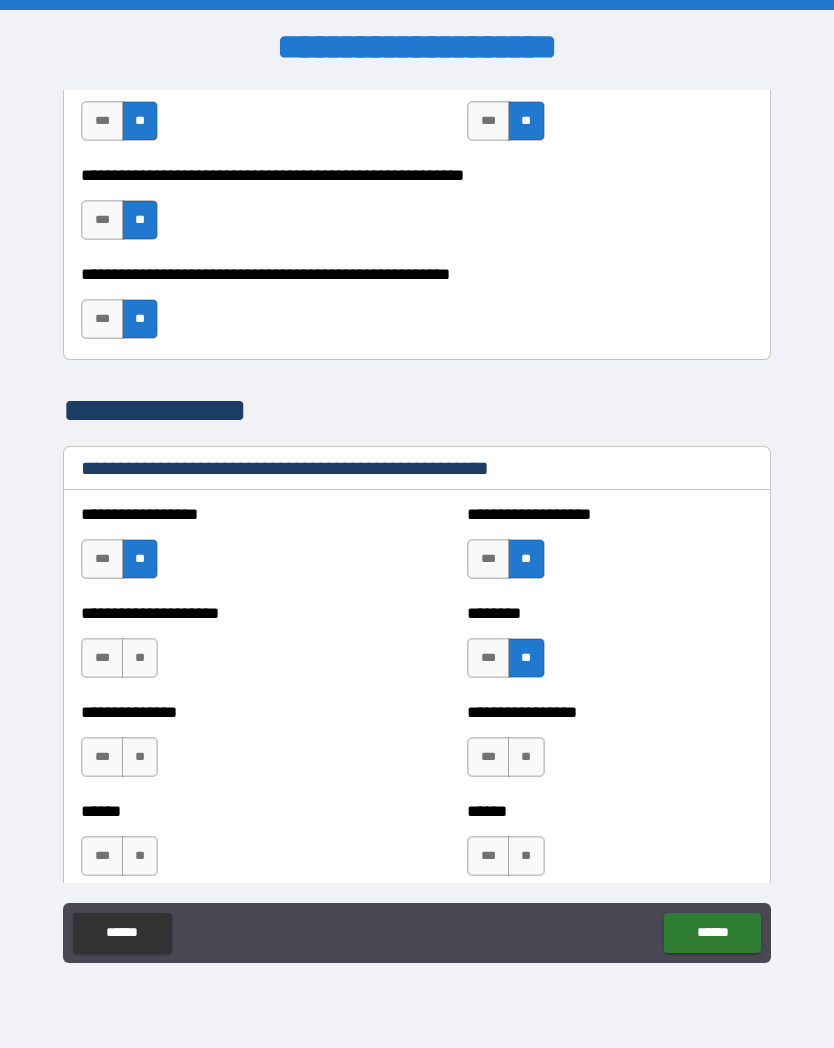 click on "**" at bounding box center [140, 658] 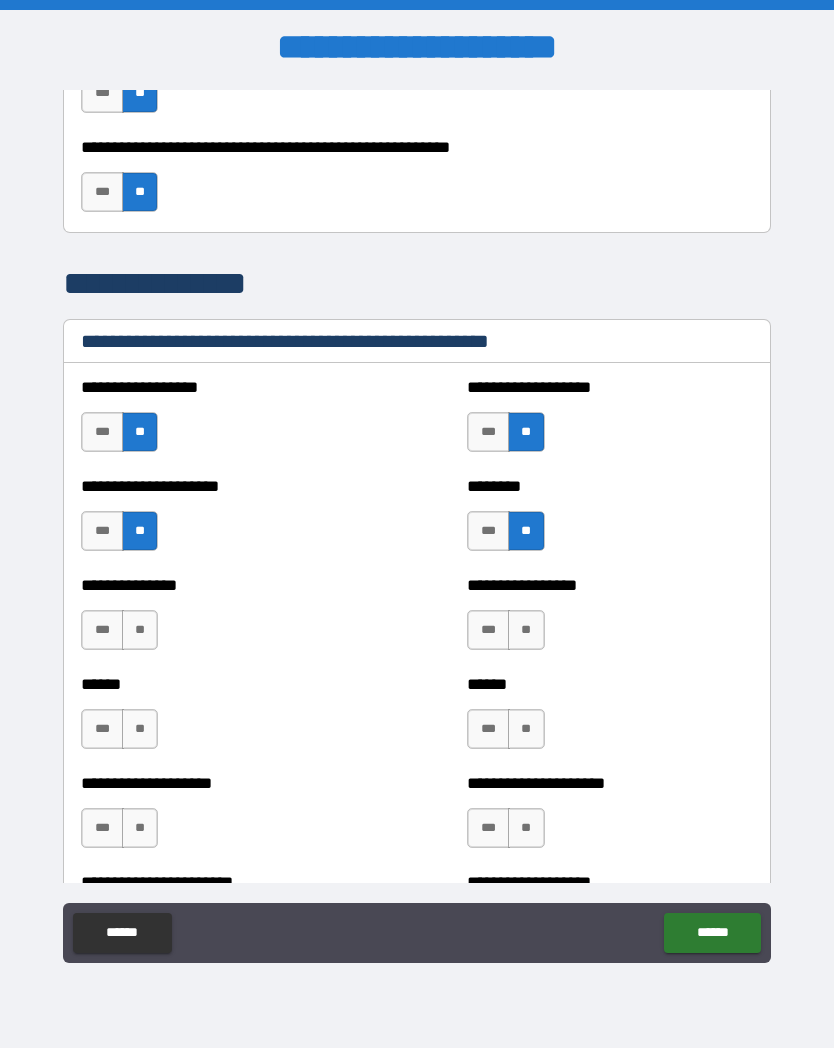 scroll, scrollTop: 2744, scrollLeft: 0, axis: vertical 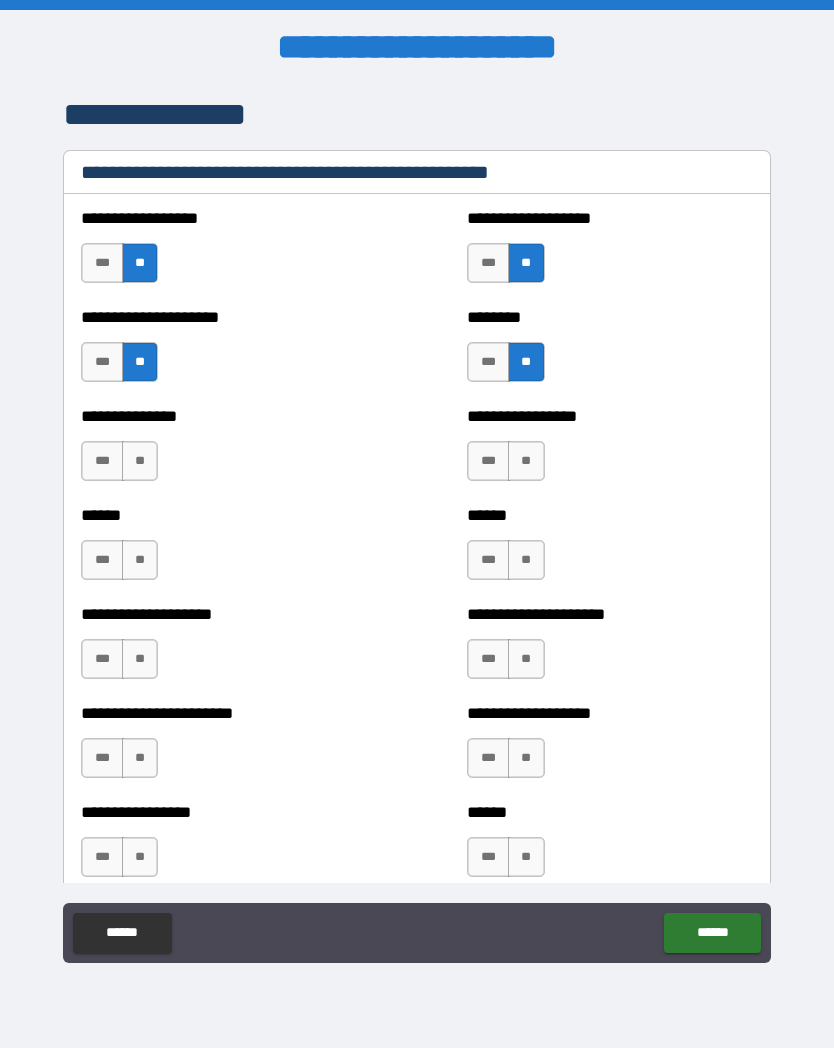 click on "**" at bounding box center [526, 461] 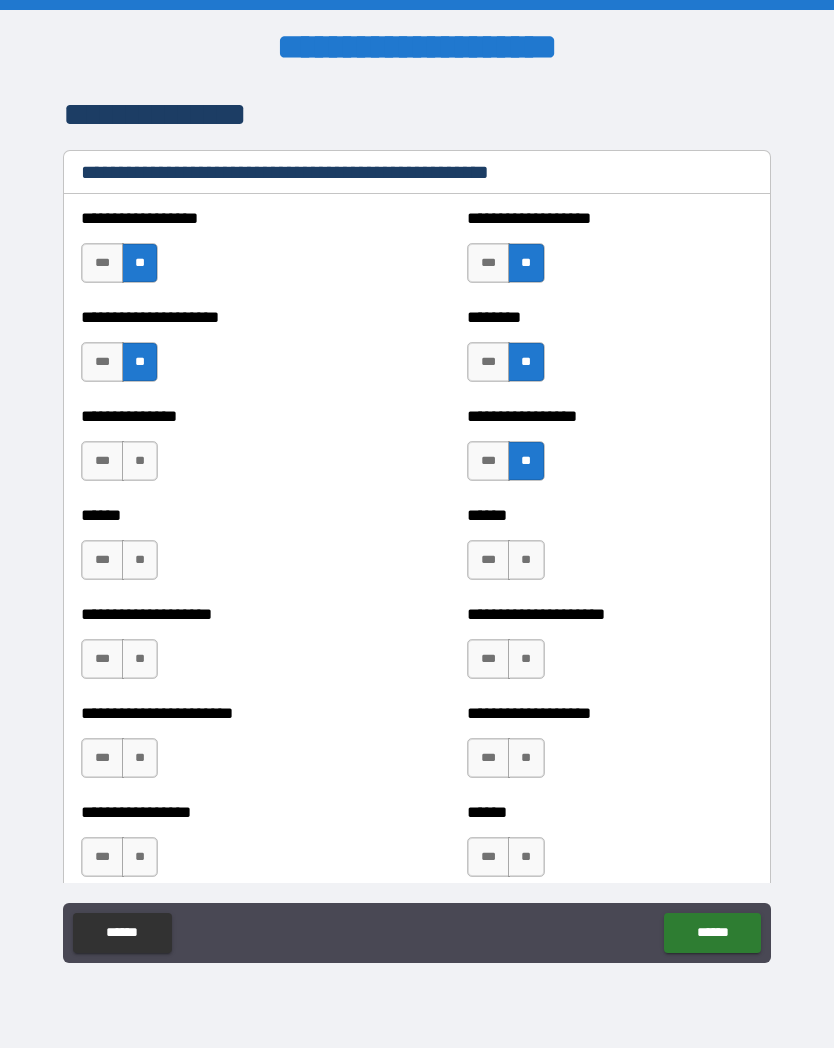 click on "**" at bounding box center (140, 461) 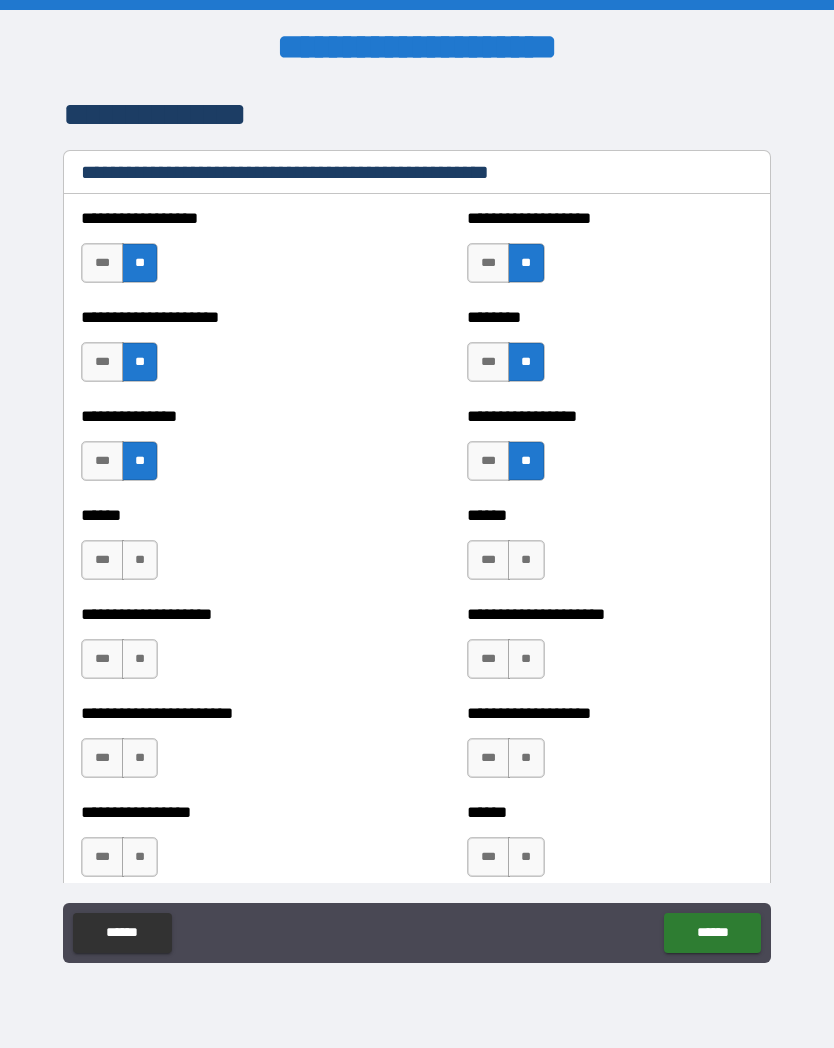 click on "**" at bounding box center (526, 560) 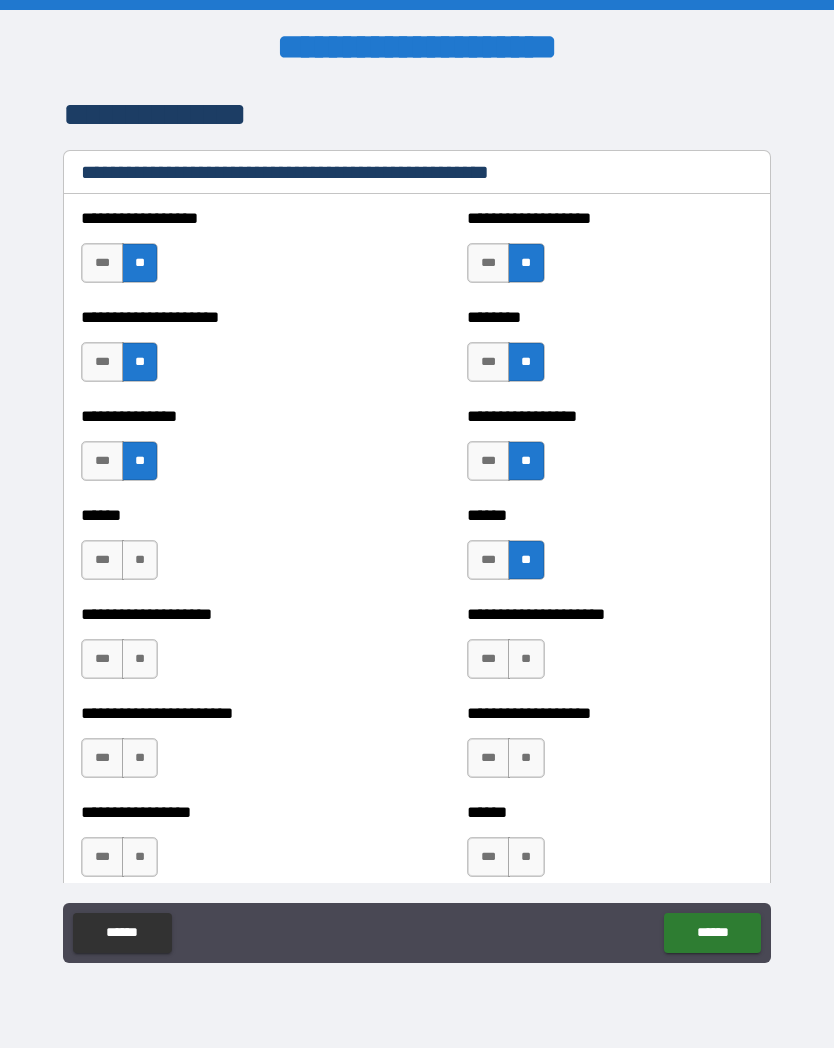 click on "**" at bounding box center (140, 560) 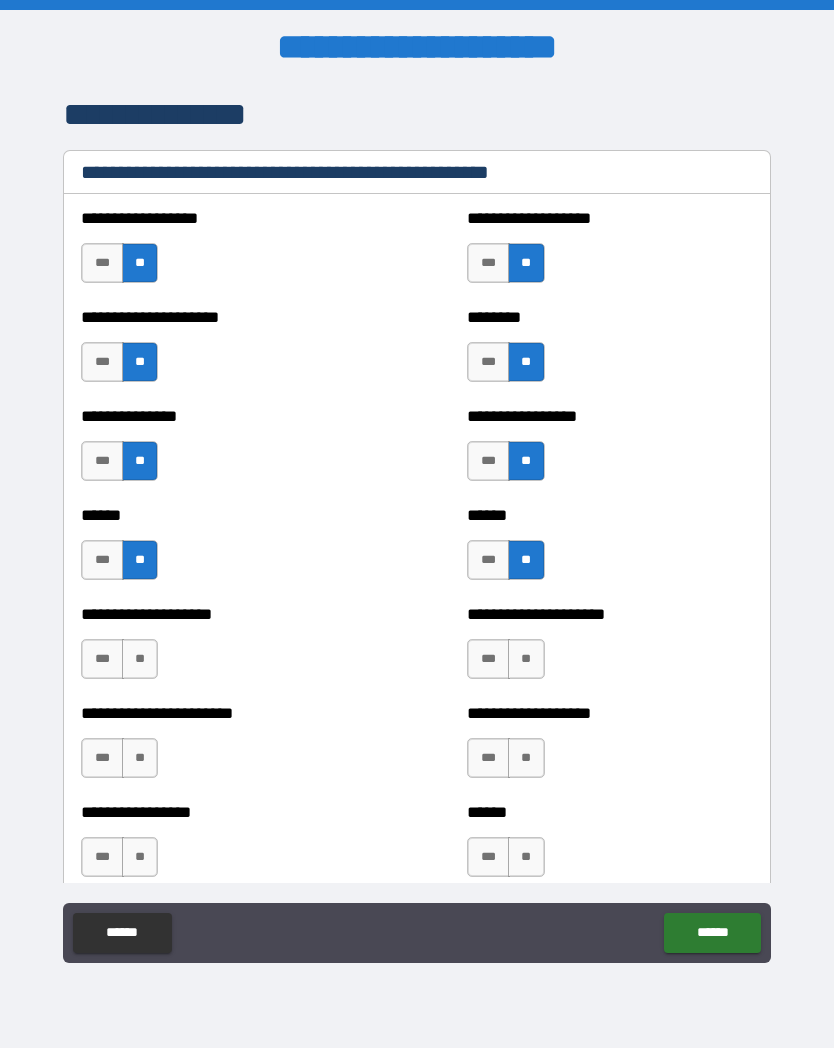 click on "**" at bounding box center (526, 659) 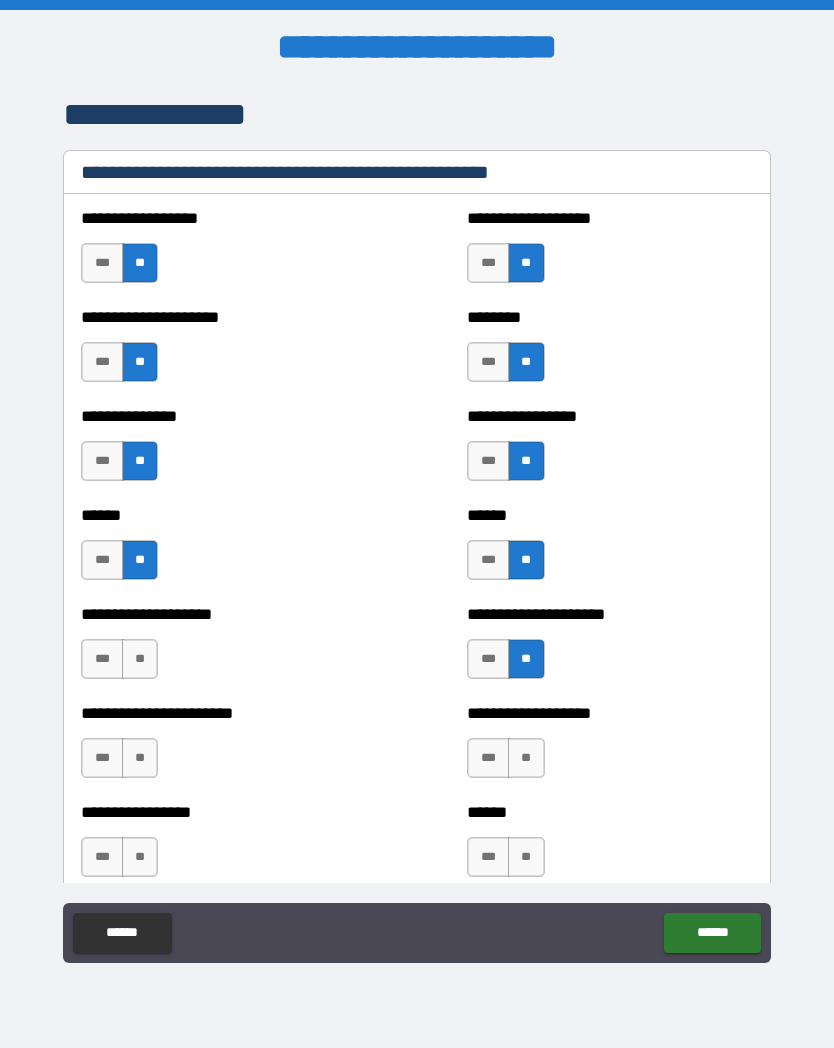 click on "**" at bounding box center [140, 659] 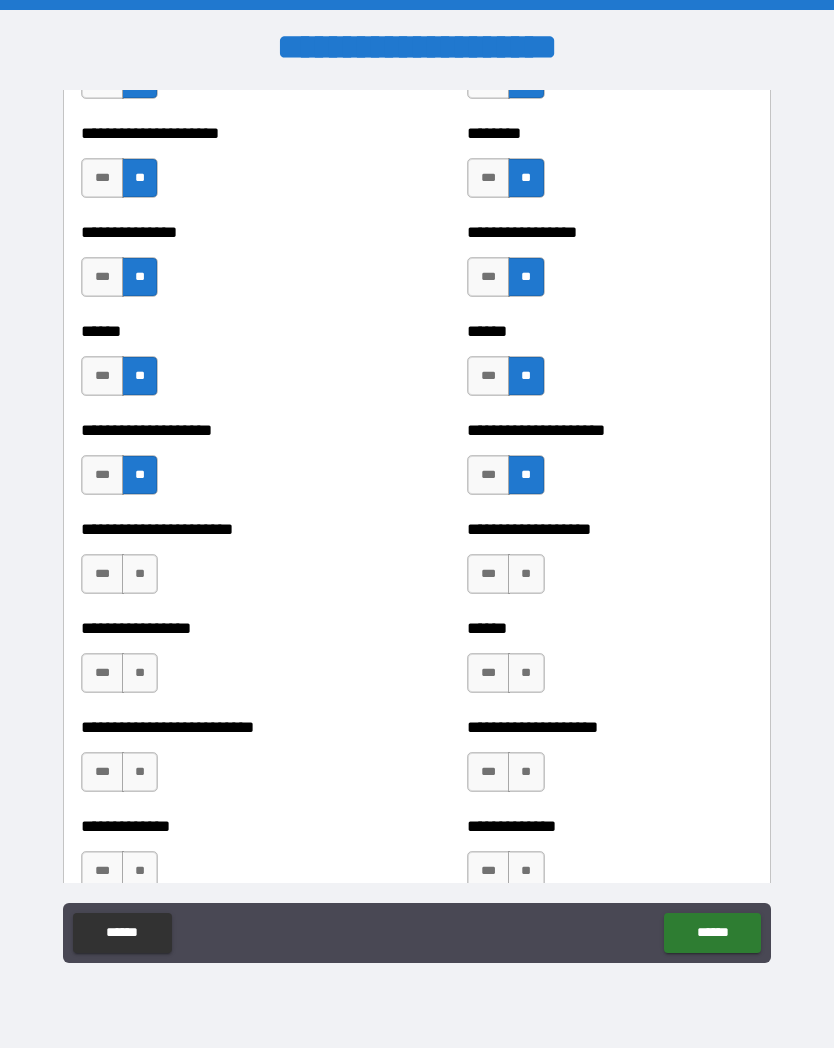scroll, scrollTop: 2929, scrollLeft: 0, axis: vertical 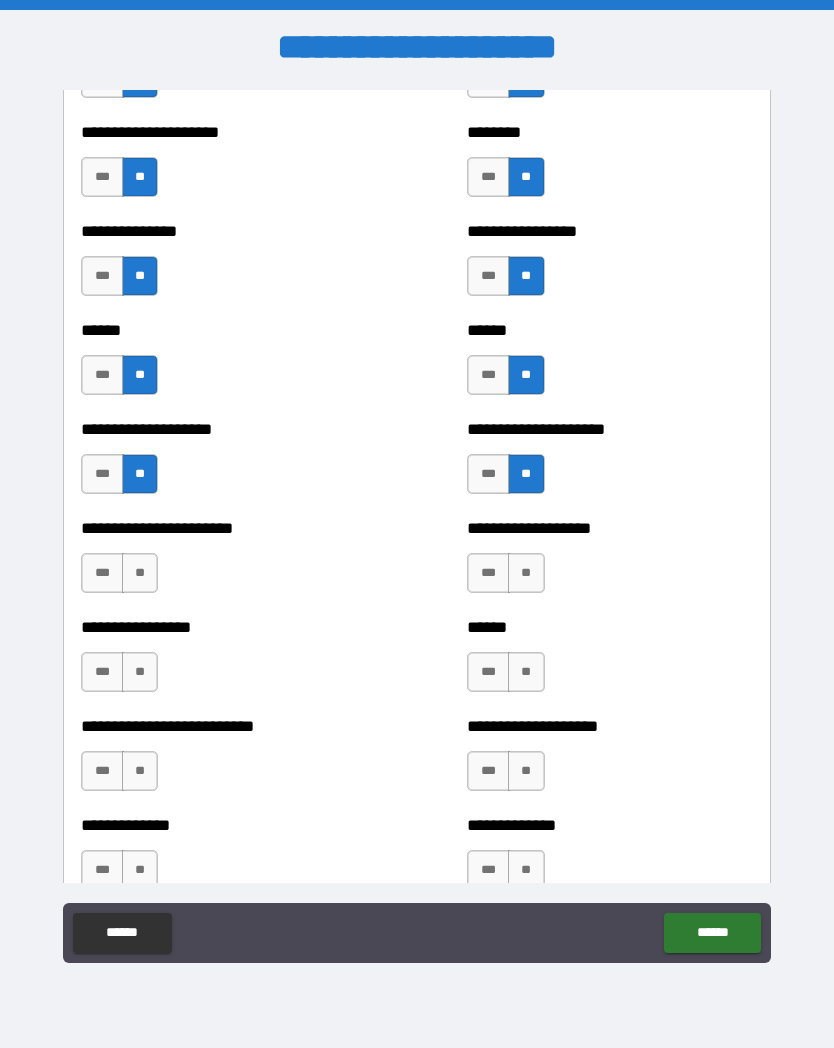 click on "**" at bounding box center (526, 573) 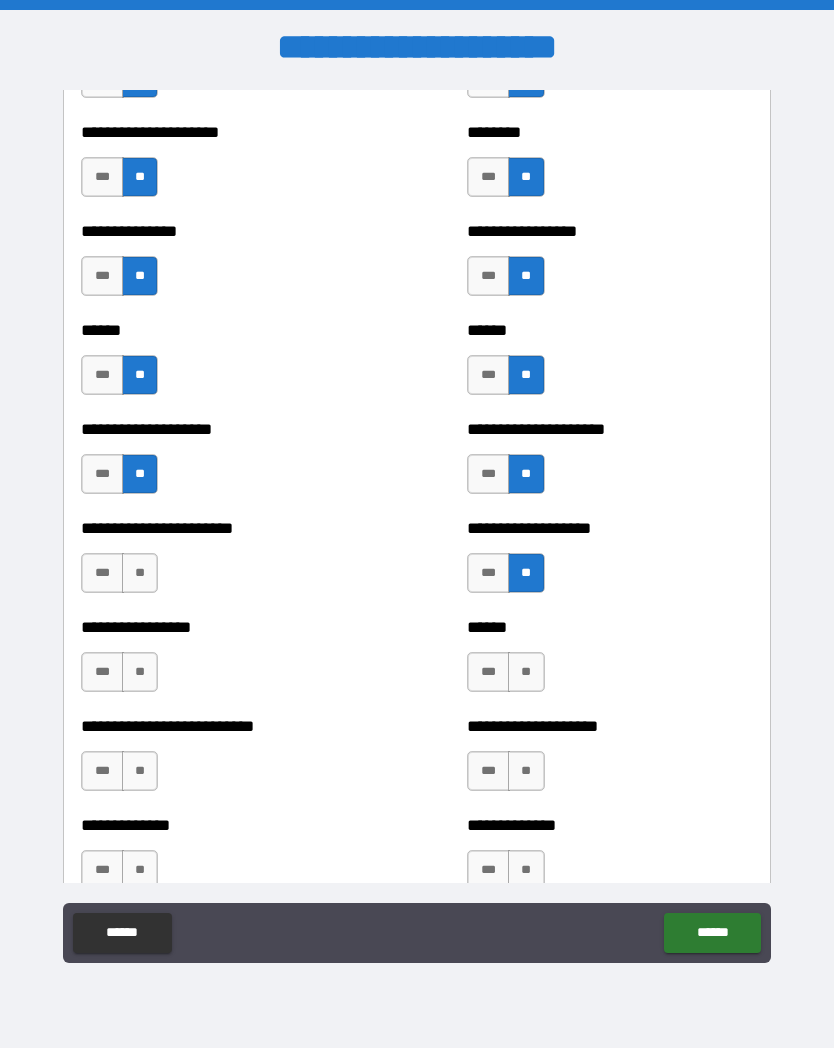 click on "**" at bounding box center [140, 573] 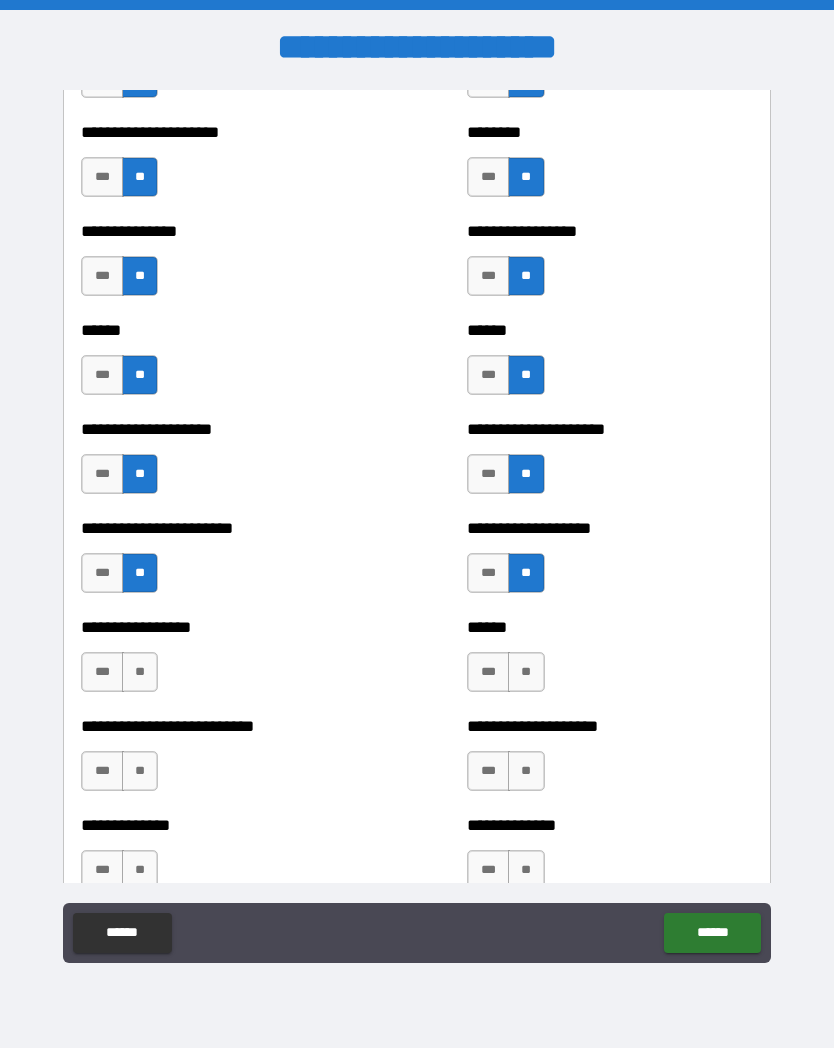 click on "**" at bounding box center [526, 672] 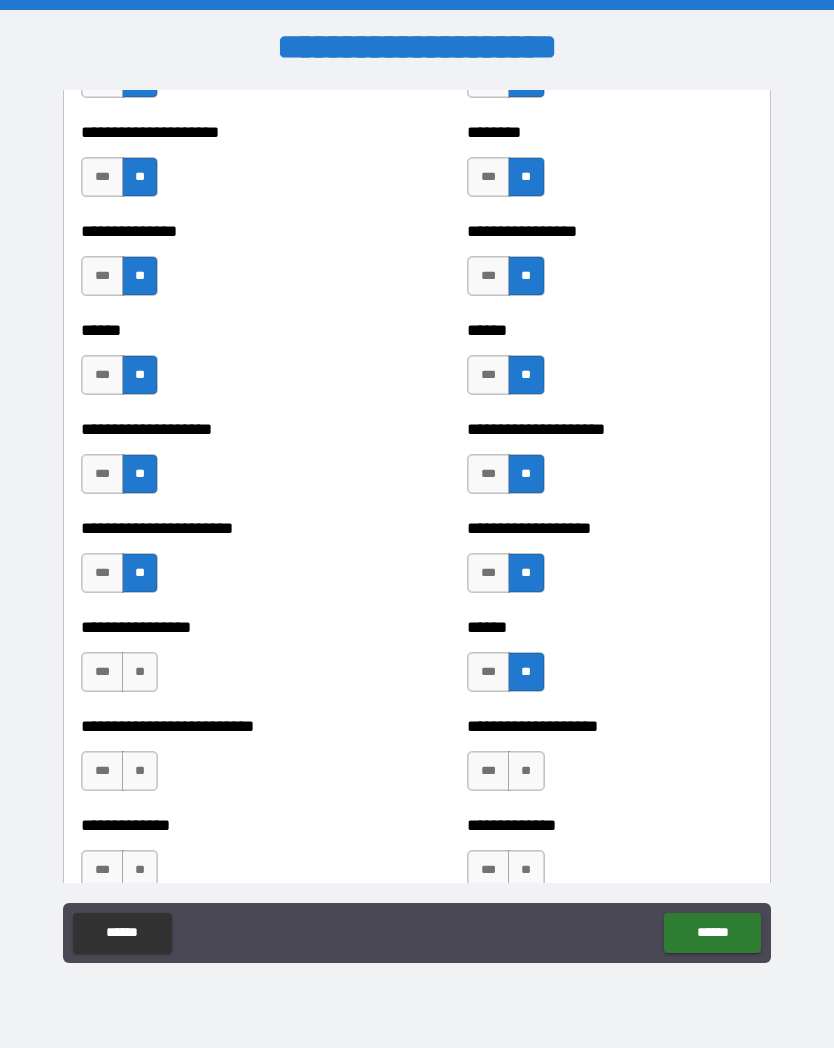click on "**" at bounding box center (140, 672) 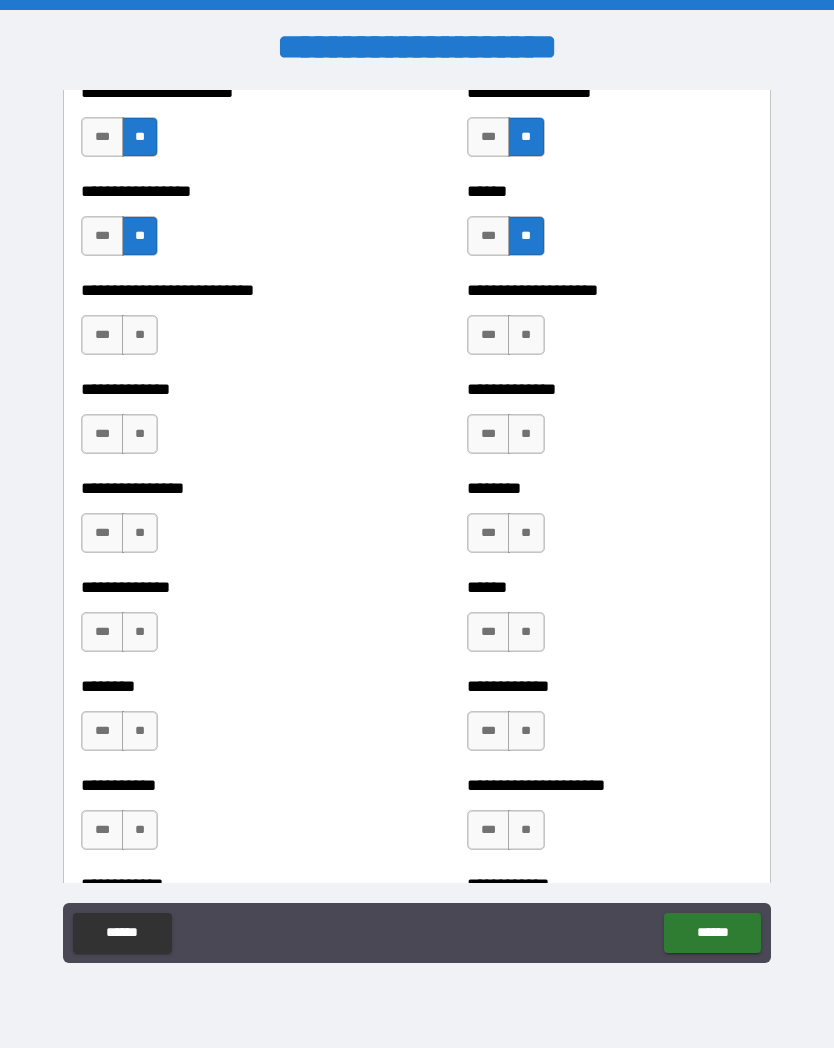scroll, scrollTop: 3364, scrollLeft: 0, axis: vertical 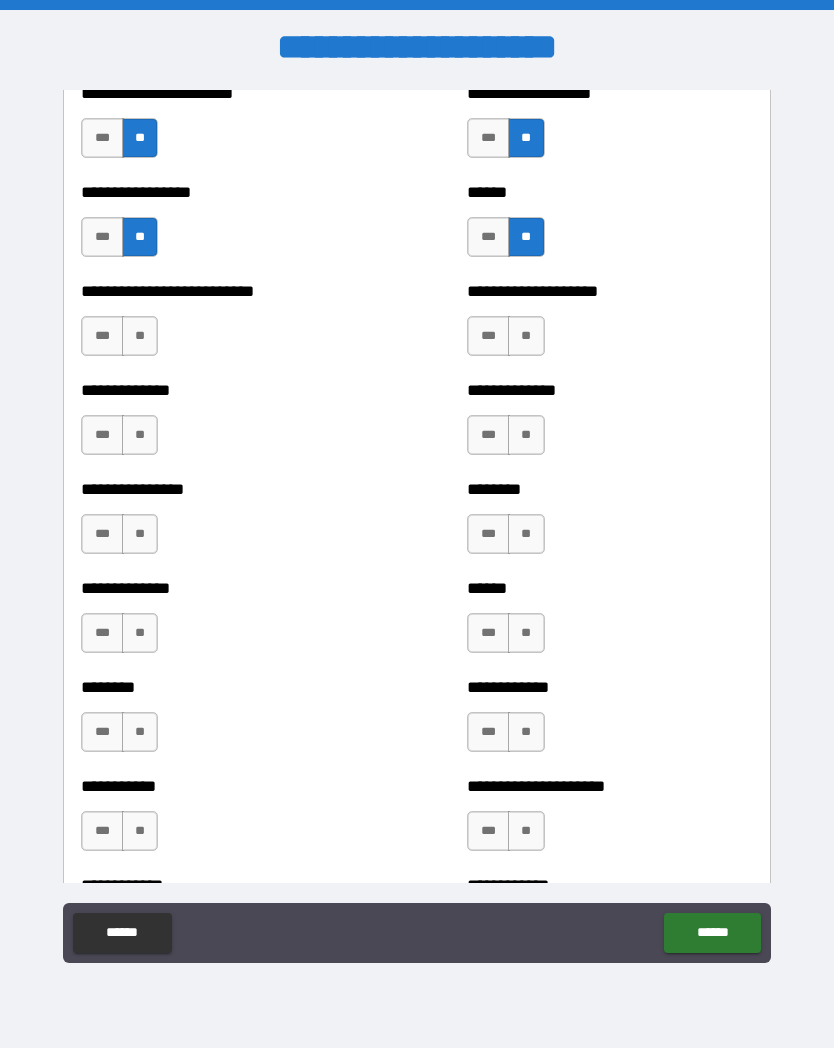 click on "**" at bounding box center (526, 336) 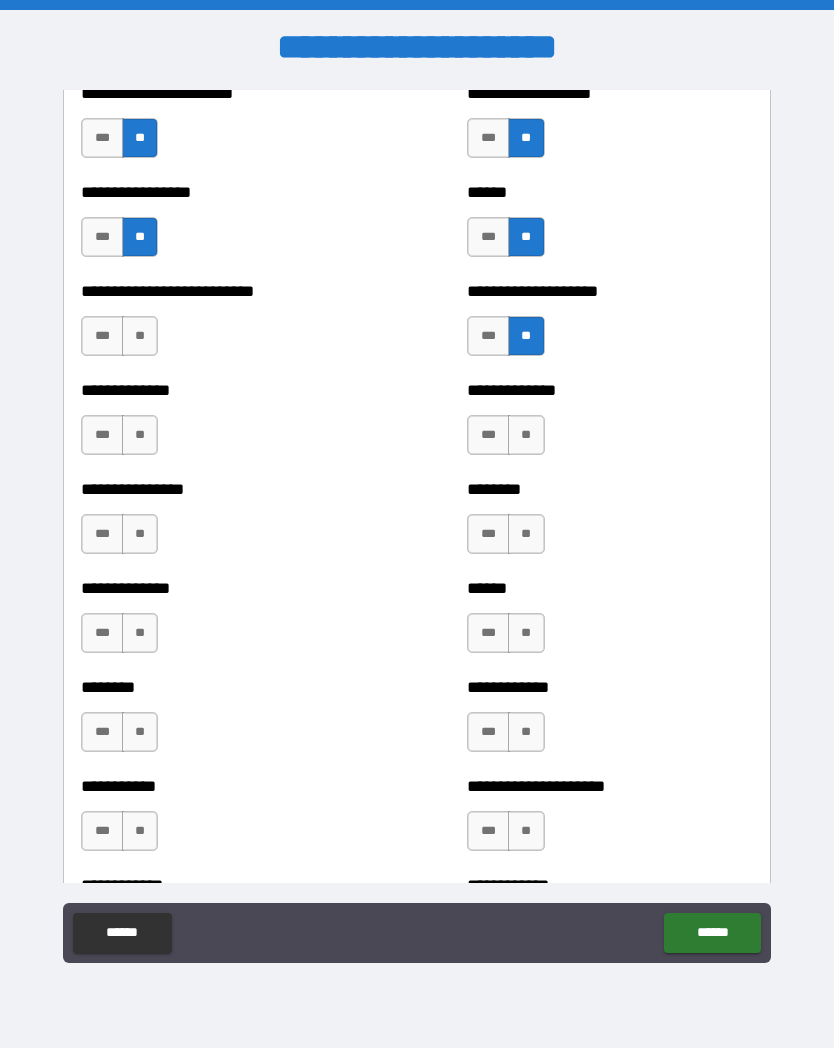 click on "**" at bounding box center [140, 336] 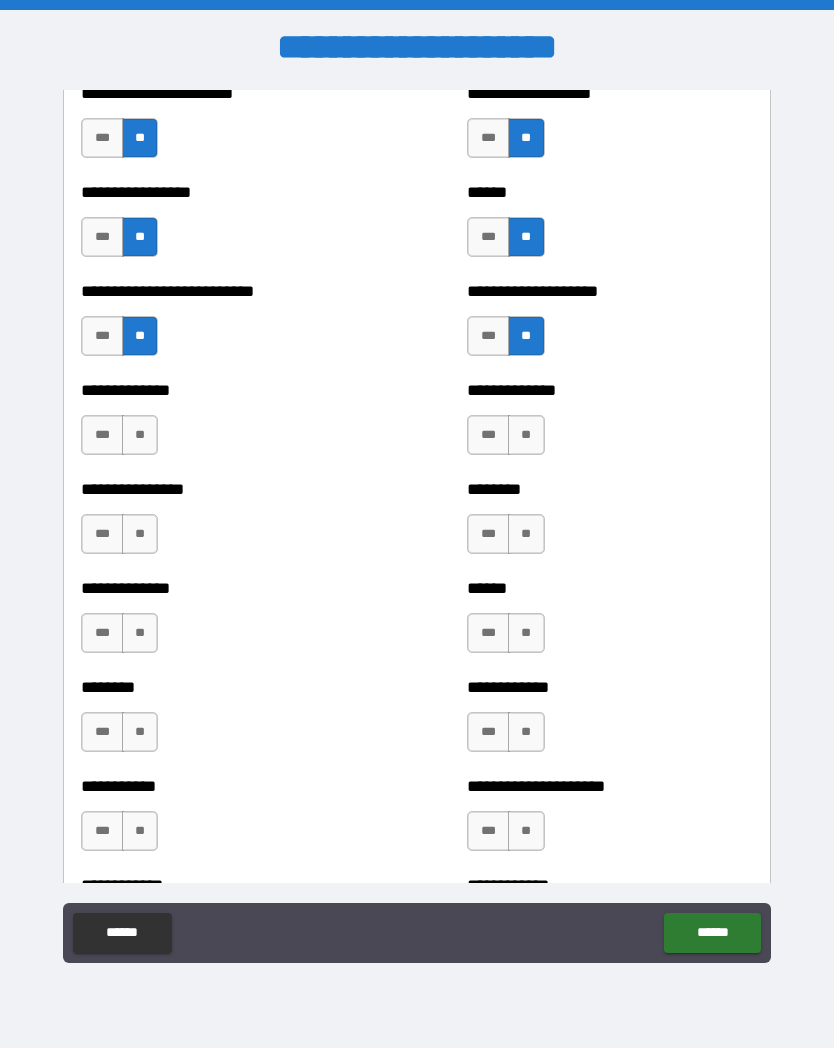 click on "**" at bounding box center (526, 435) 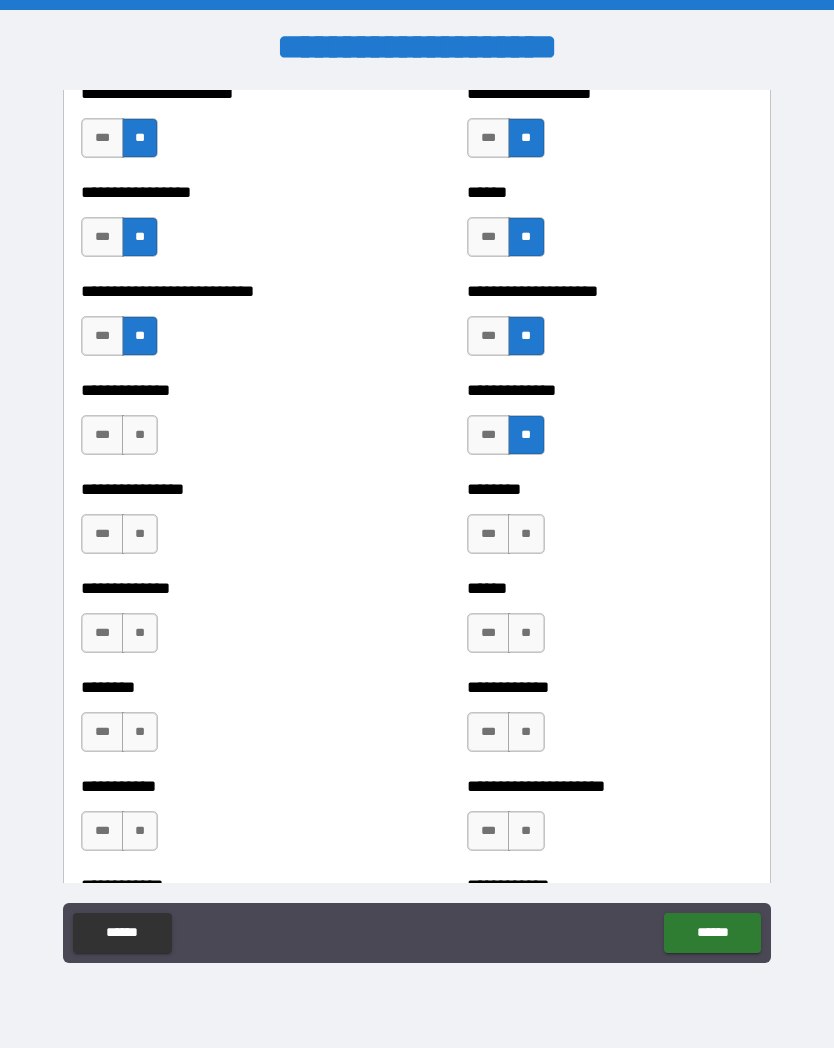 click on "**" at bounding box center [140, 435] 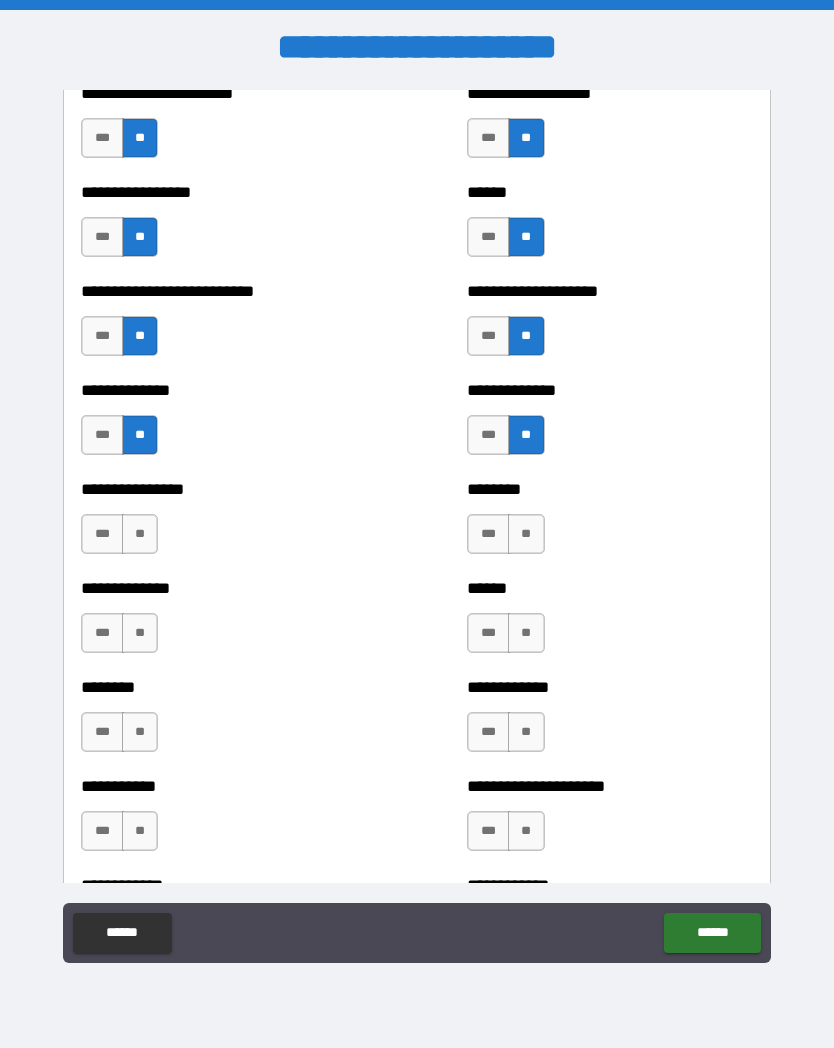 click on "**" at bounding box center [526, 534] 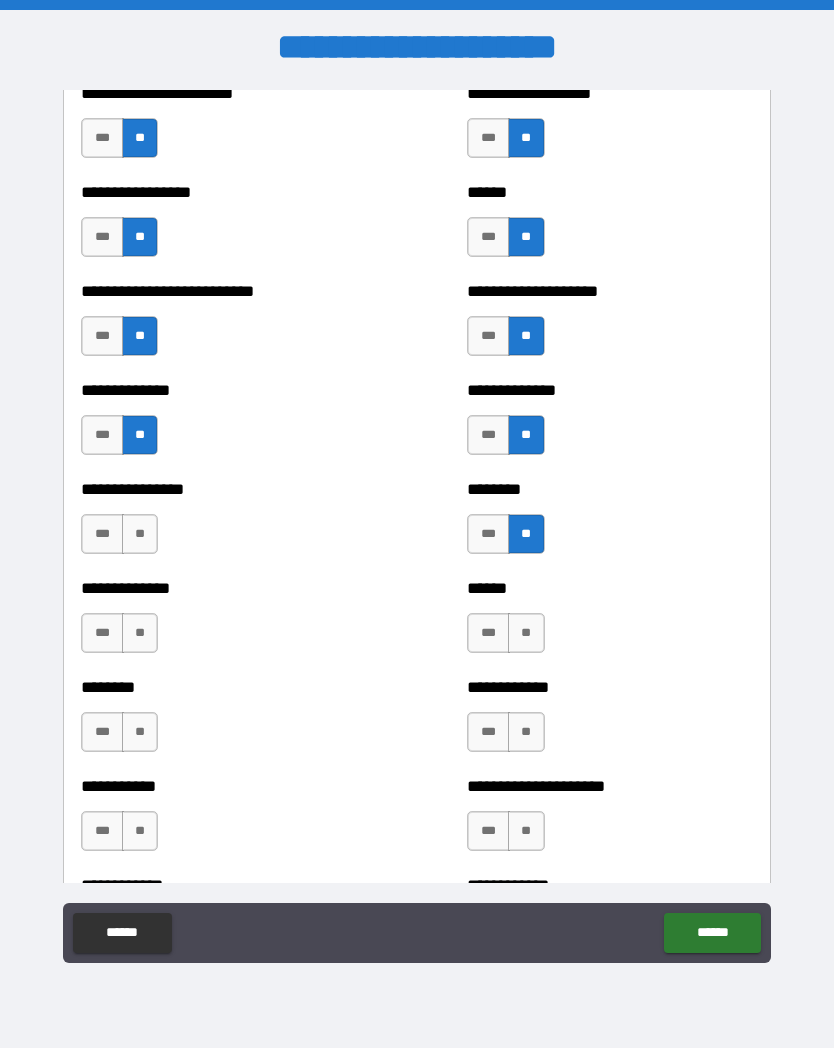 click on "**********" at bounding box center (223, 524) 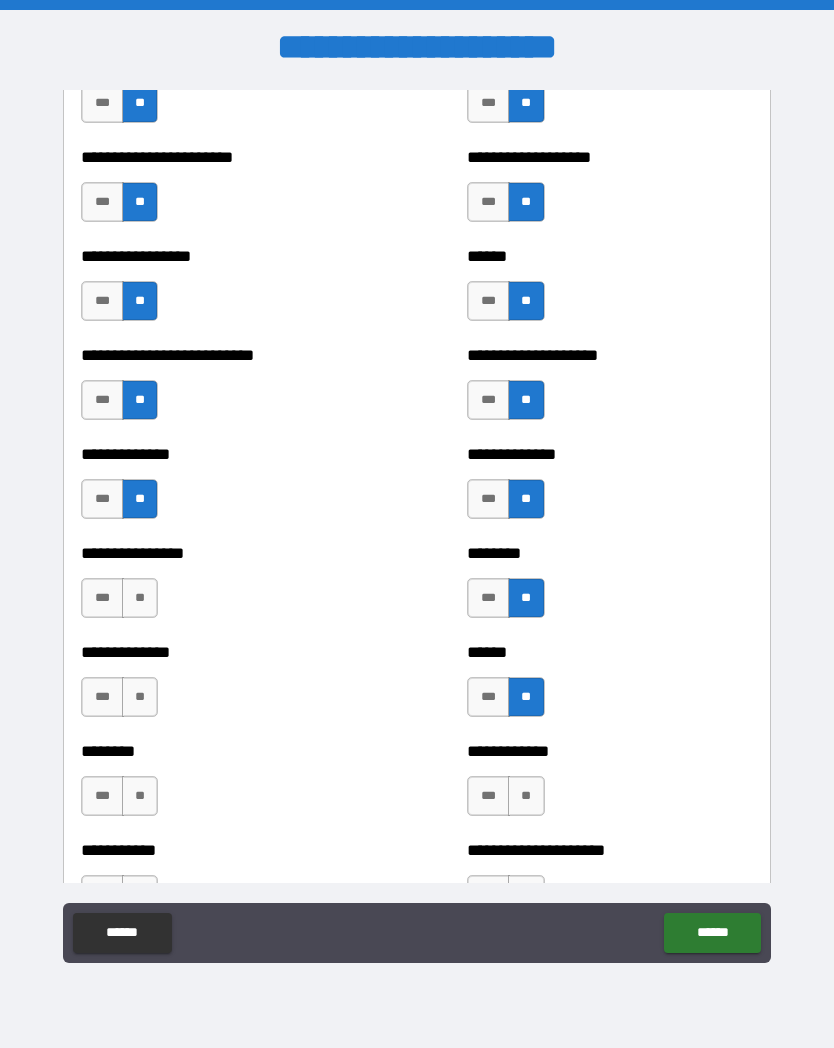 scroll, scrollTop: 3301, scrollLeft: 0, axis: vertical 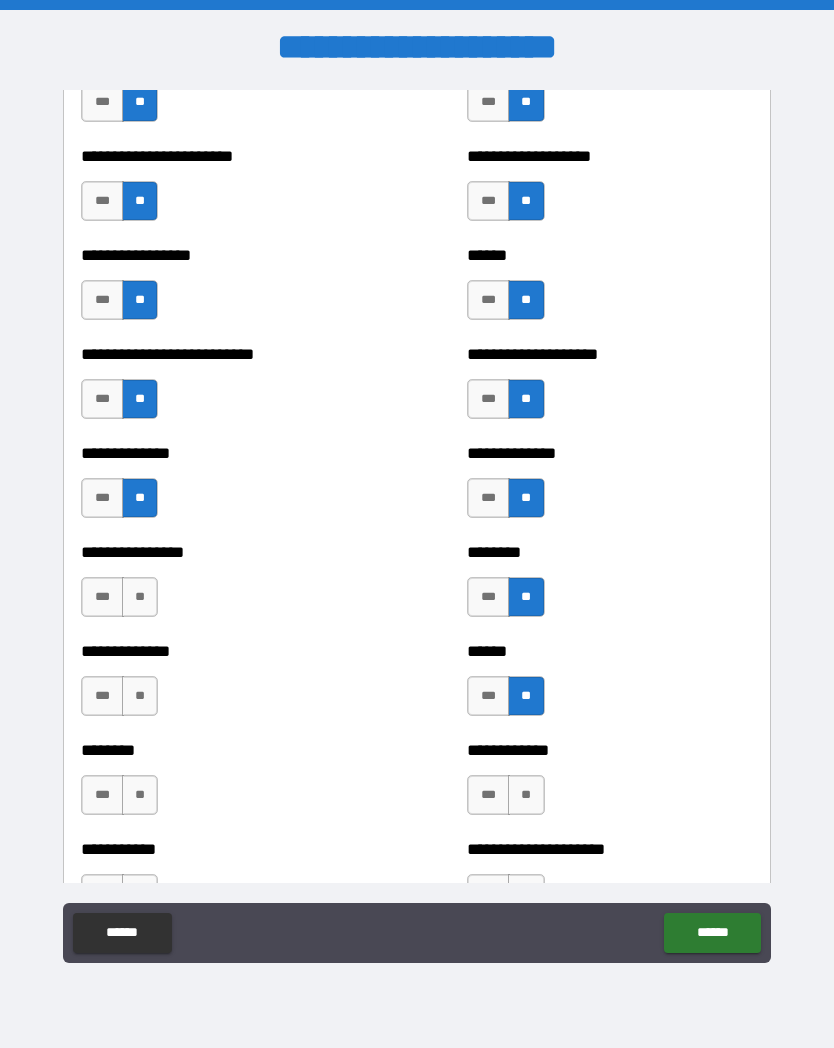 click on "**" at bounding box center [140, 597] 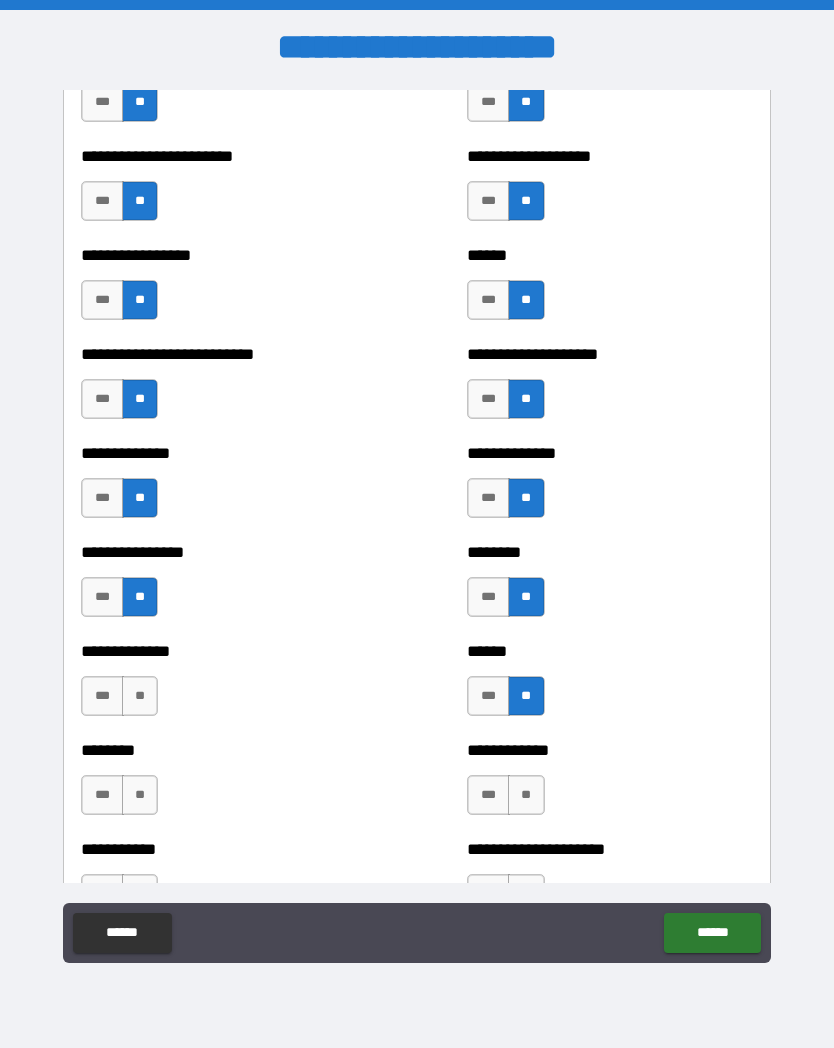 click on "**" at bounding box center [140, 696] 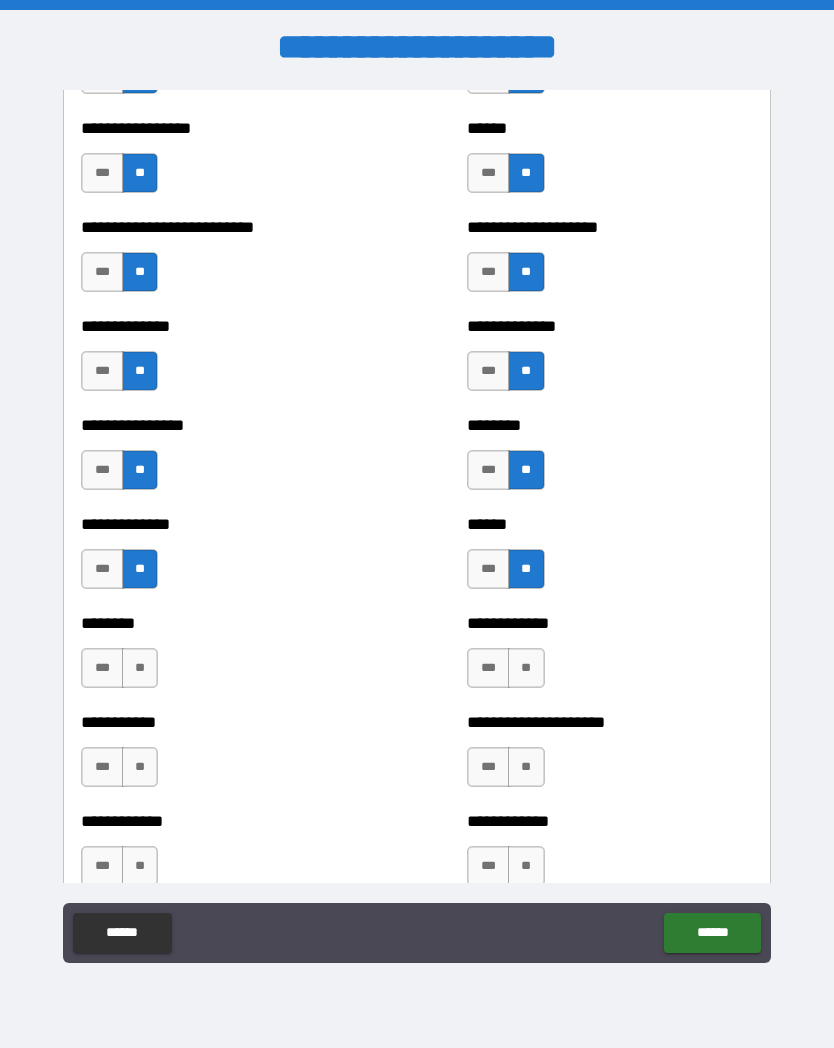 scroll, scrollTop: 3534, scrollLeft: 0, axis: vertical 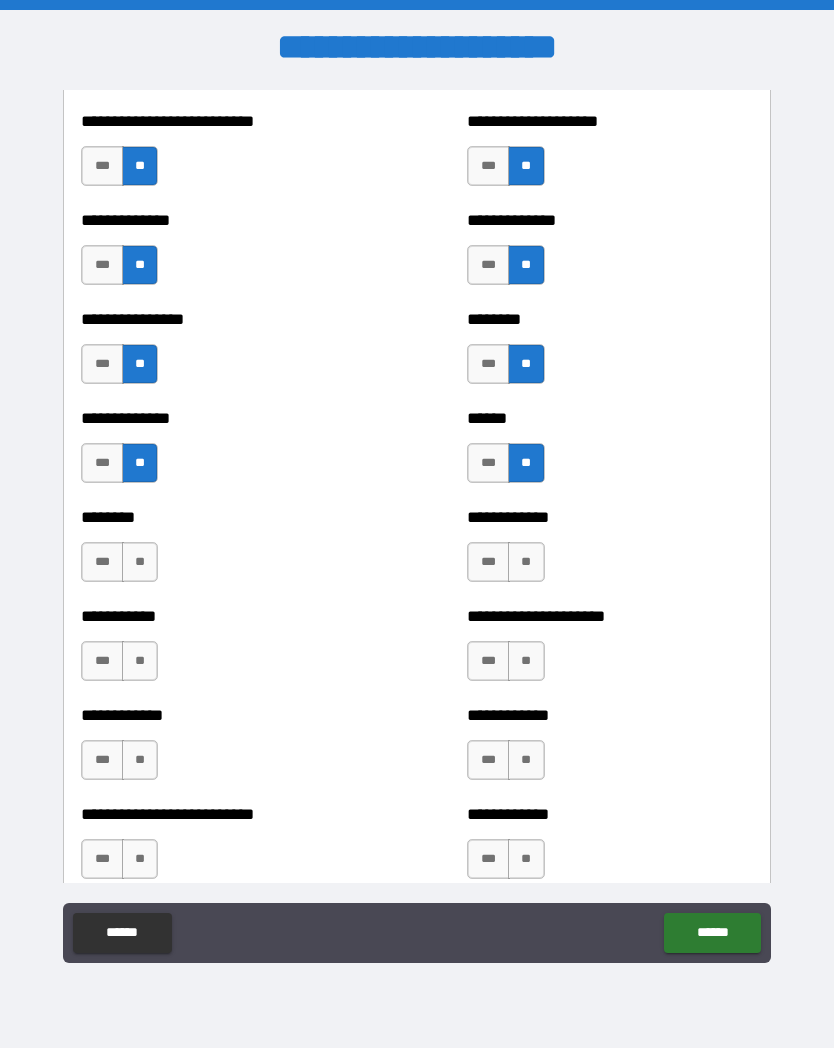 click on "*** **" at bounding box center (508, 567) 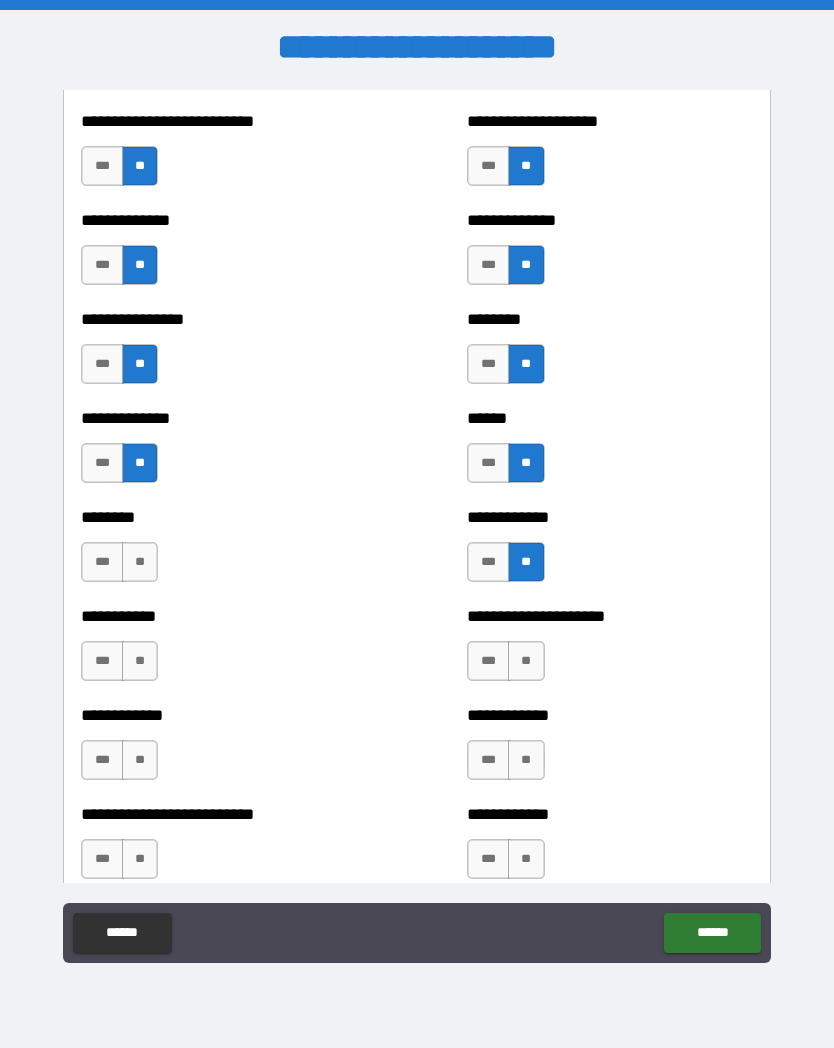 click on "**" at bounding box center [140, 562] 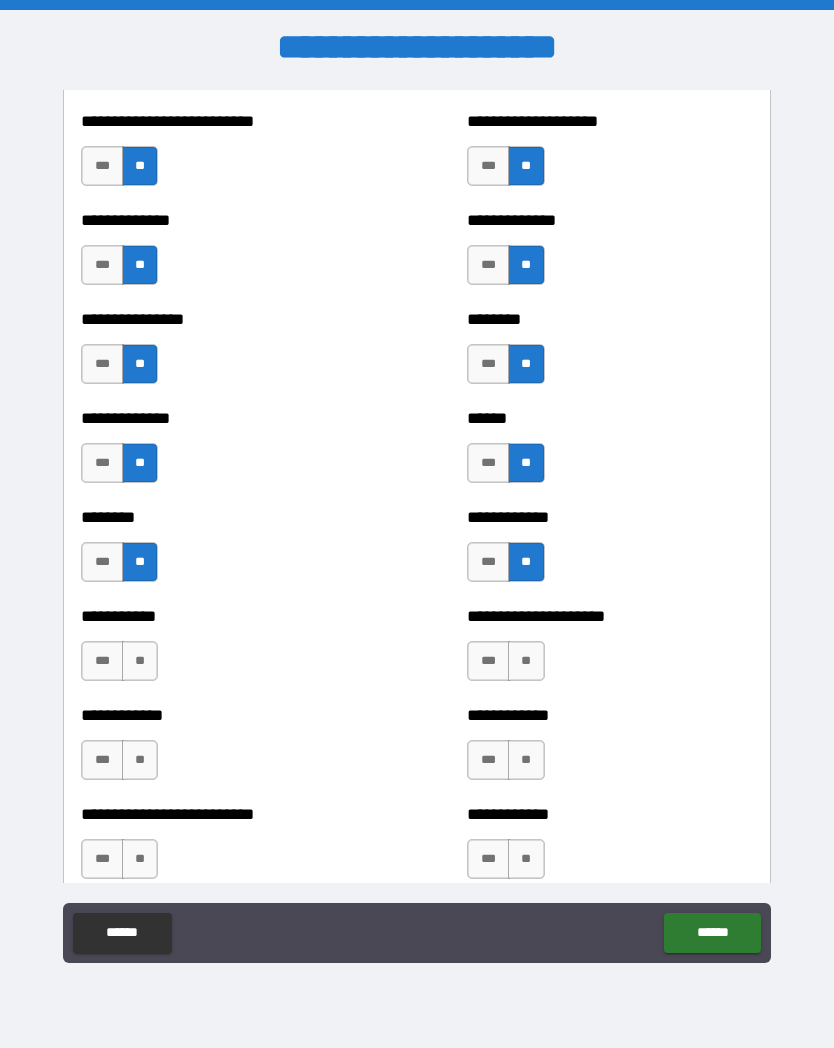click on "**" at bounding box center [526, 661] 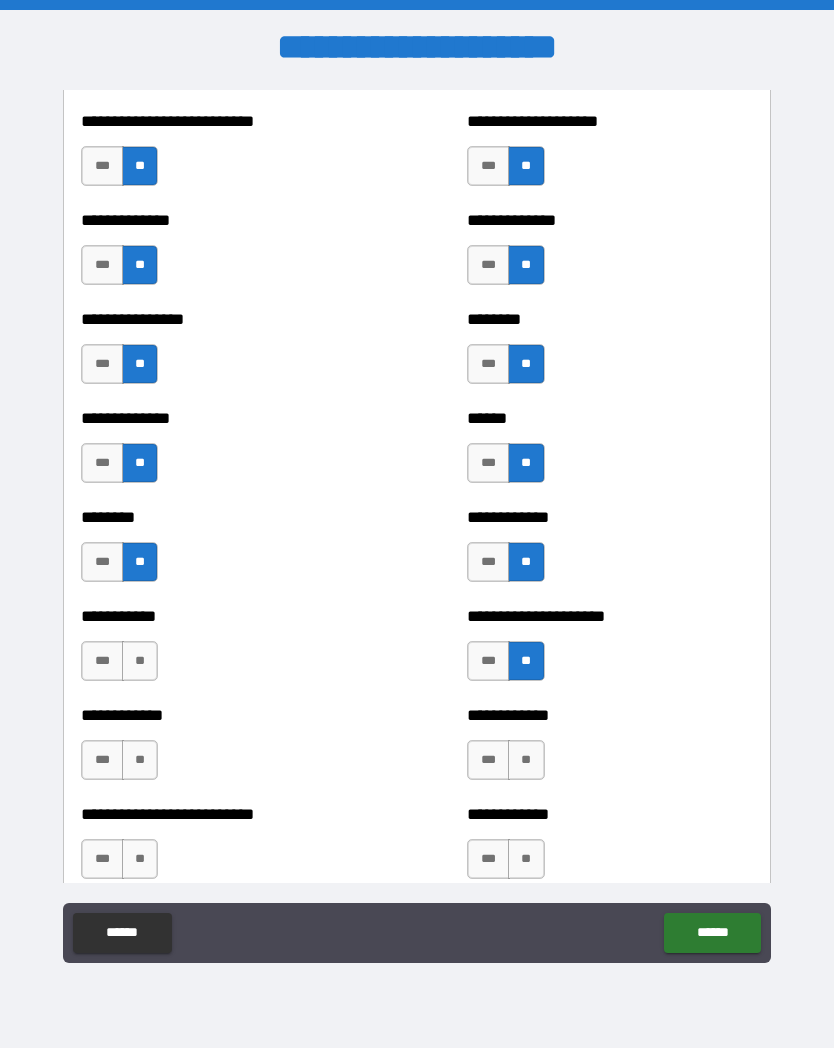 click on "**" at bounding box center [140, 661] 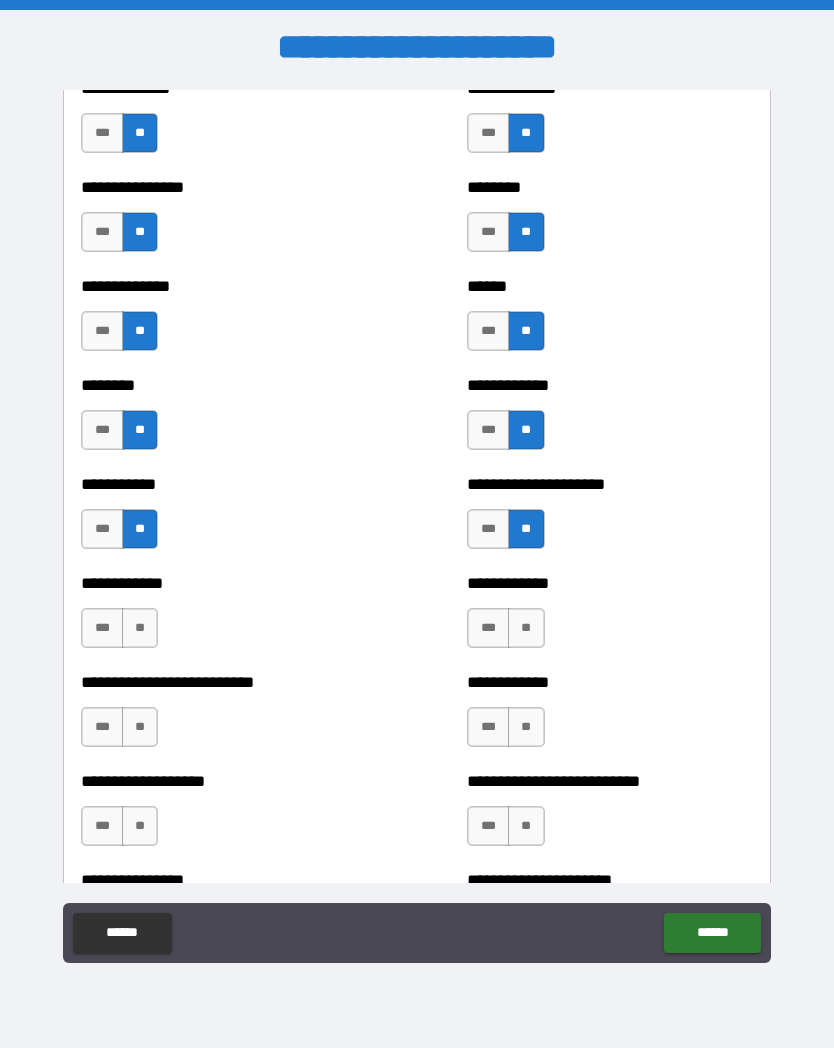 scroll, scrollTop: 3688, scrollLeft: 0, axis: vertical 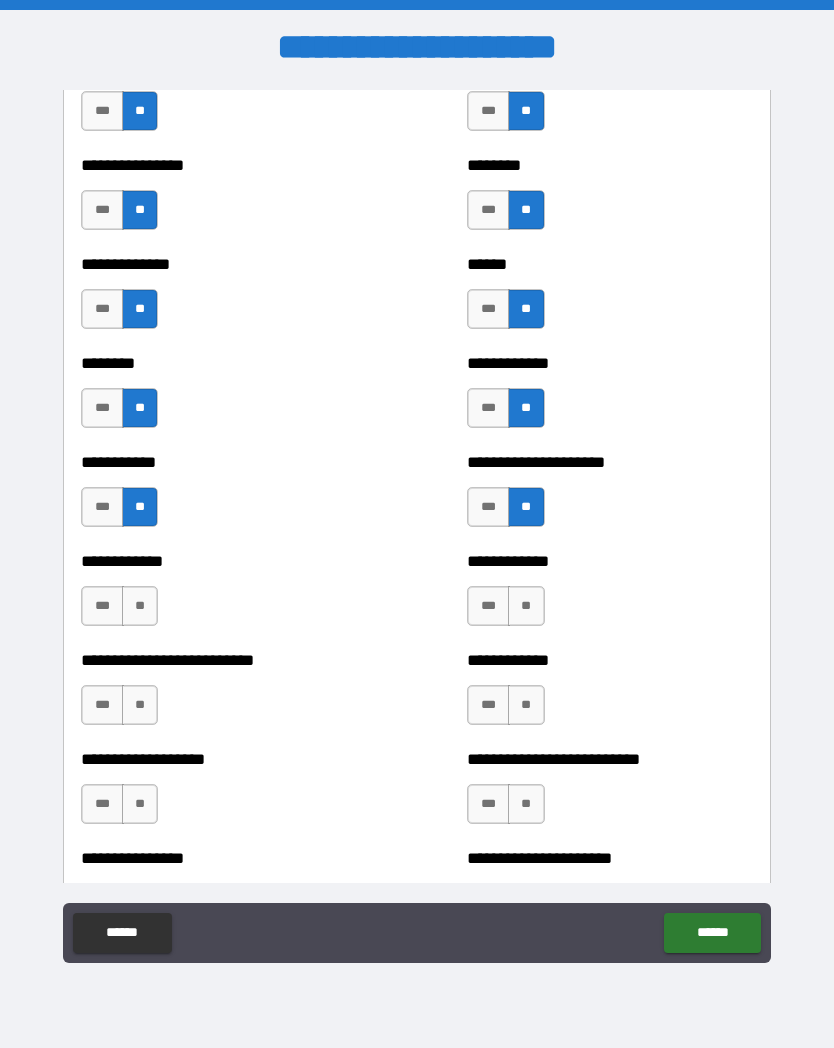 click on "**" at bounding box center (526, 606) 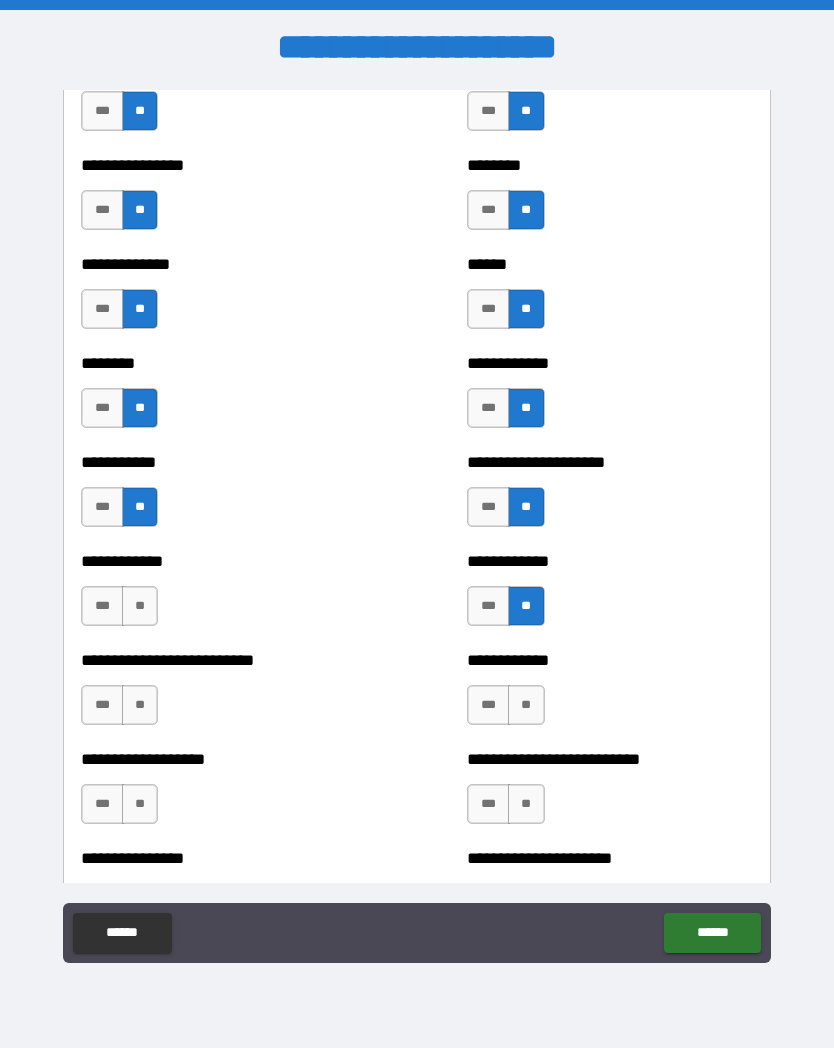 click on "**" at bounding box center [140, 606] 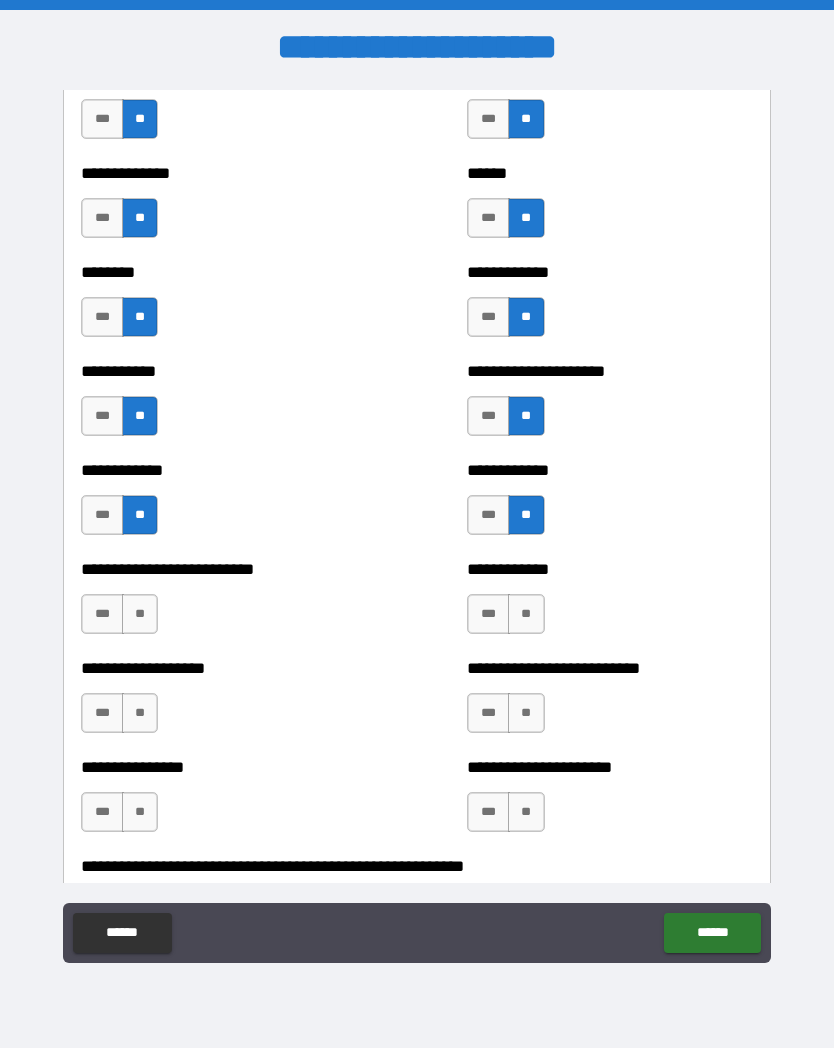 scroll, scrollTop: 3823, scrollLeft: 0, axis: vertical 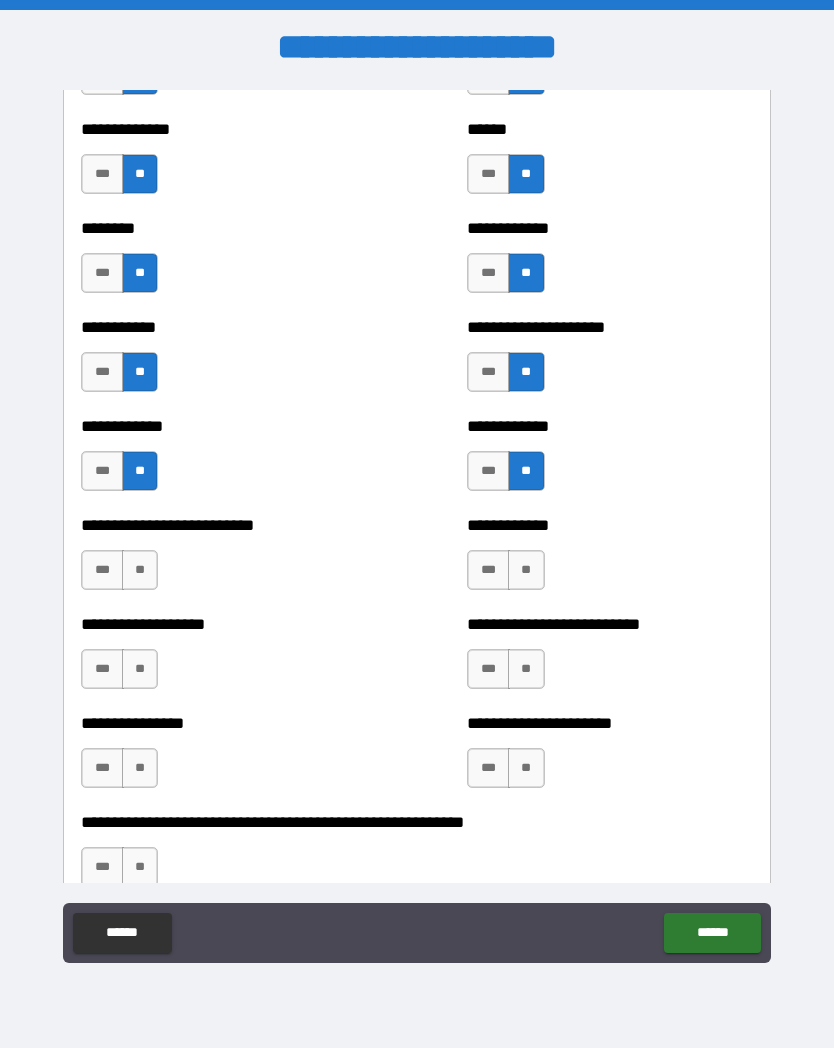 click on "**" at bounding box center (526, 570) 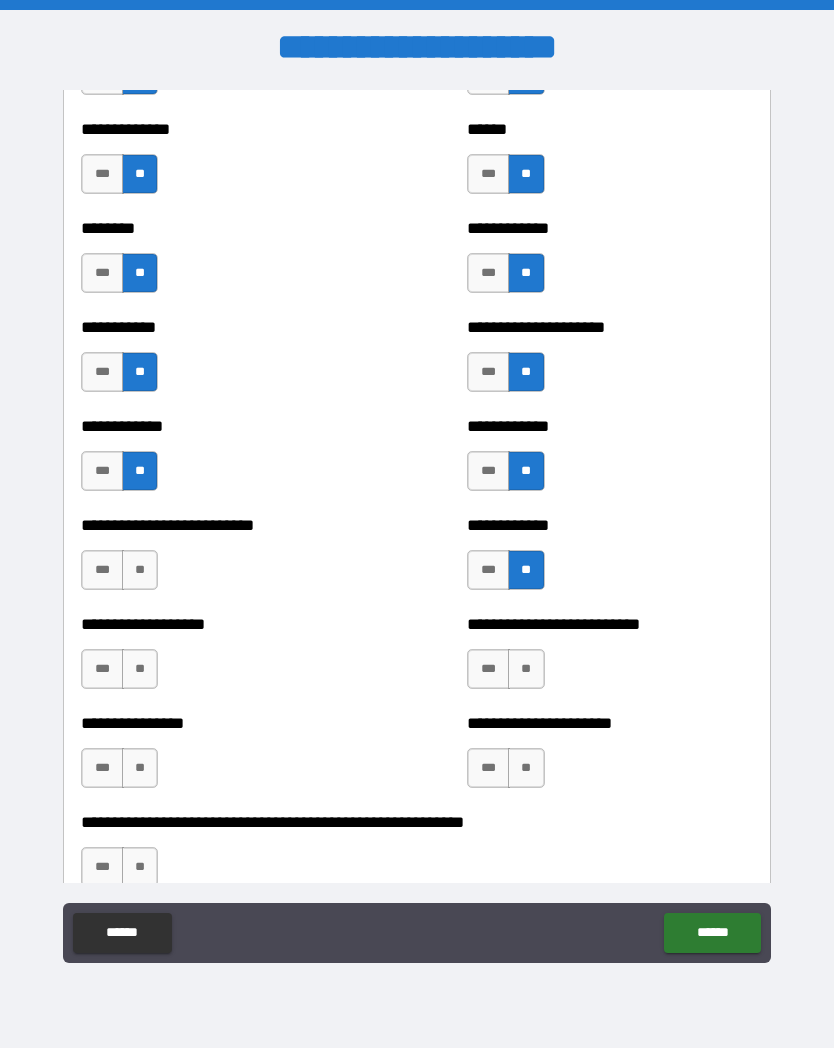 click on "**" at bounding box center (140, 570) 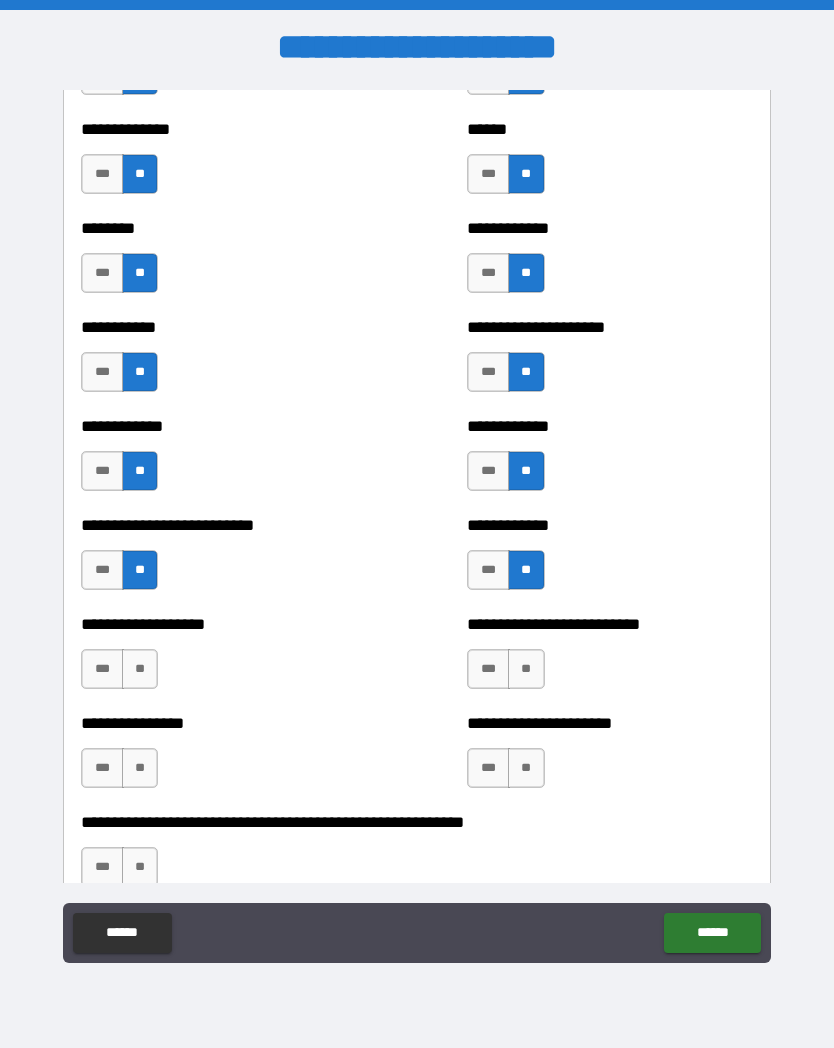 click on "**" at bounding box center (526, 669) 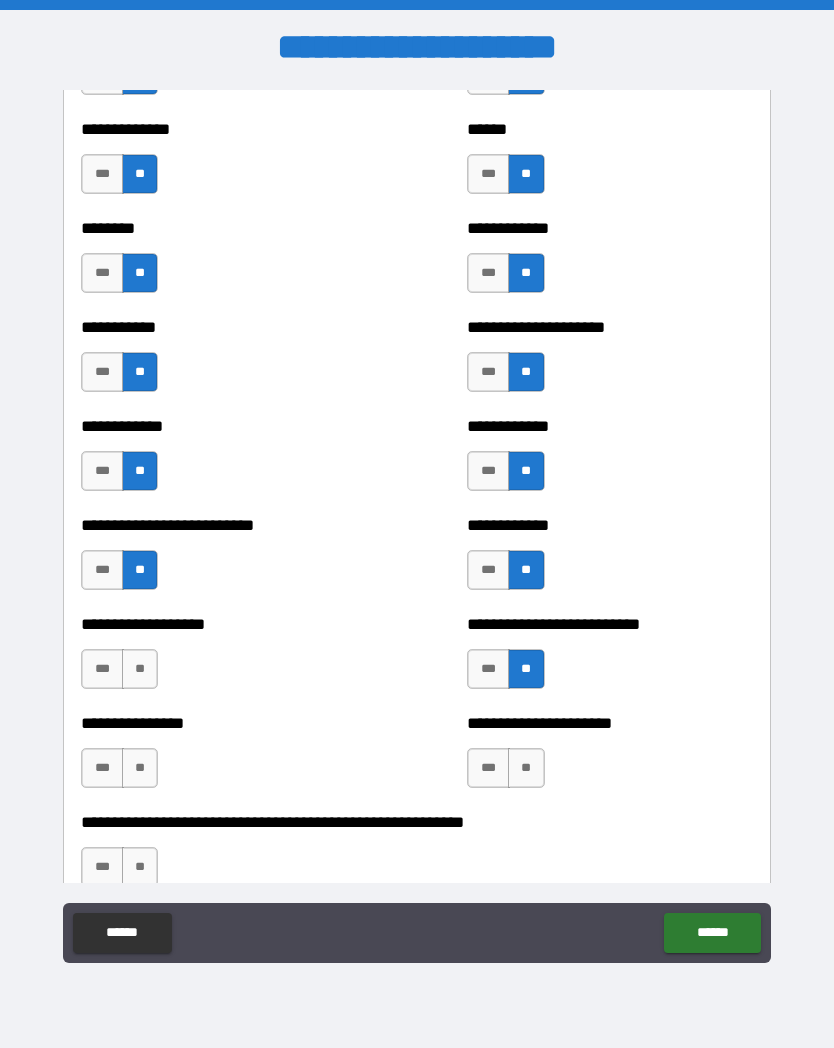 click on "**" at bounding box center (140, 669) 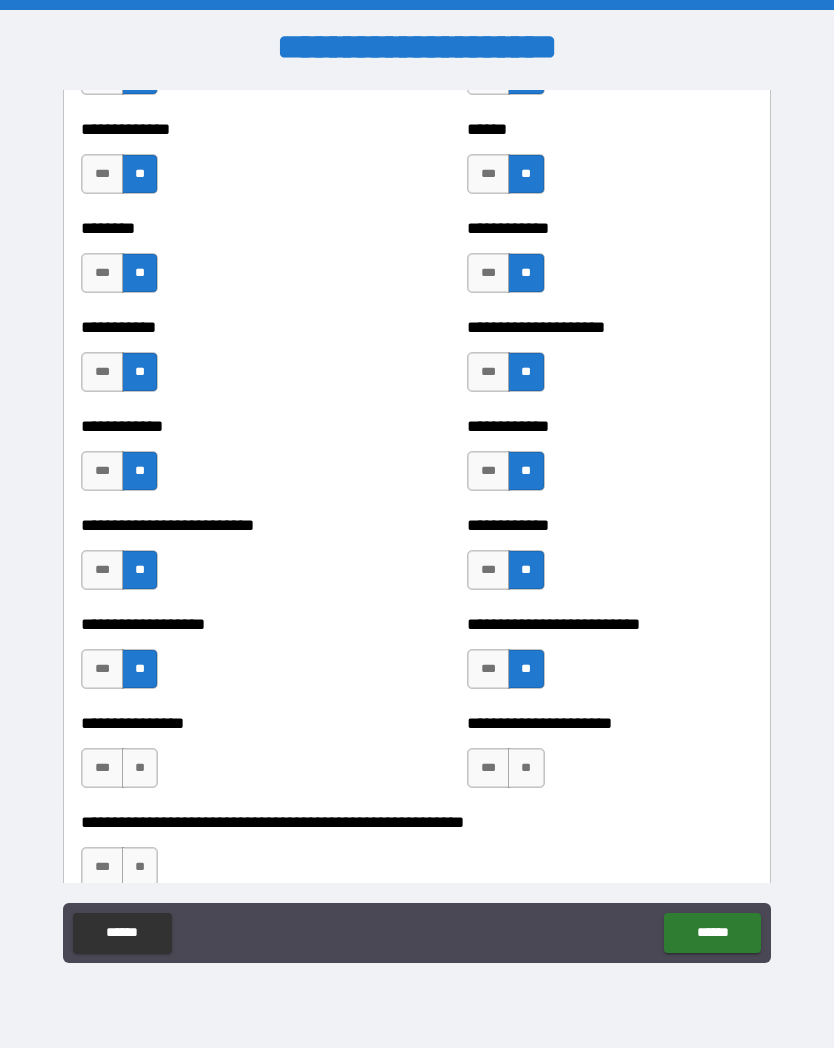 click on "**" at bounding box center (526, 768) 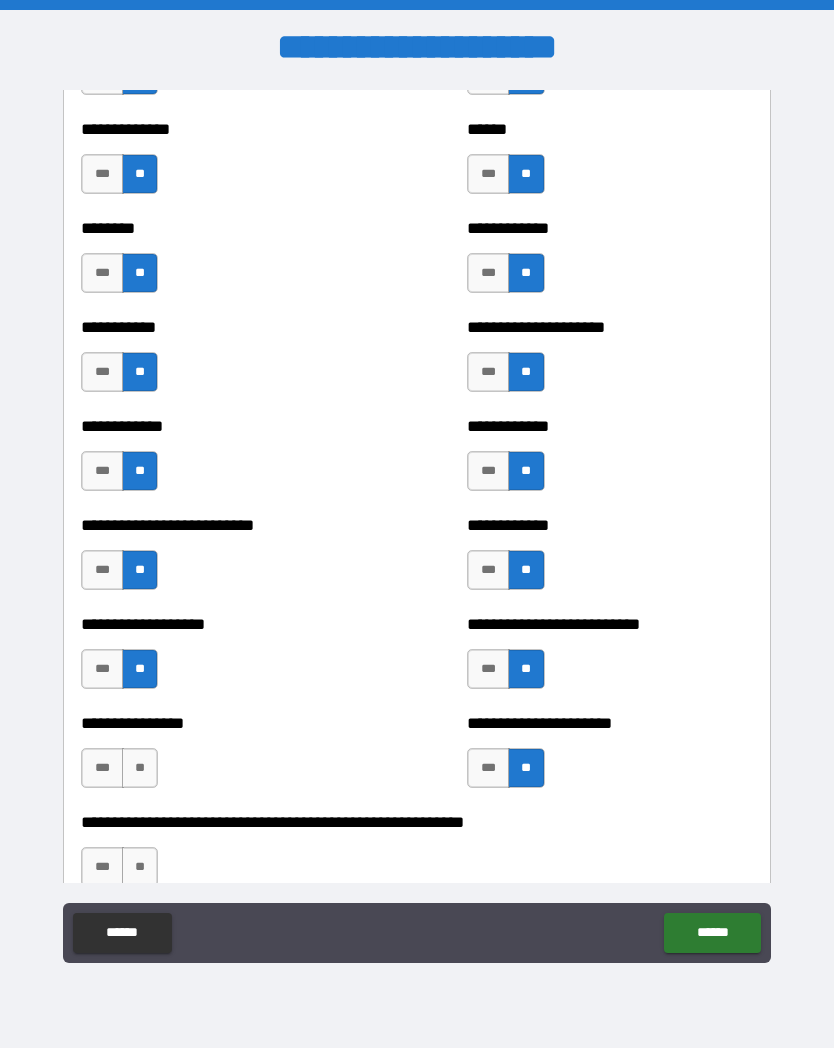 click on "**" at bounding box center [140, 768] 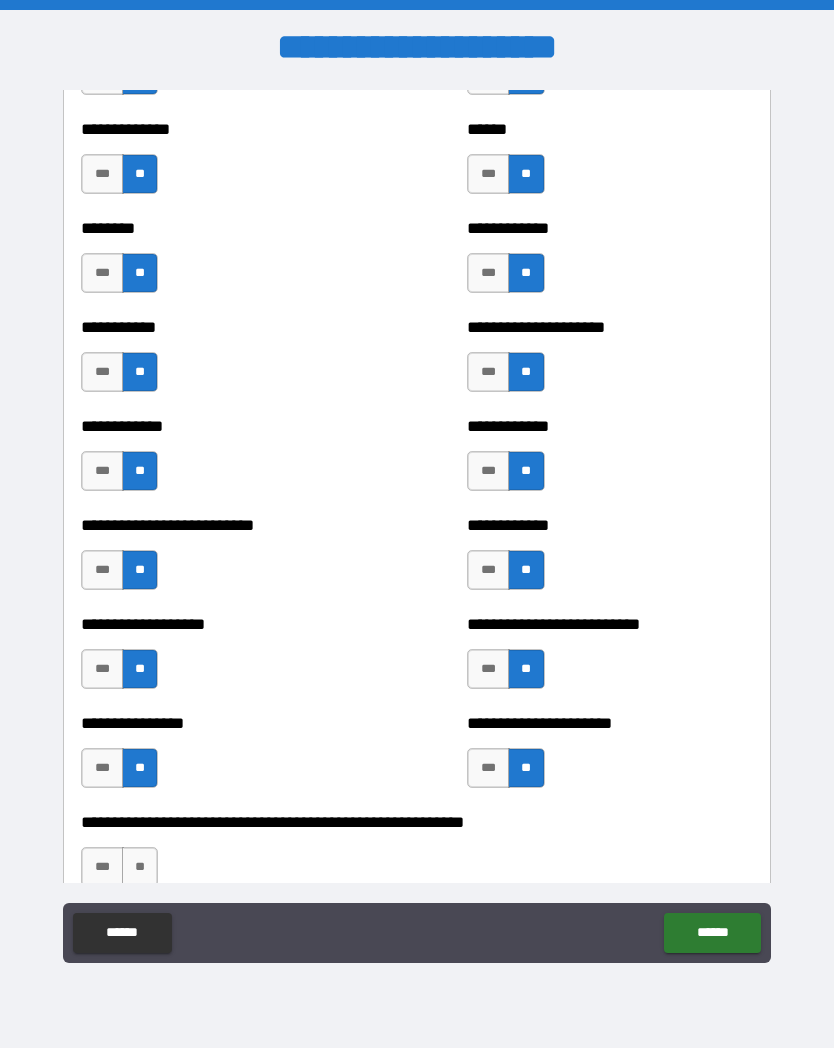 click on "**" at bounding box center (140, 867) 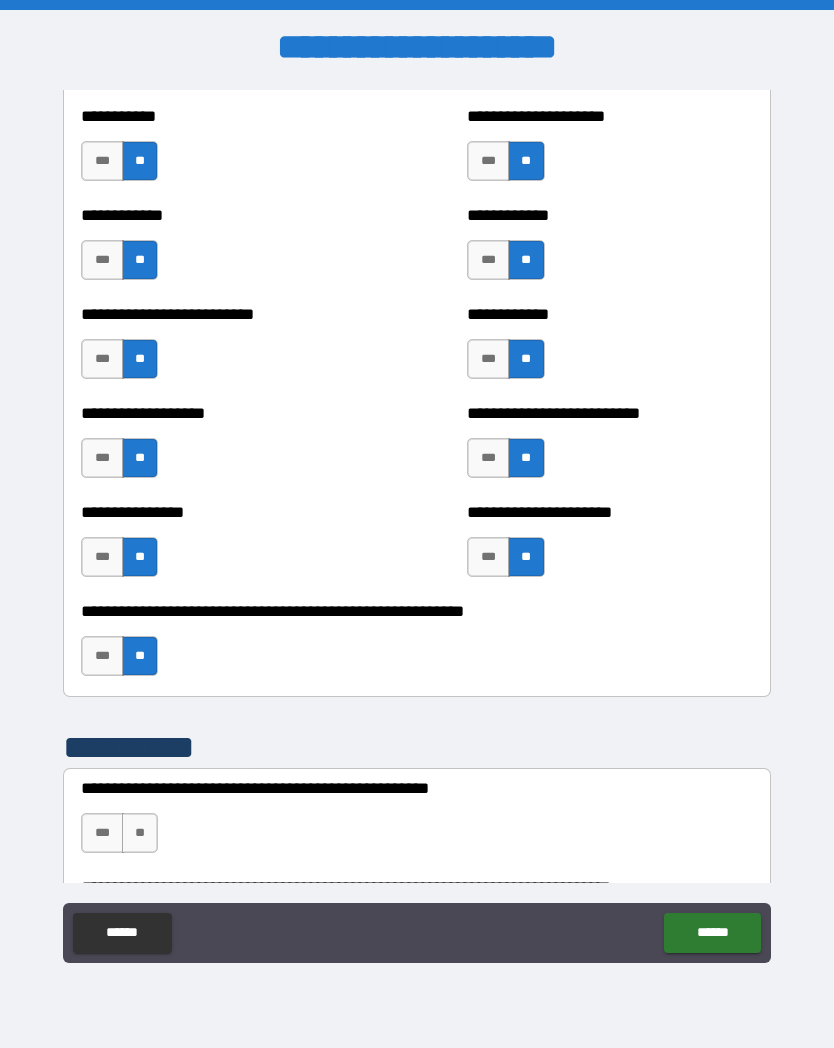 scroll, scrollTop: 4122, scrollLeft: 0, axis: vertical 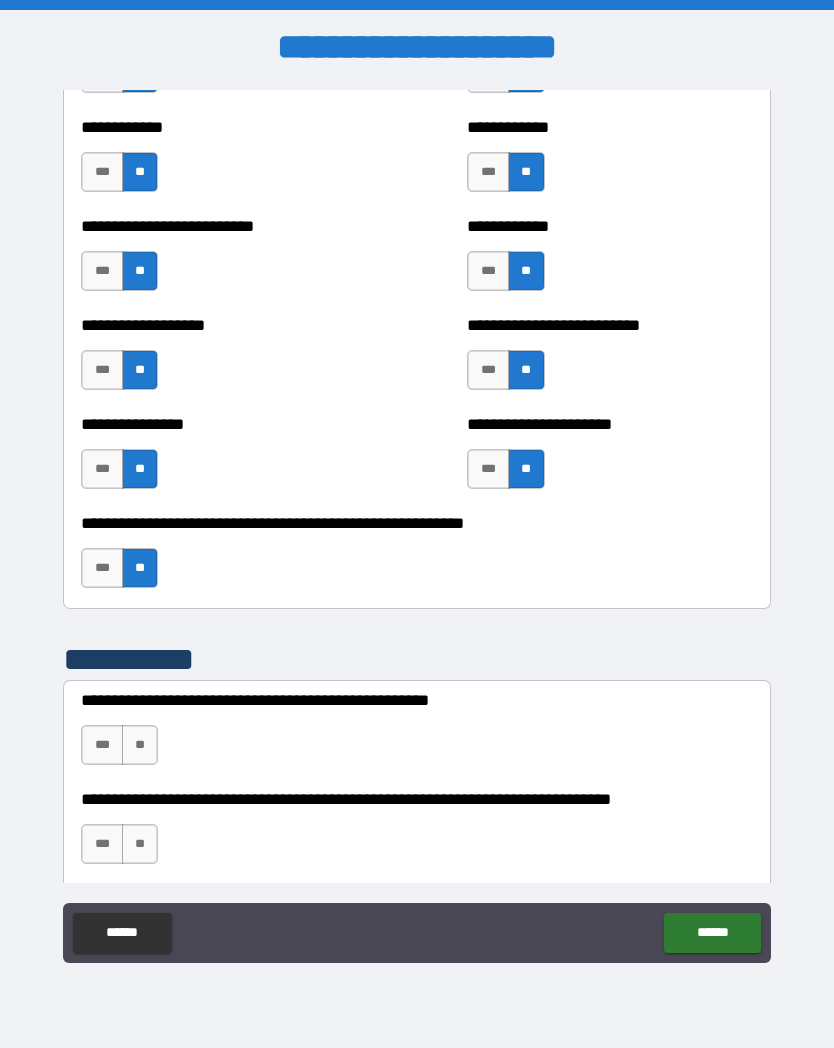 click on "**" at bounding box center [140, 745] 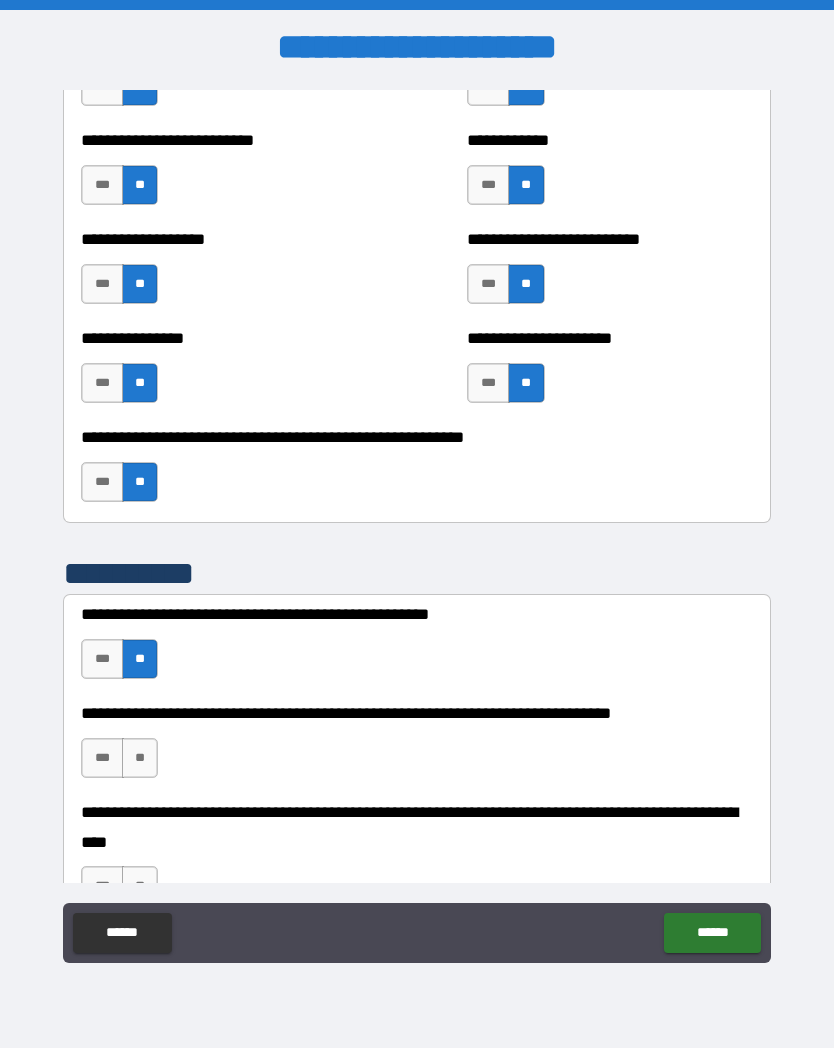 scroll, scrollTop: 4209, scrollLeft: 0, axis: vertical 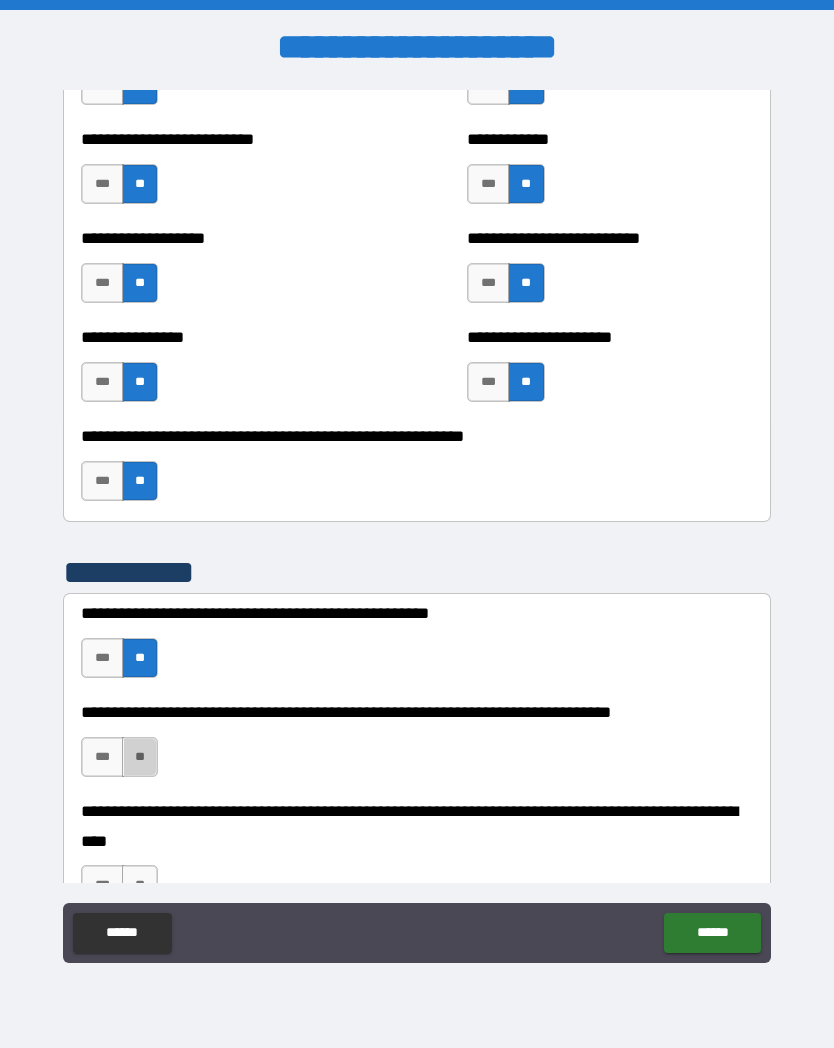 click on "**" at bounding box center [140, 757] 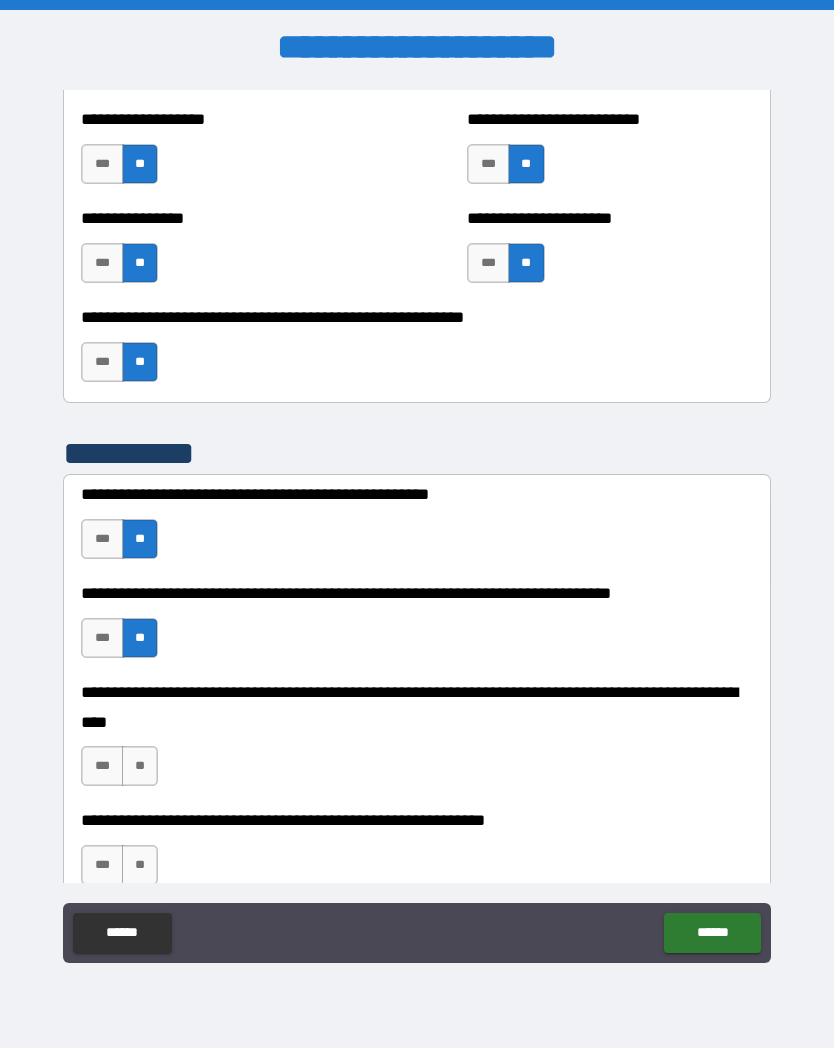 scroll, scrollTop: 4403, scrollLeft: 0, axis: vertical 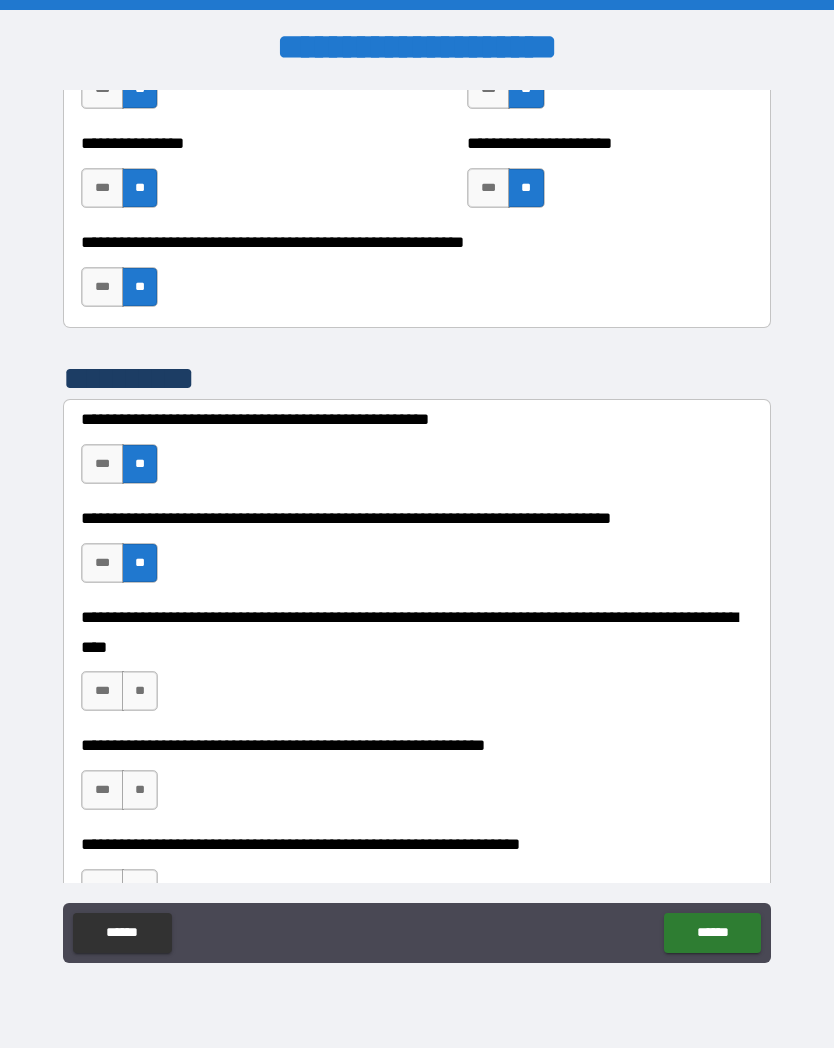 click on "***" at bounding box center [102, 691] 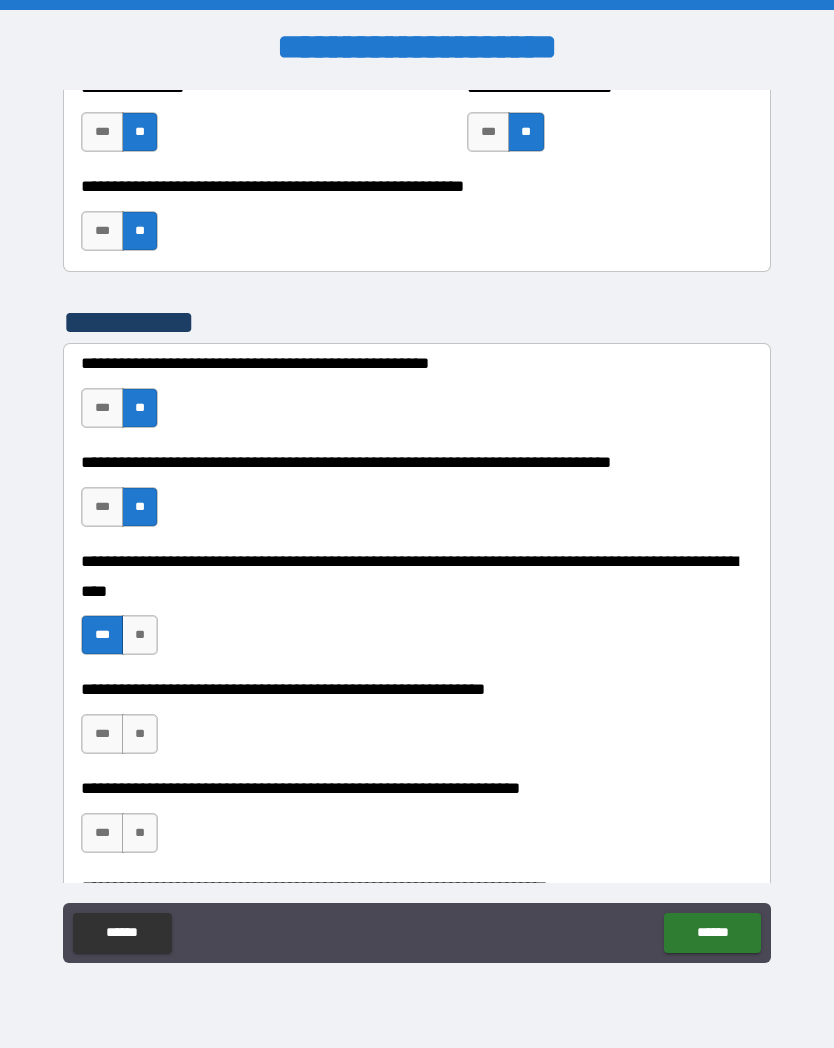 scroll, scrollTop: 4467, scrollLeft: 0, axis: vertical 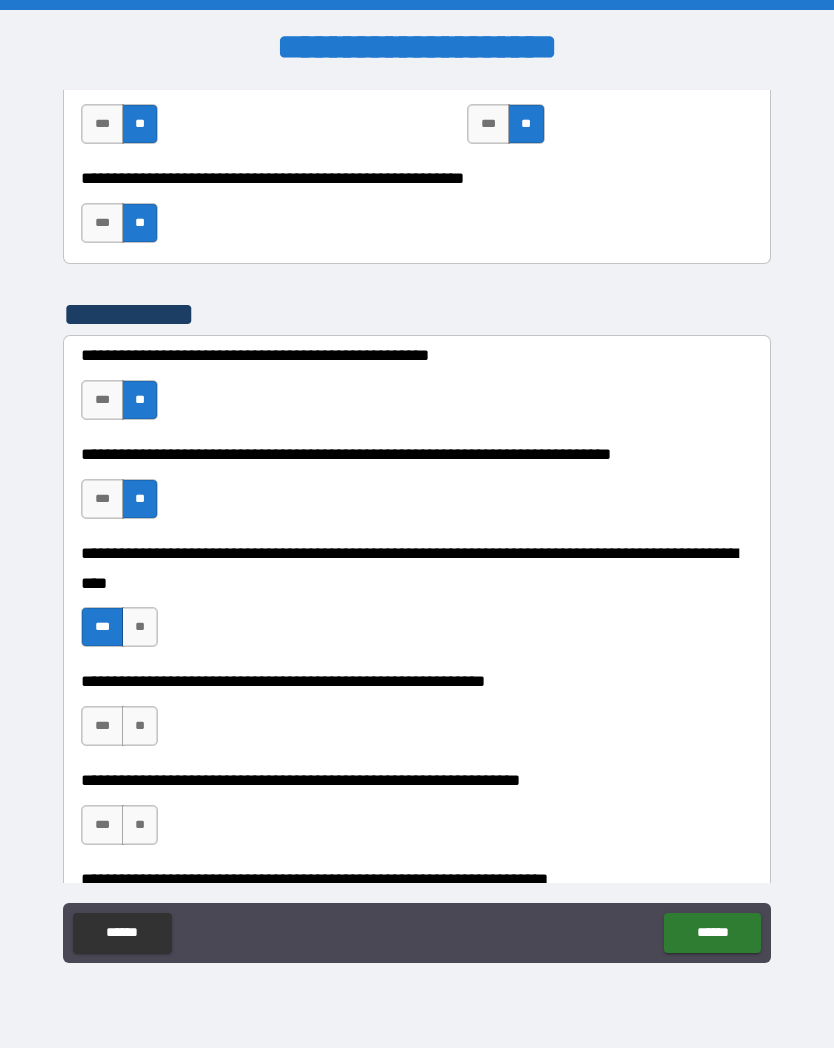 click on "**" at bounding box center (140, 726) 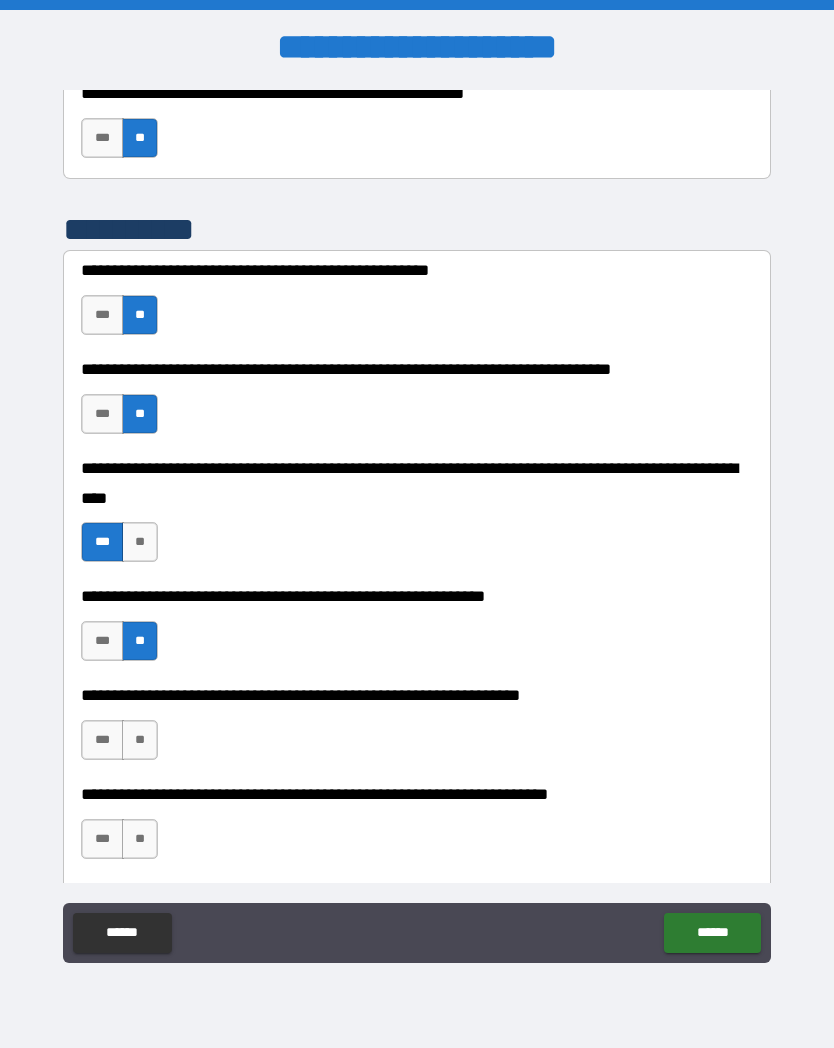 scroll, scrollTop: 4552, scrollLeft: 0, axis: vertical 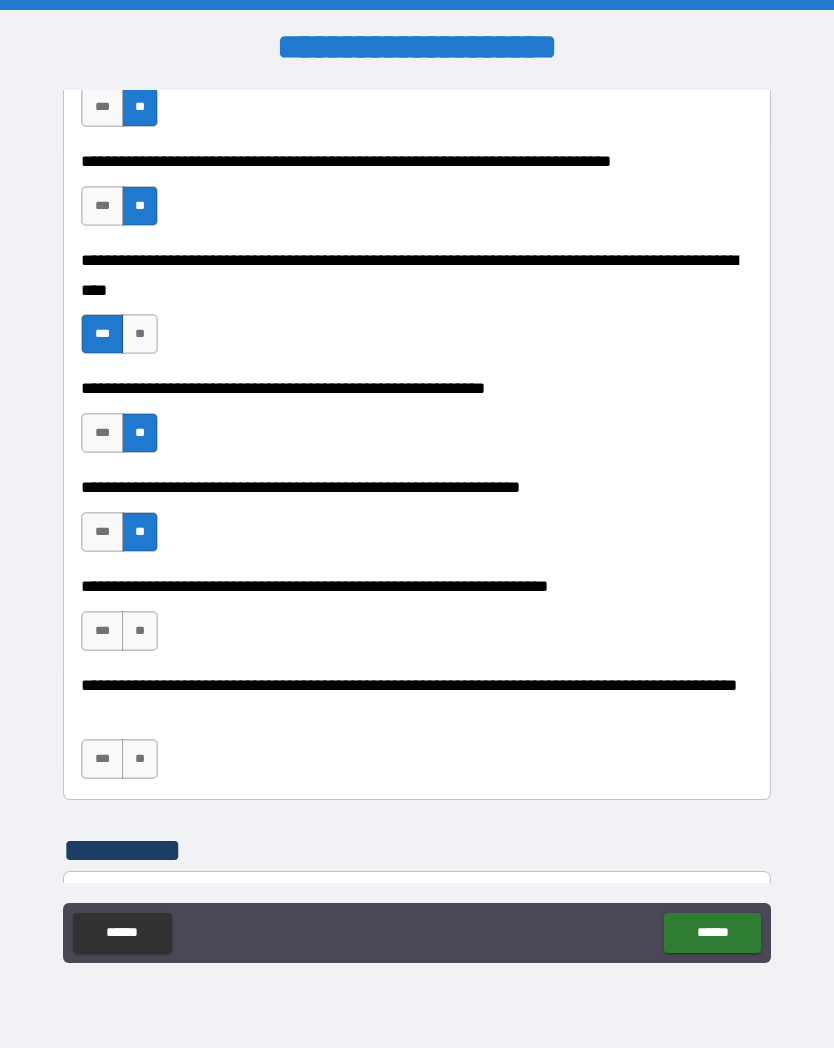 click on "**" at bounding box center (140, 631) 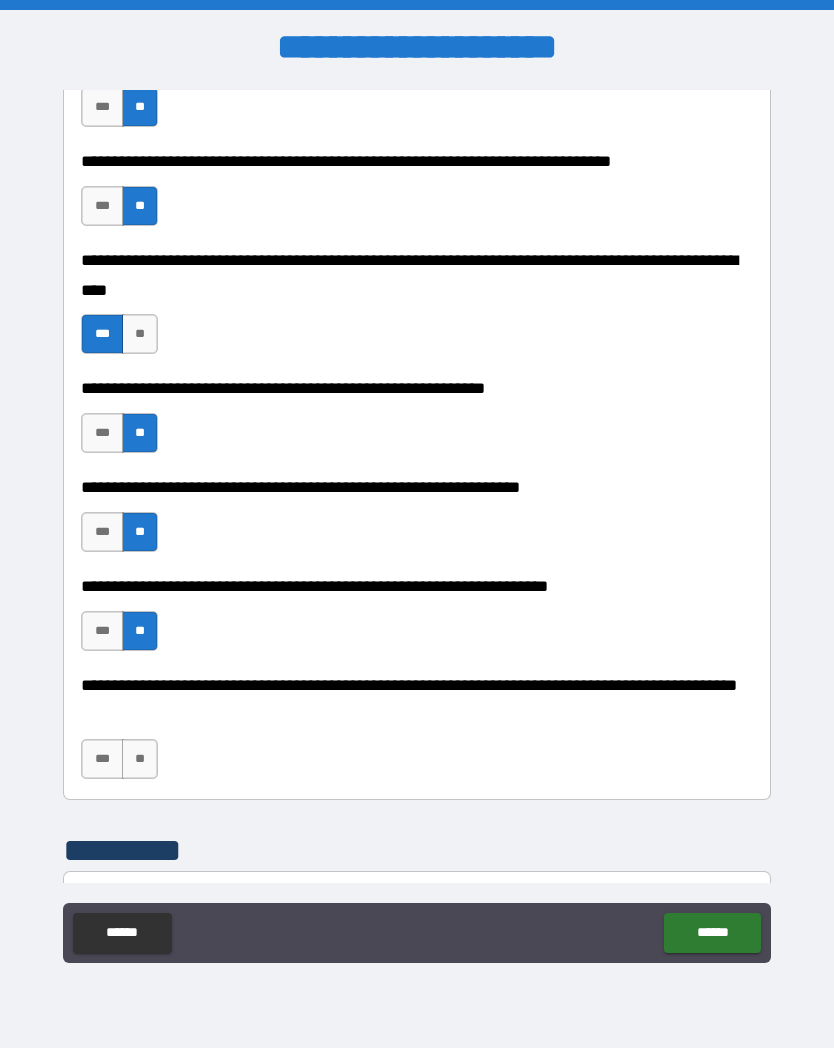 click on "**" at bounding box center (140, 759) 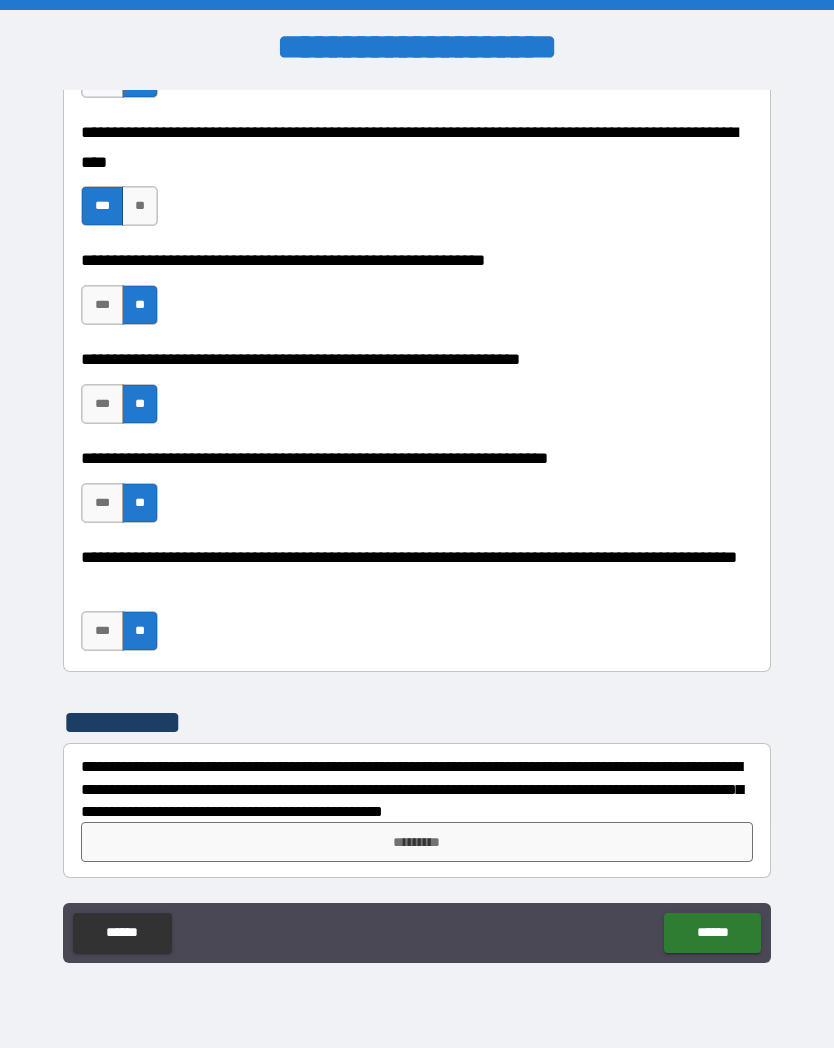 scroll, scrollTop: 4888, scrollLeft: 0, axis: vertical 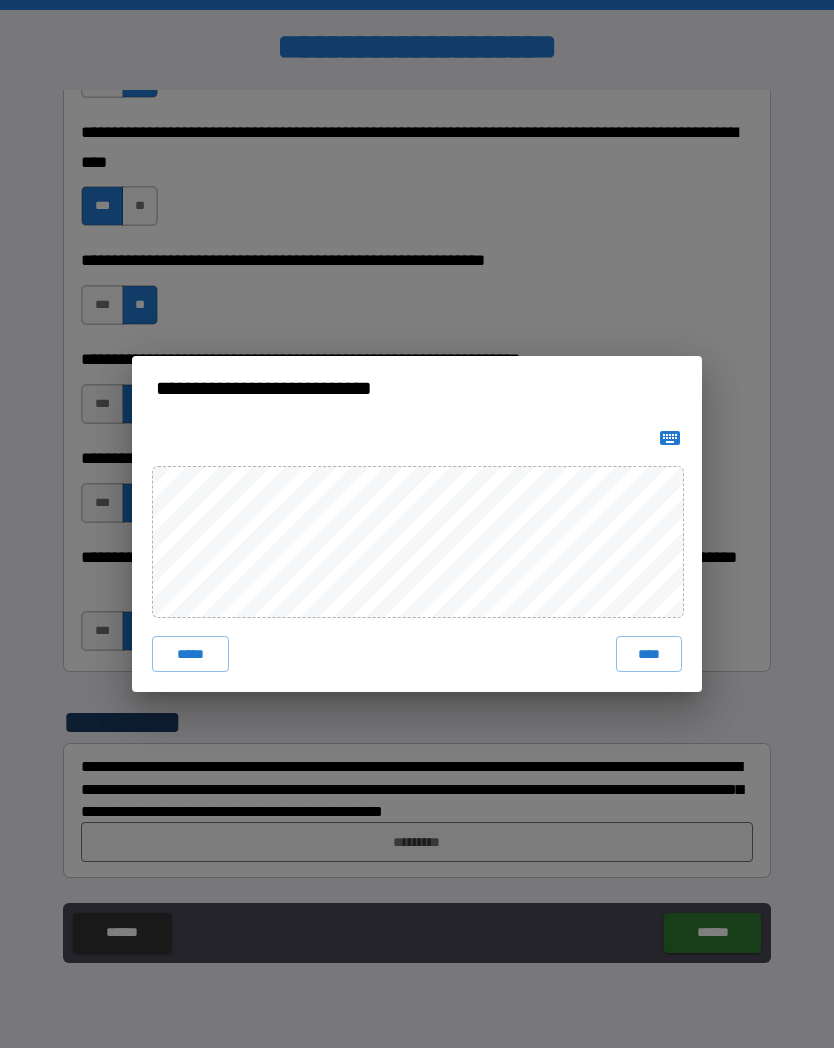 click on "****" at bounding box center [649, 654] 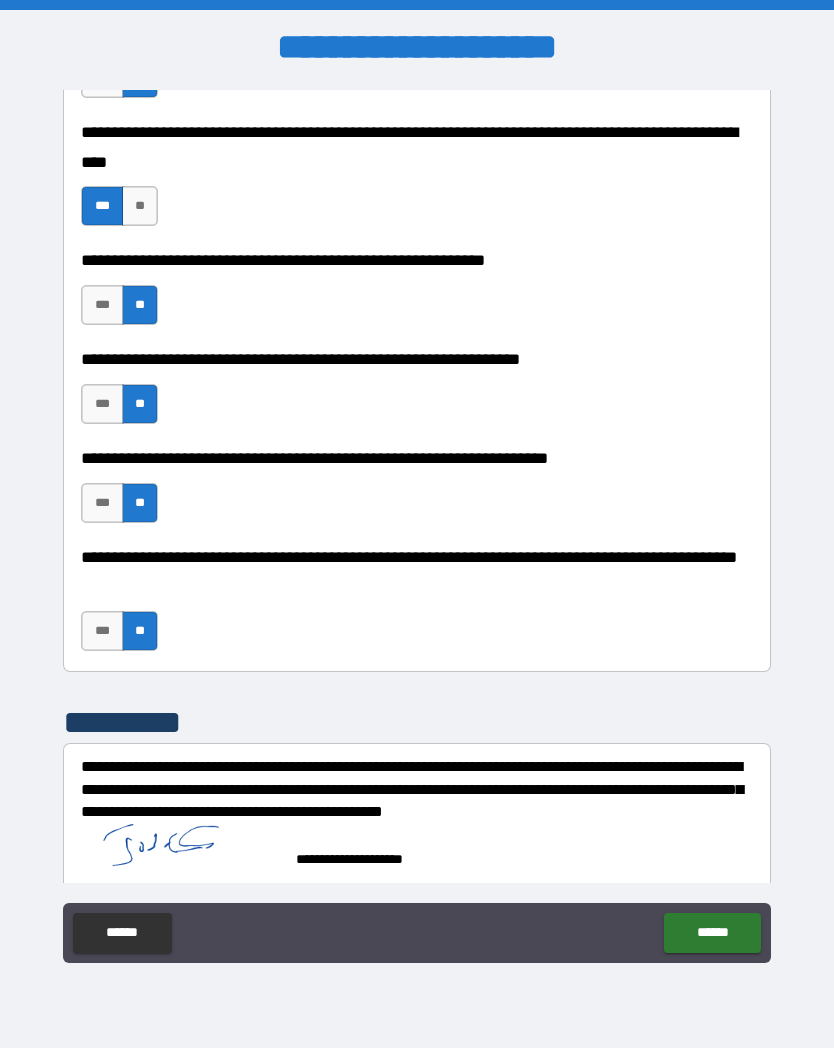 click on "******" at bounding box center (712, 933) 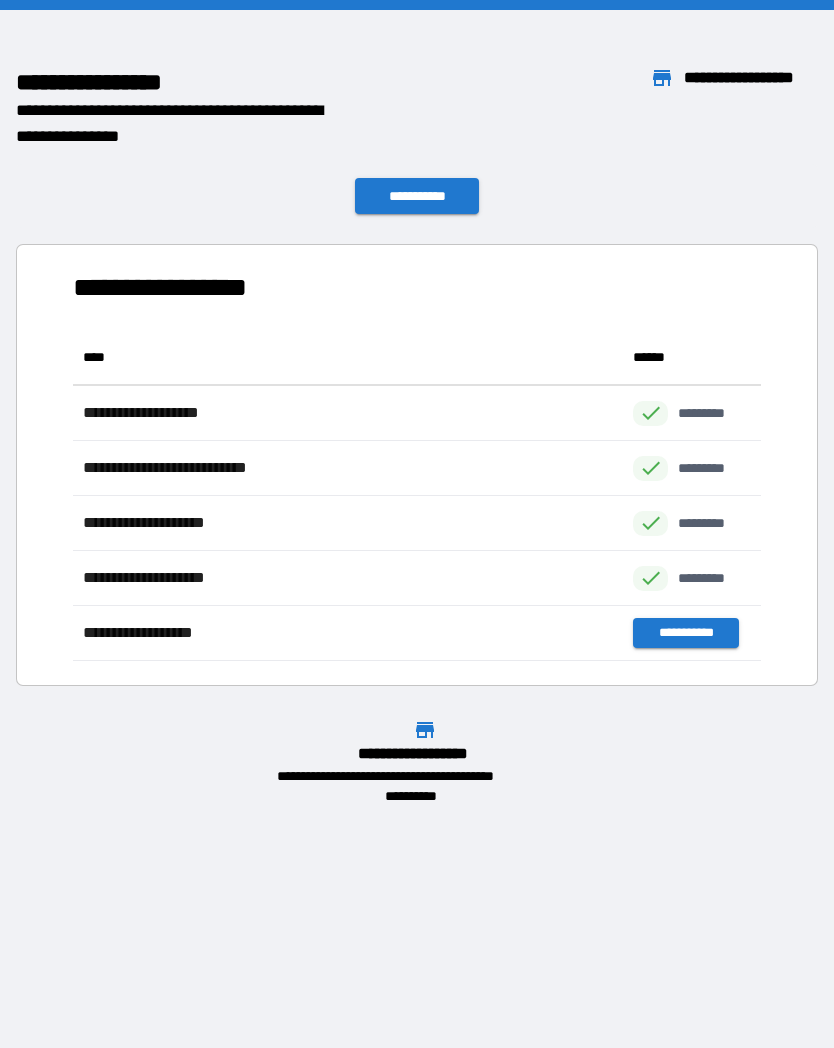 scroll, scrollTop: 1, scrollLeft: 1, axis: both 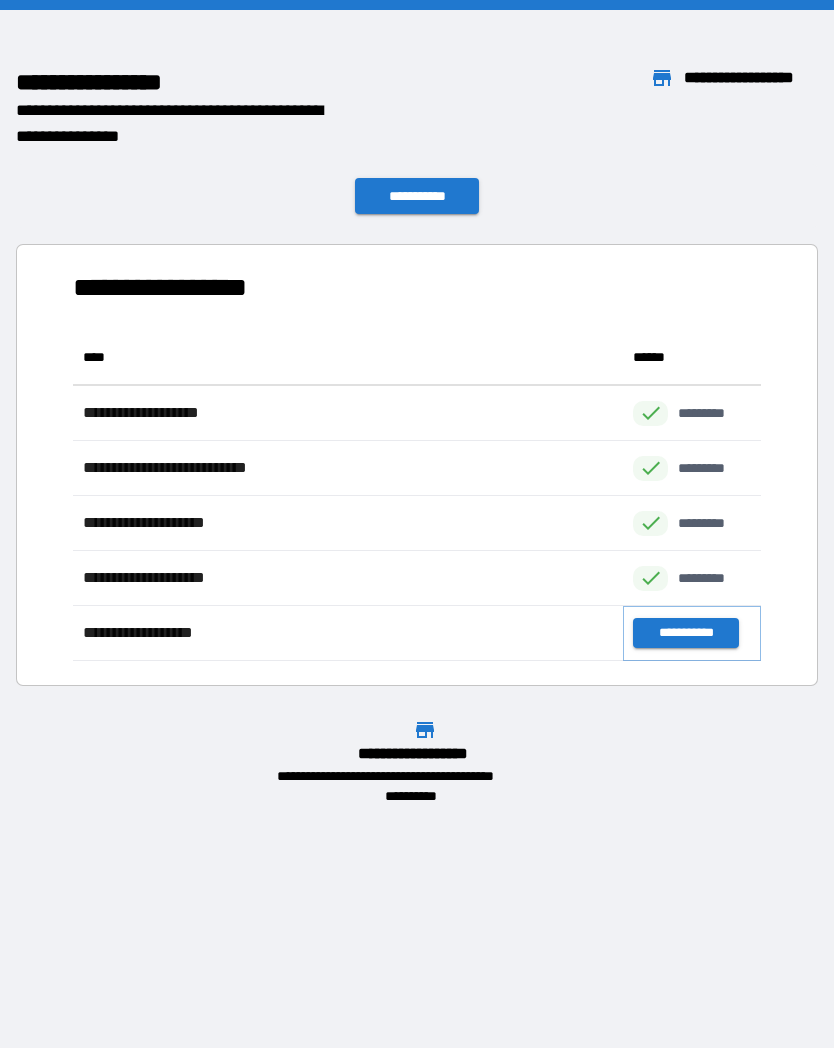 click on "**********" at bounding box center (685, 633) 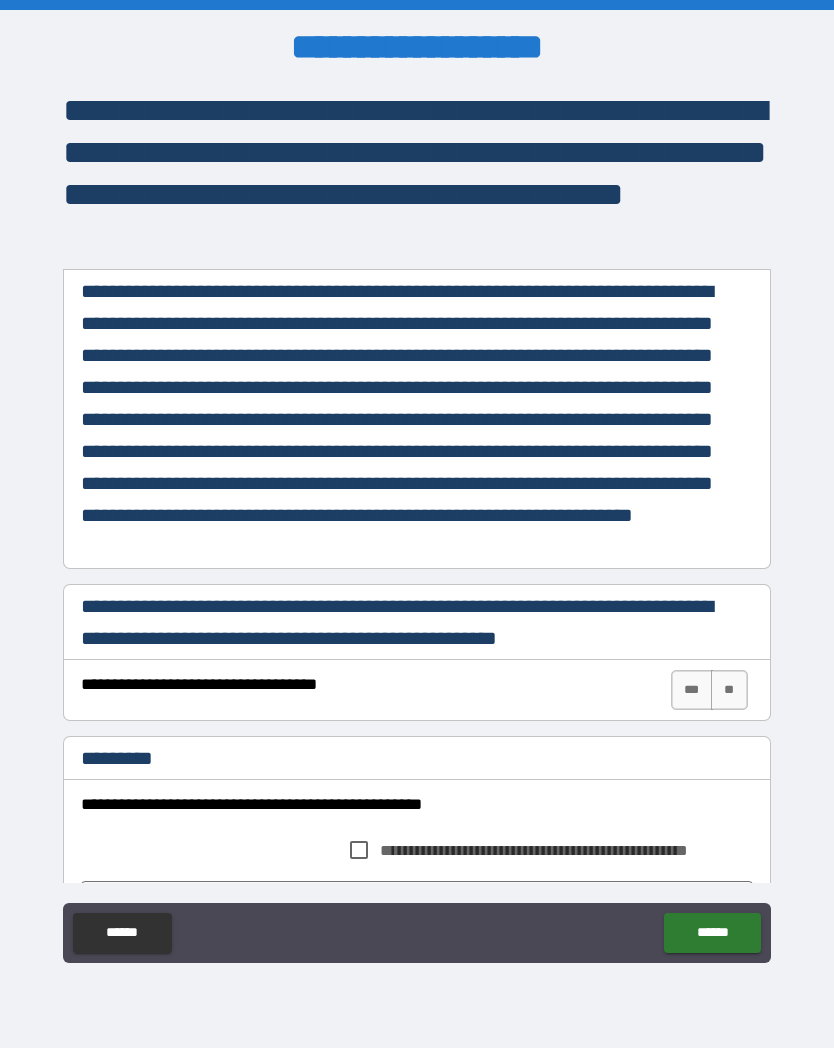 click on "***" at bounding box center [692, 690] 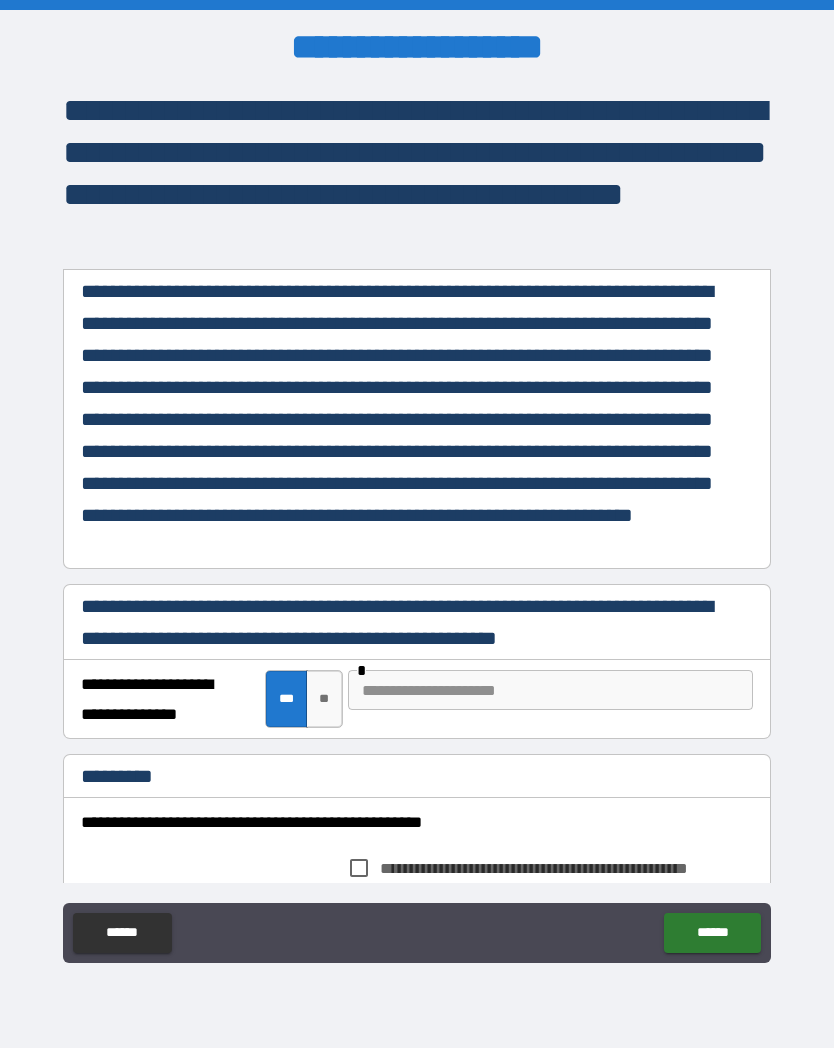 click on "**" at bounding box center [324, 699] 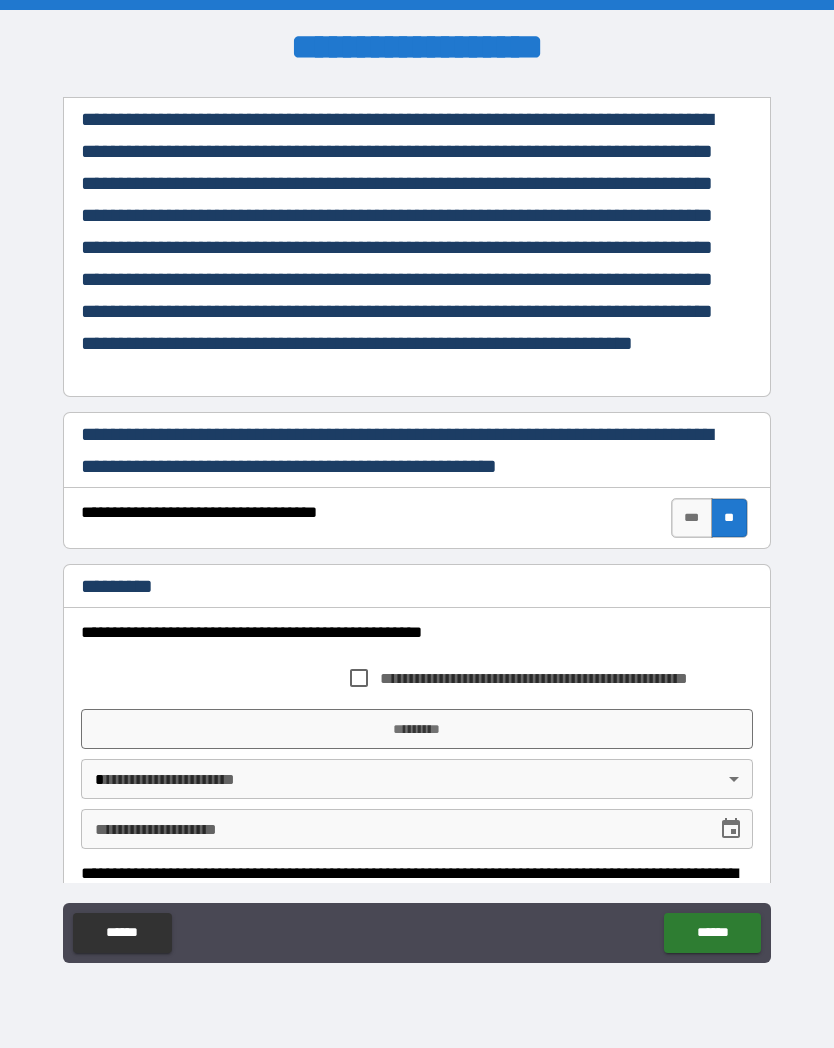 scroll, scrollTop: 235, scrollLeft: 0, axis: vertical 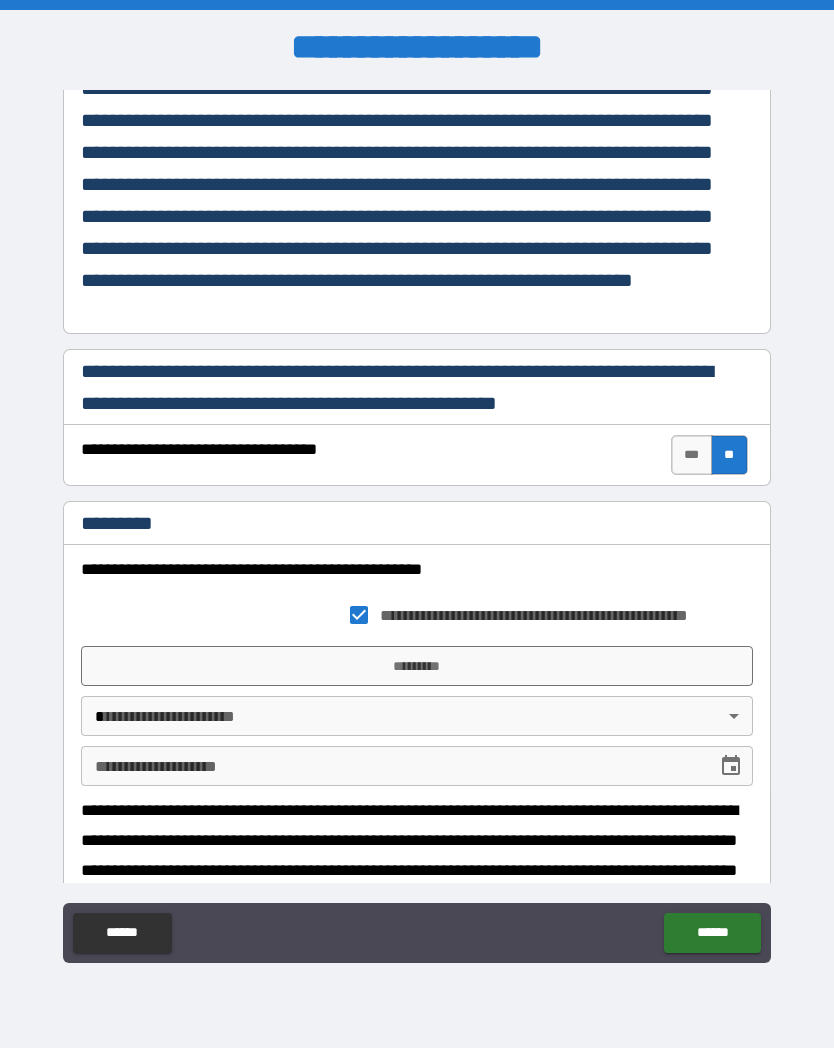 click on "*********" at bounding box center [417, 666] 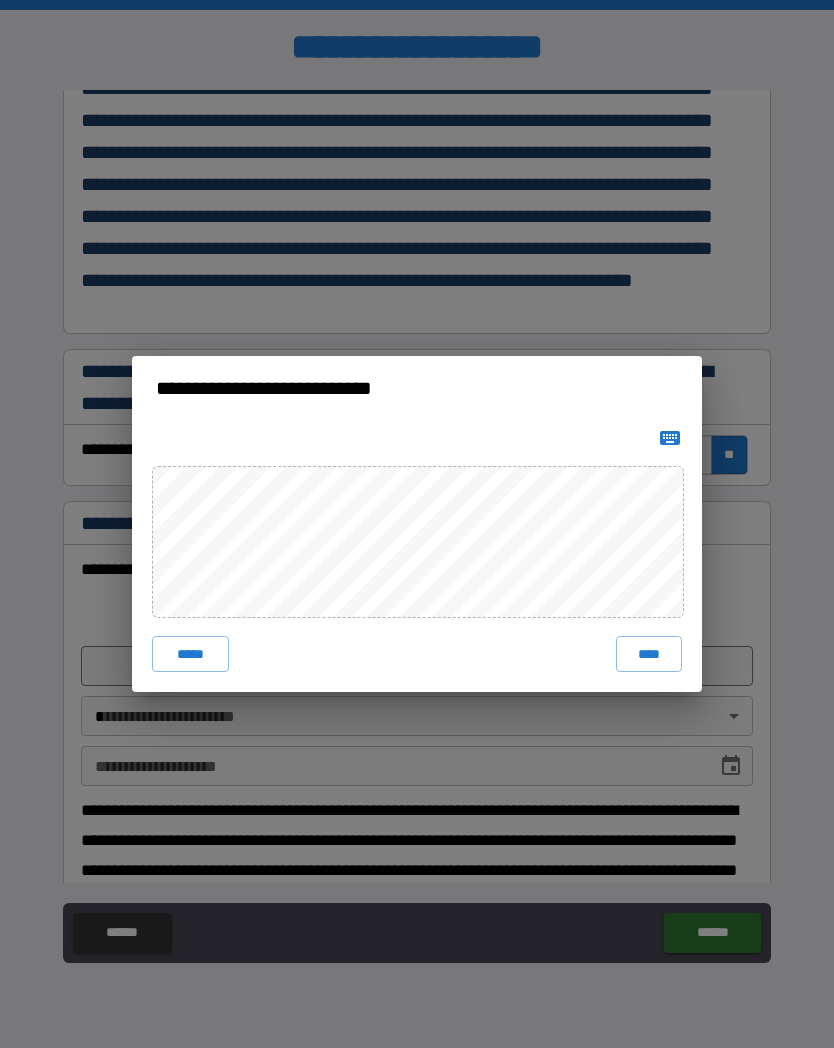 click on "****" at bounding box center [649, 654] 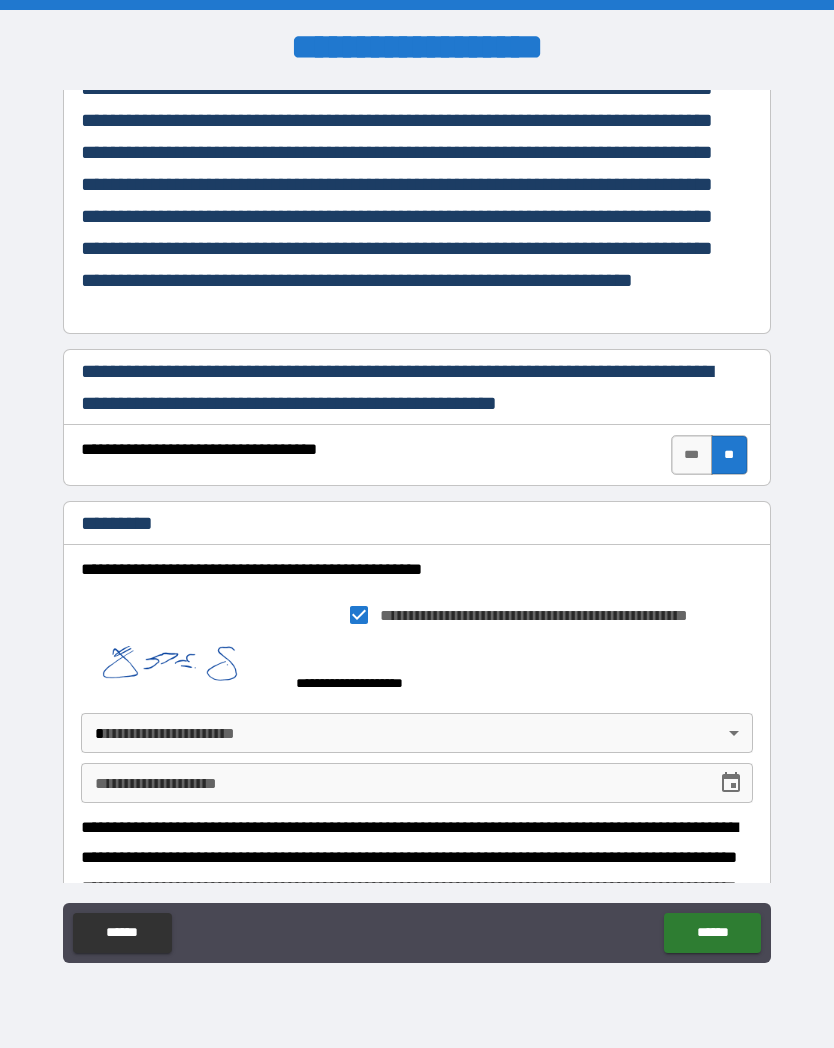 click on "**********" at bounding box center [417, 524] 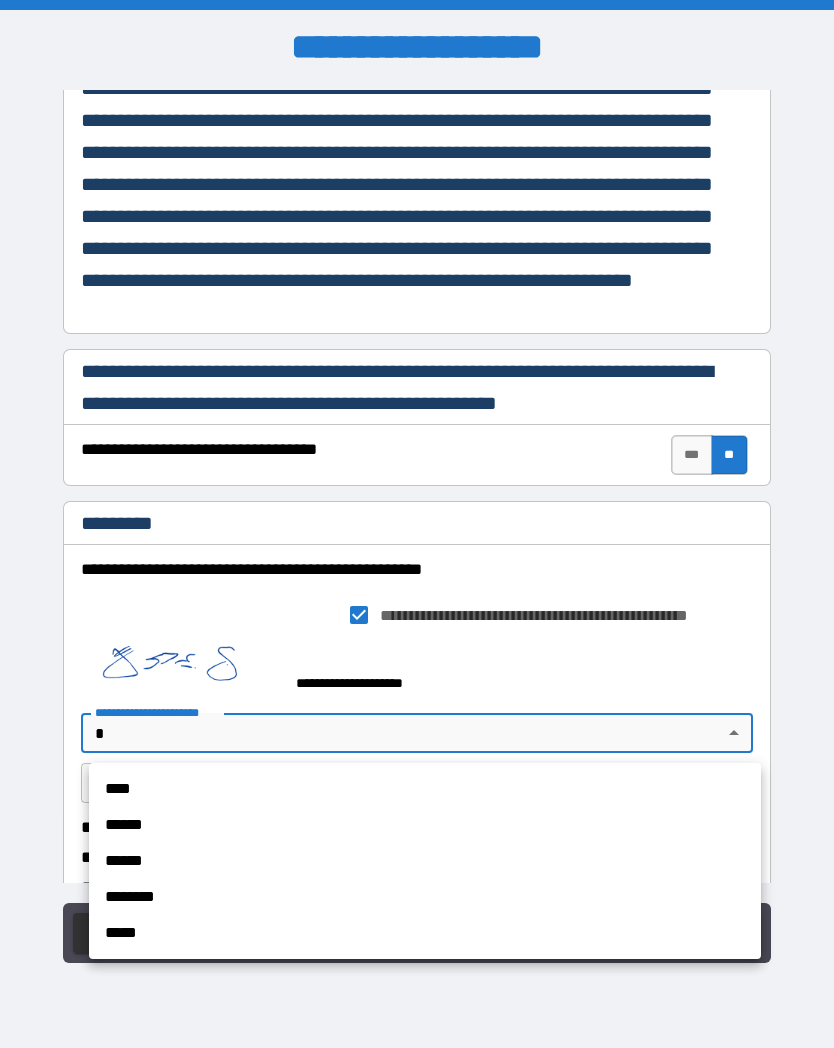 click on "****" at bounding box center [425, 789] 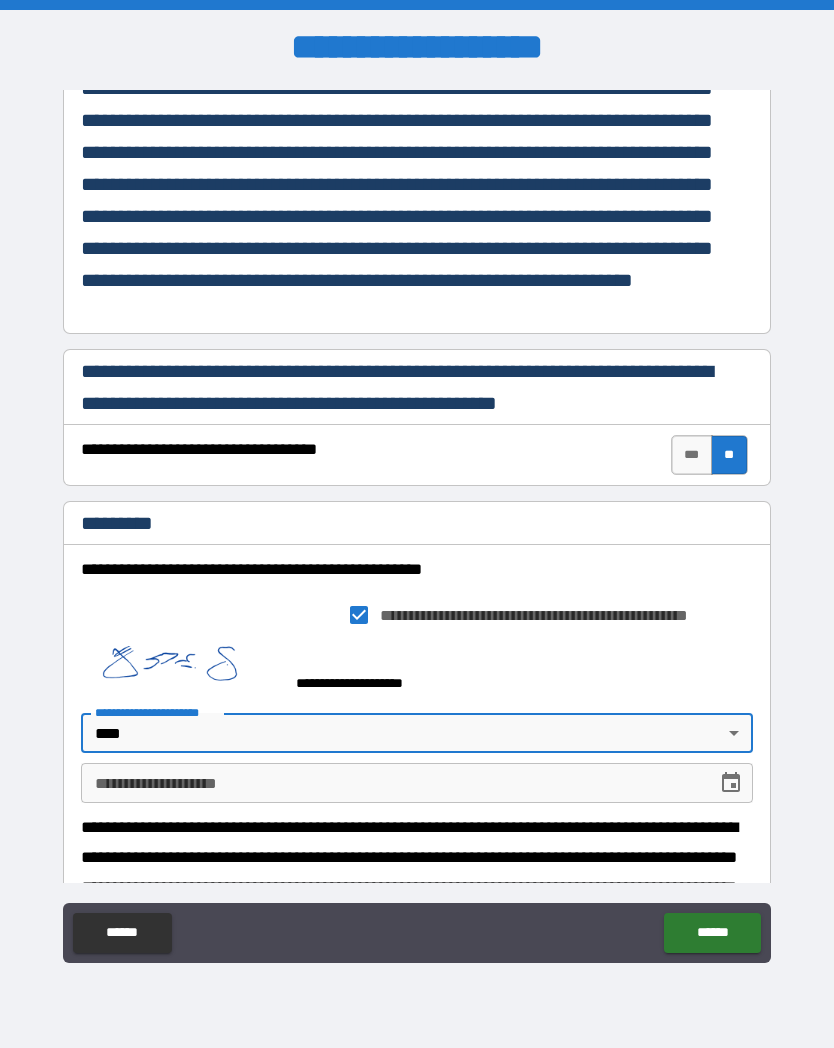 click on "**********" at bounding box center [392, 783] 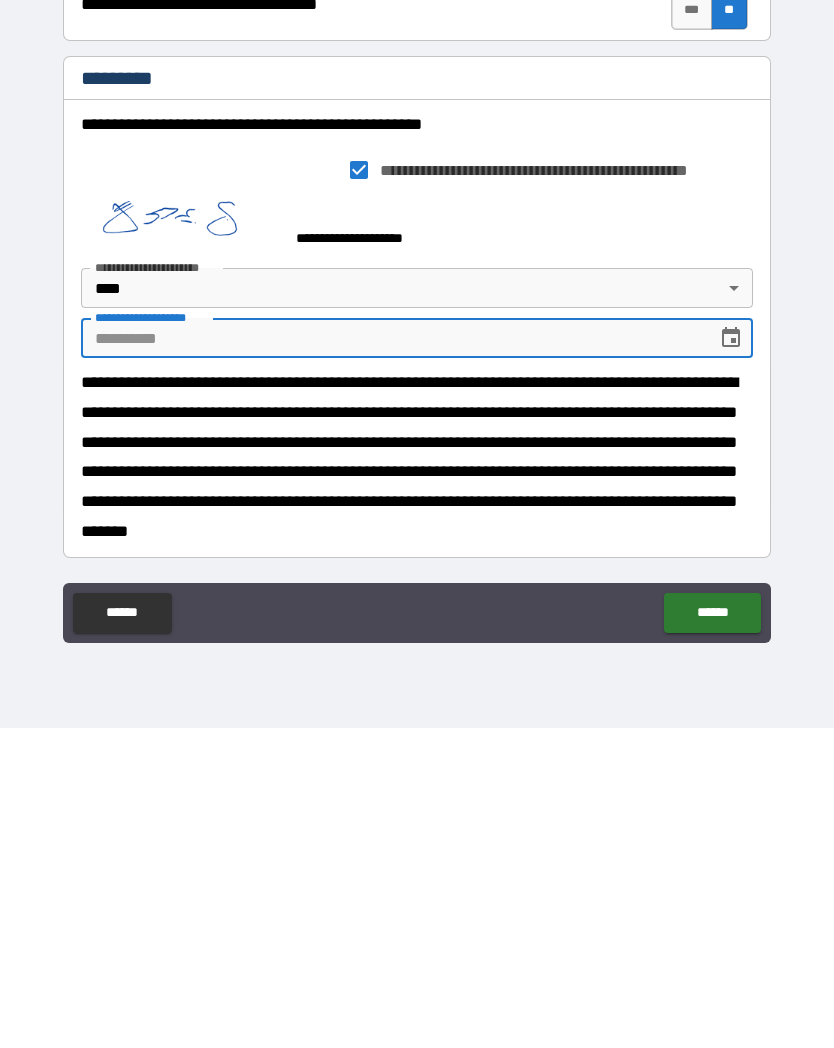 scroll, scrollTop: 361, scrollLeft: 0, axis: vertical 